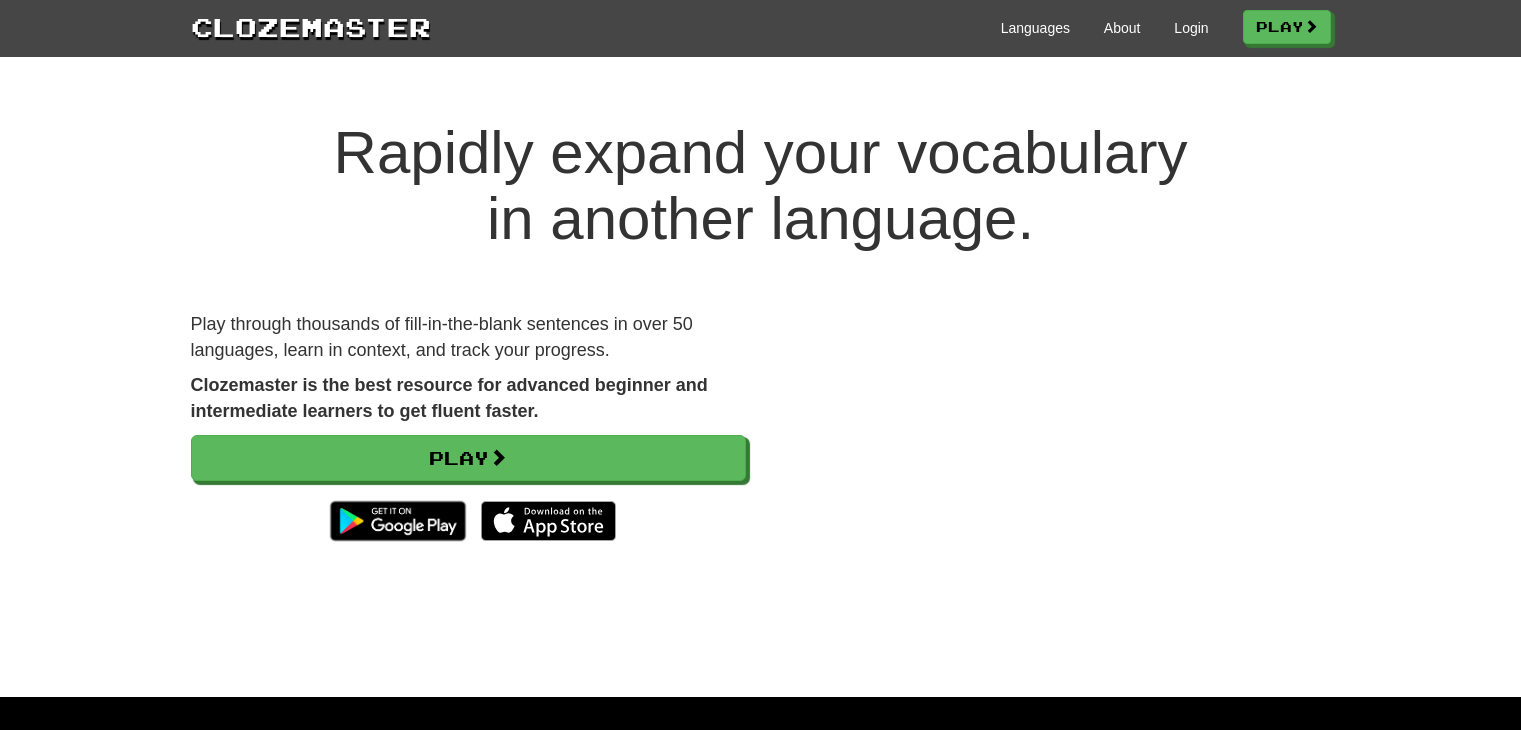 scroll, scrollTop: 0, scrollLeft: 0, axis: both 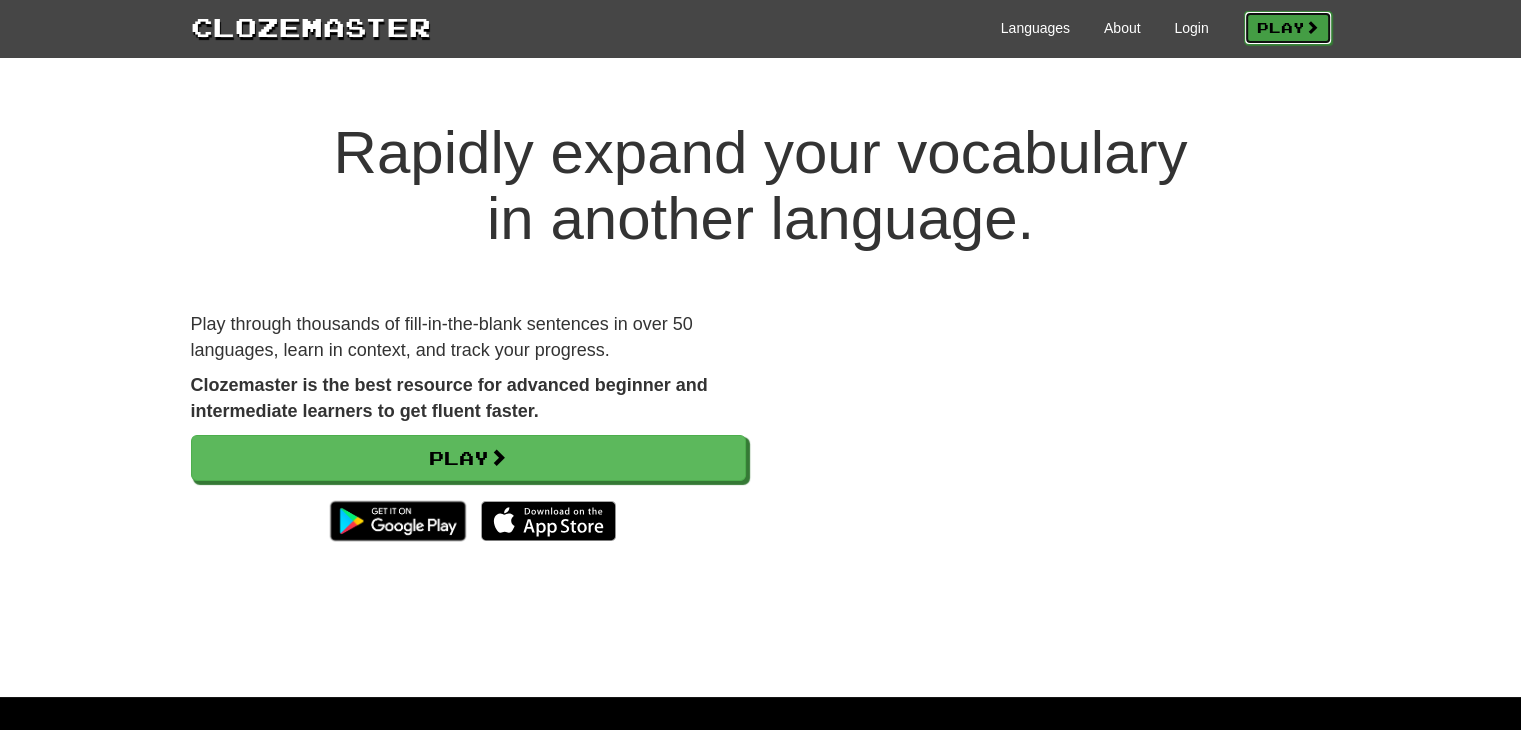 click on "Play" at bounding box center [1288, 28] 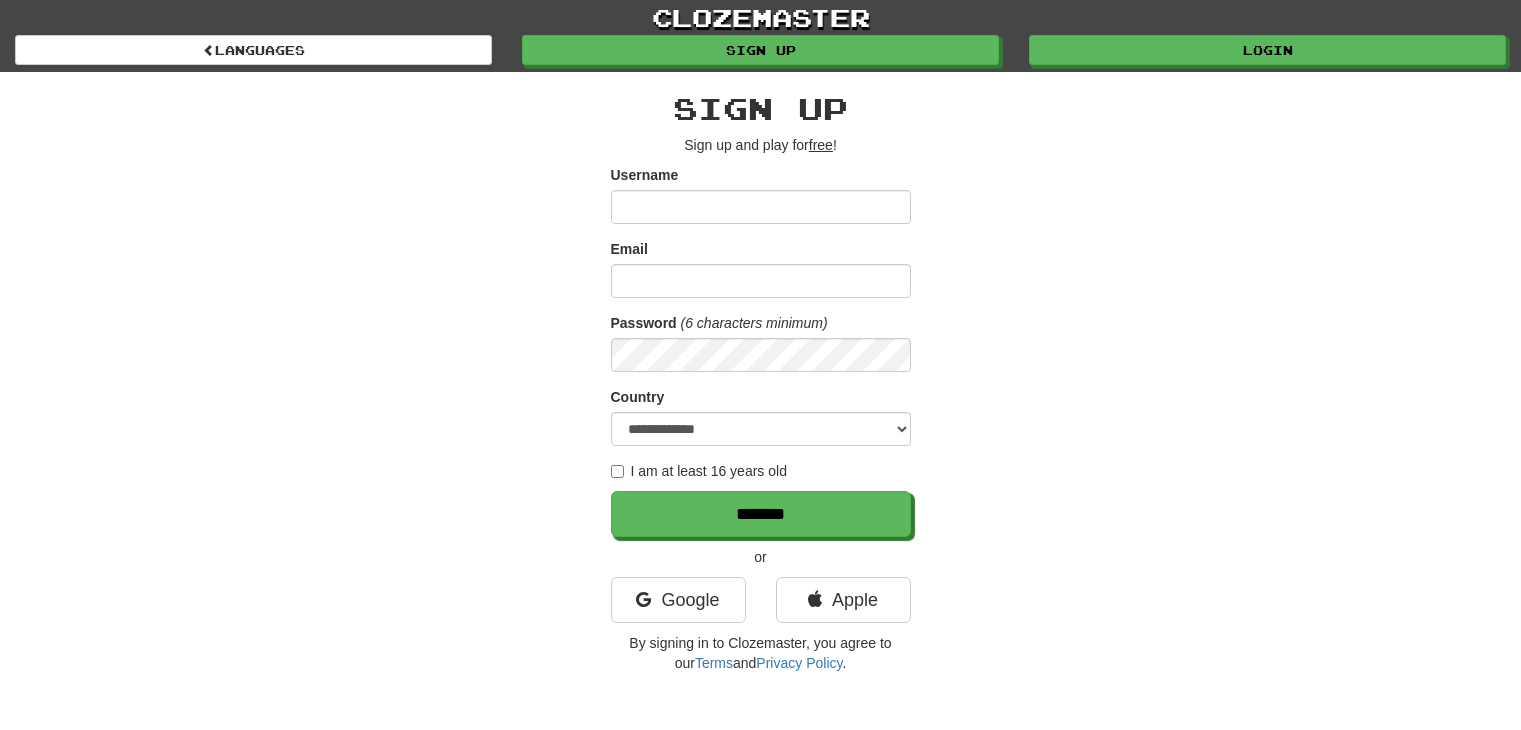 scroll, scrollTop: 0, scrollLeft: 0, axis: both 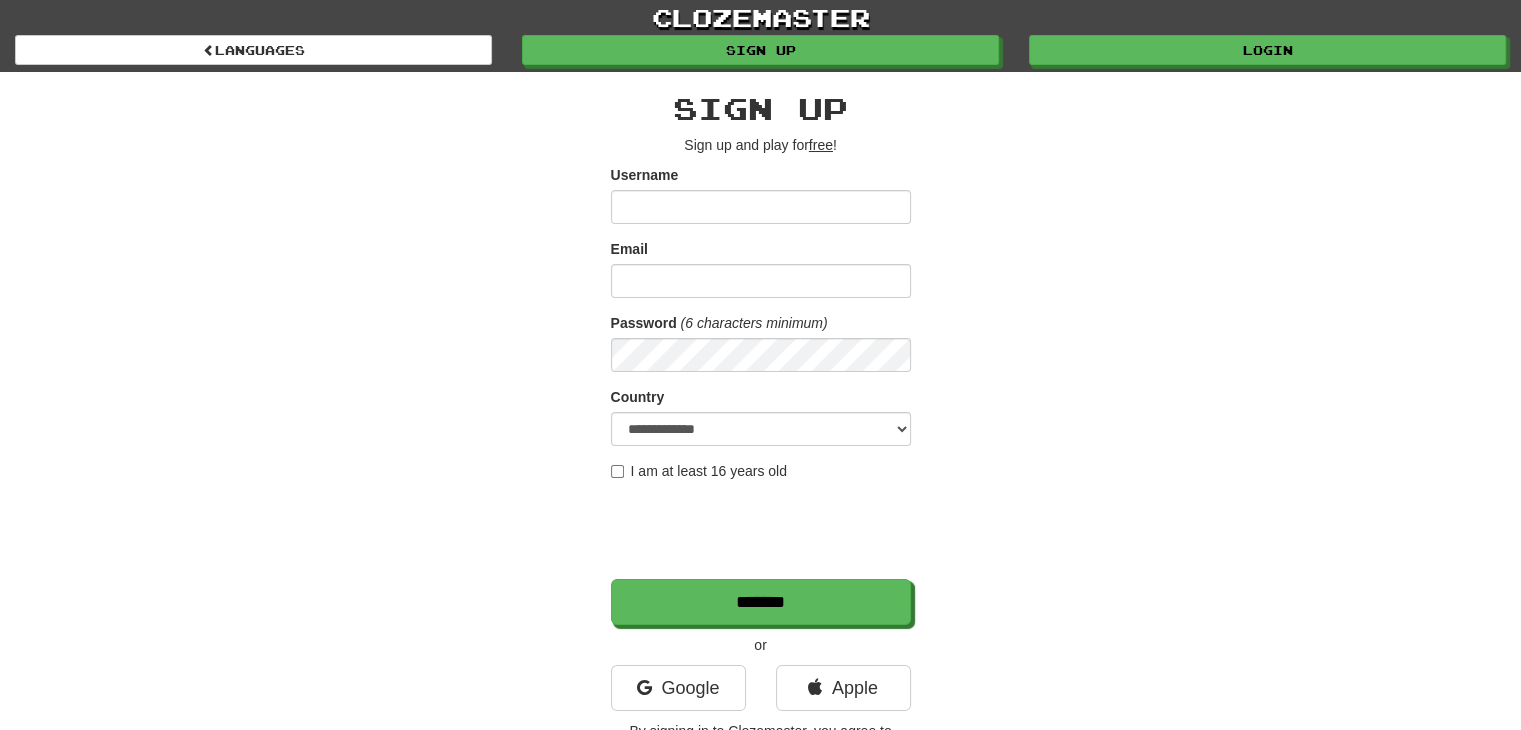 click on "Username" at bounding box center (761, 207) 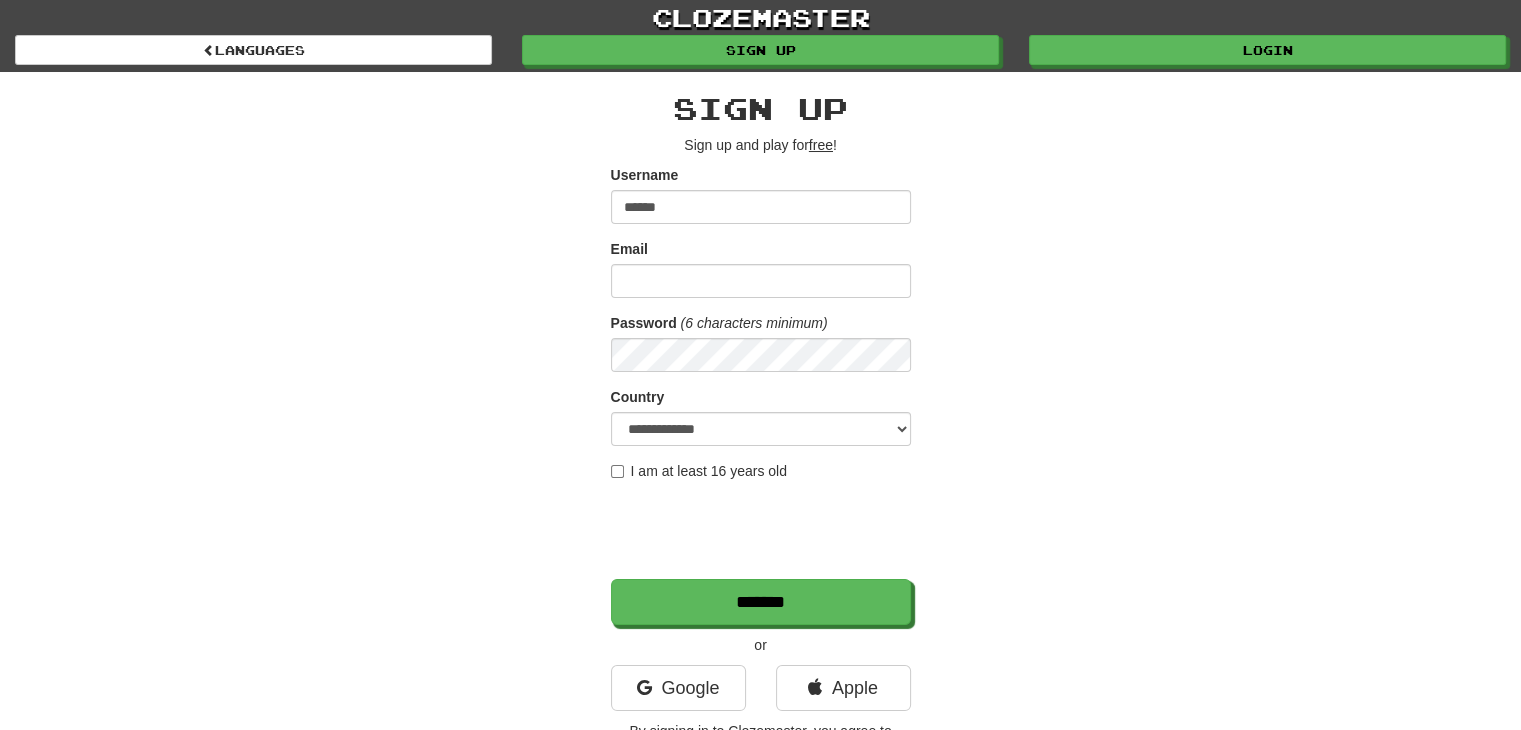 type on "******" 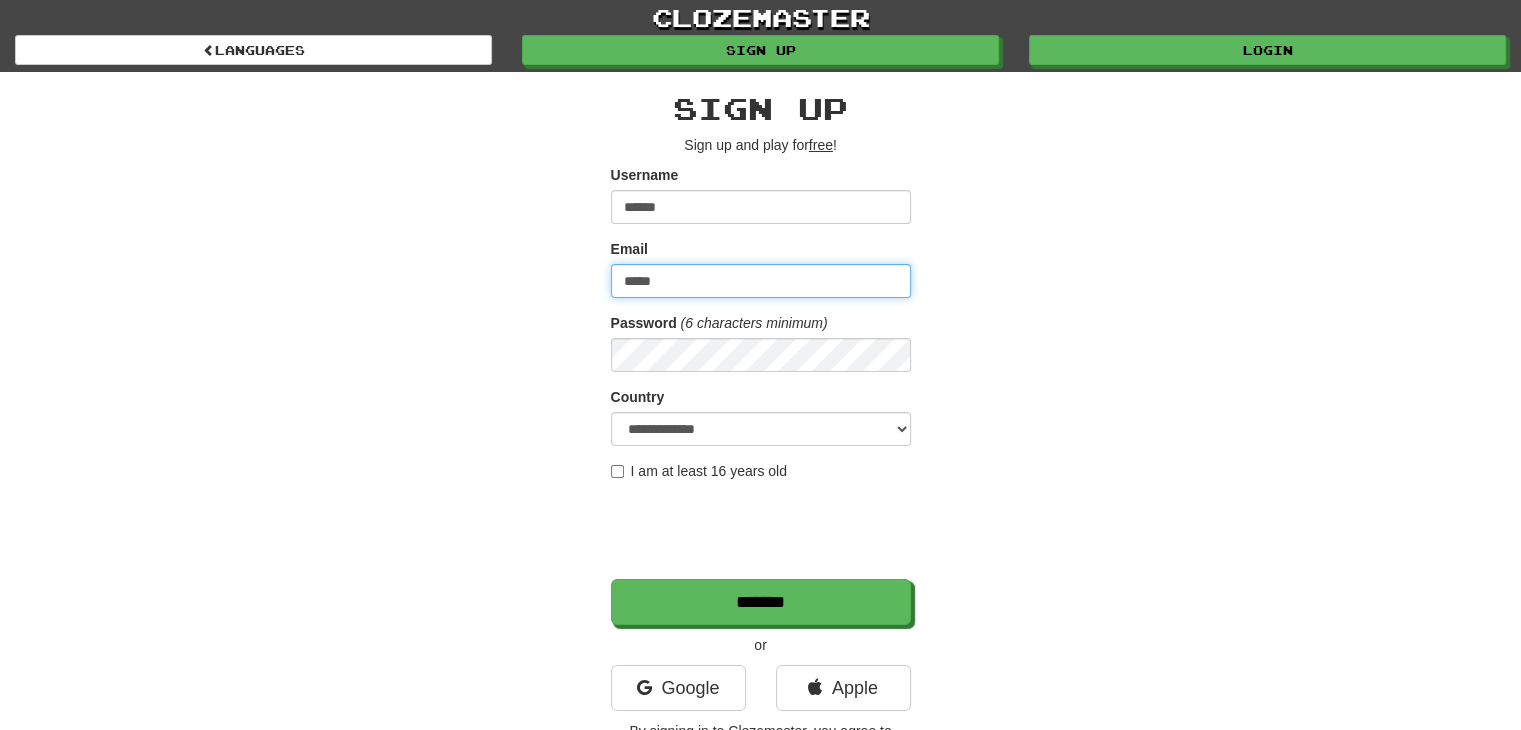 type on "**********" 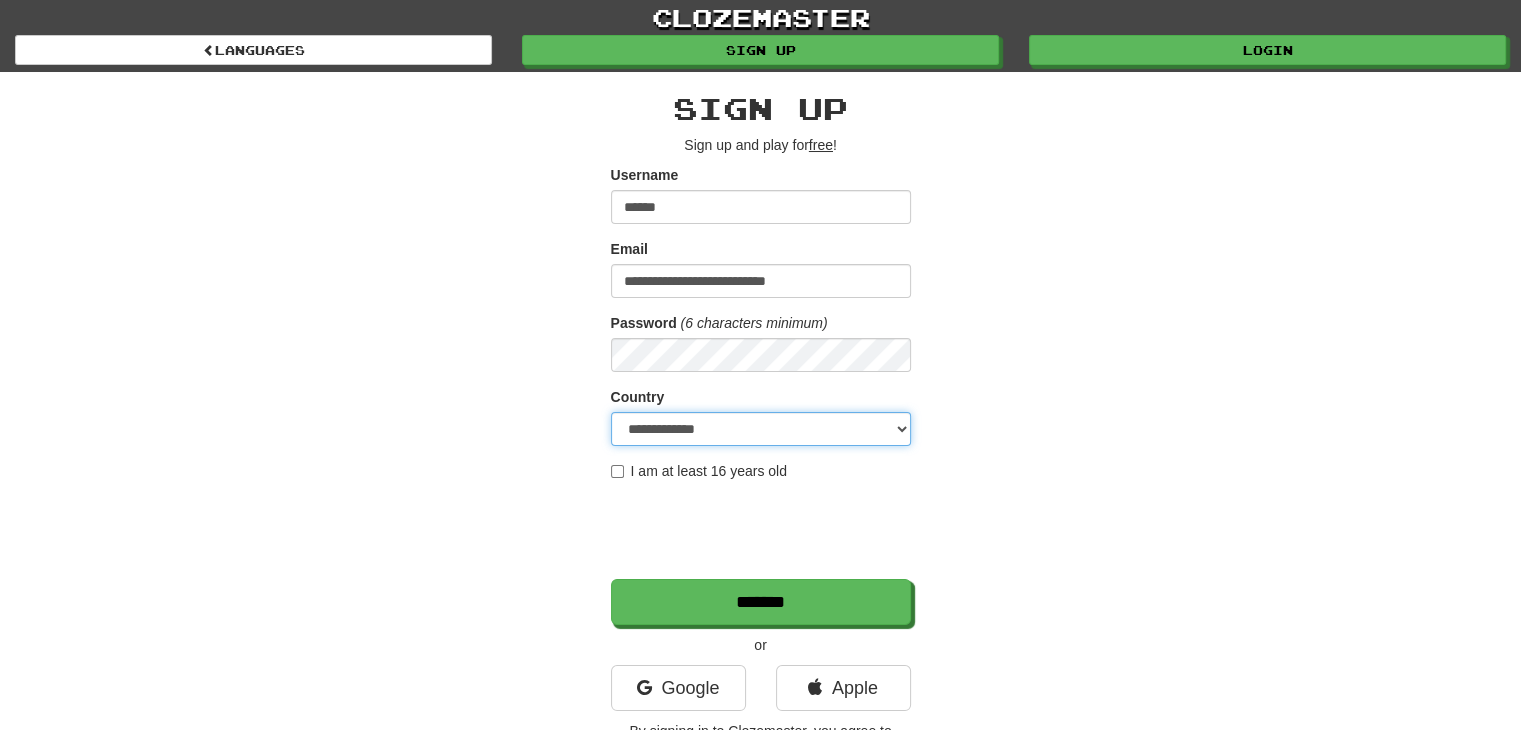 select on "**" 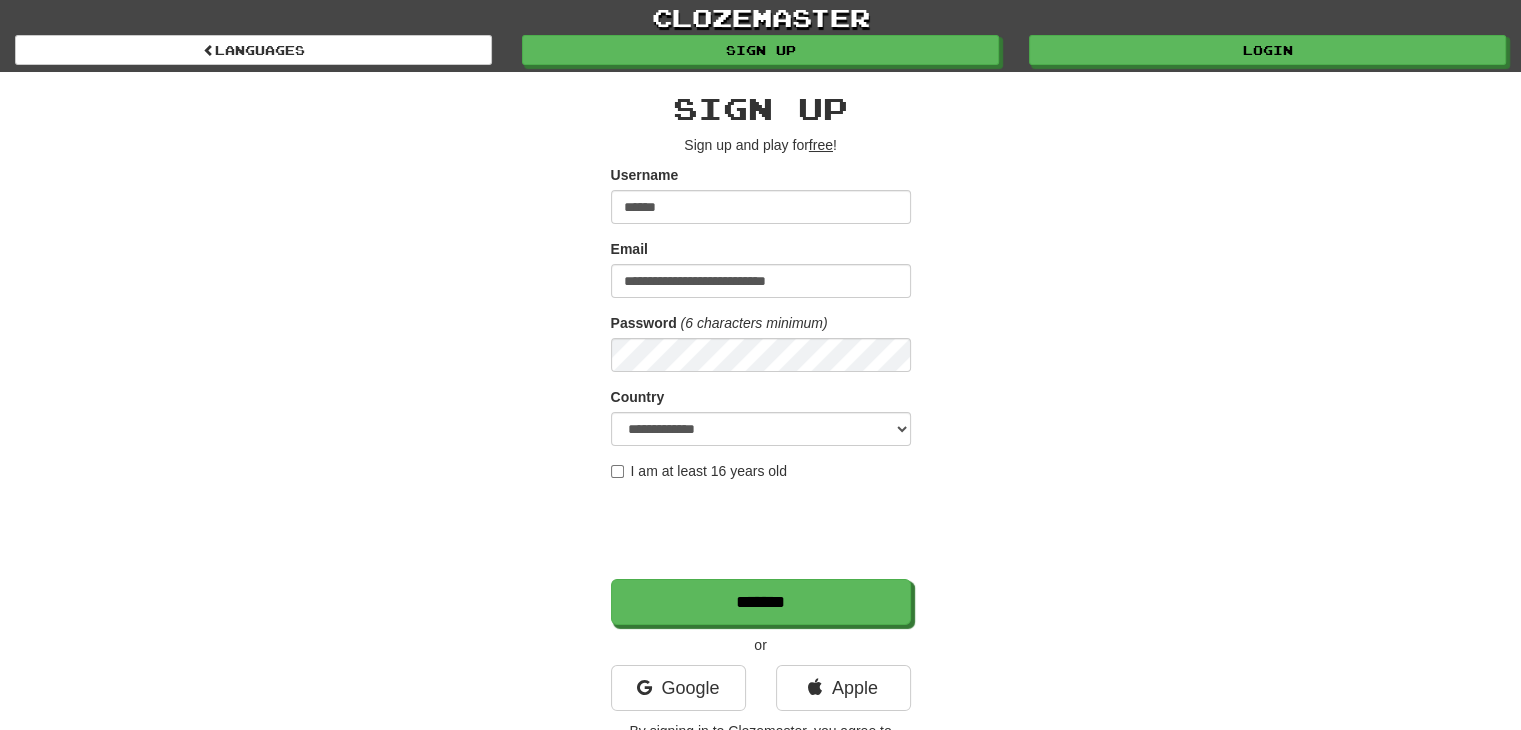 click on "I am at least 16 years old" at bounding box center [699, 471] 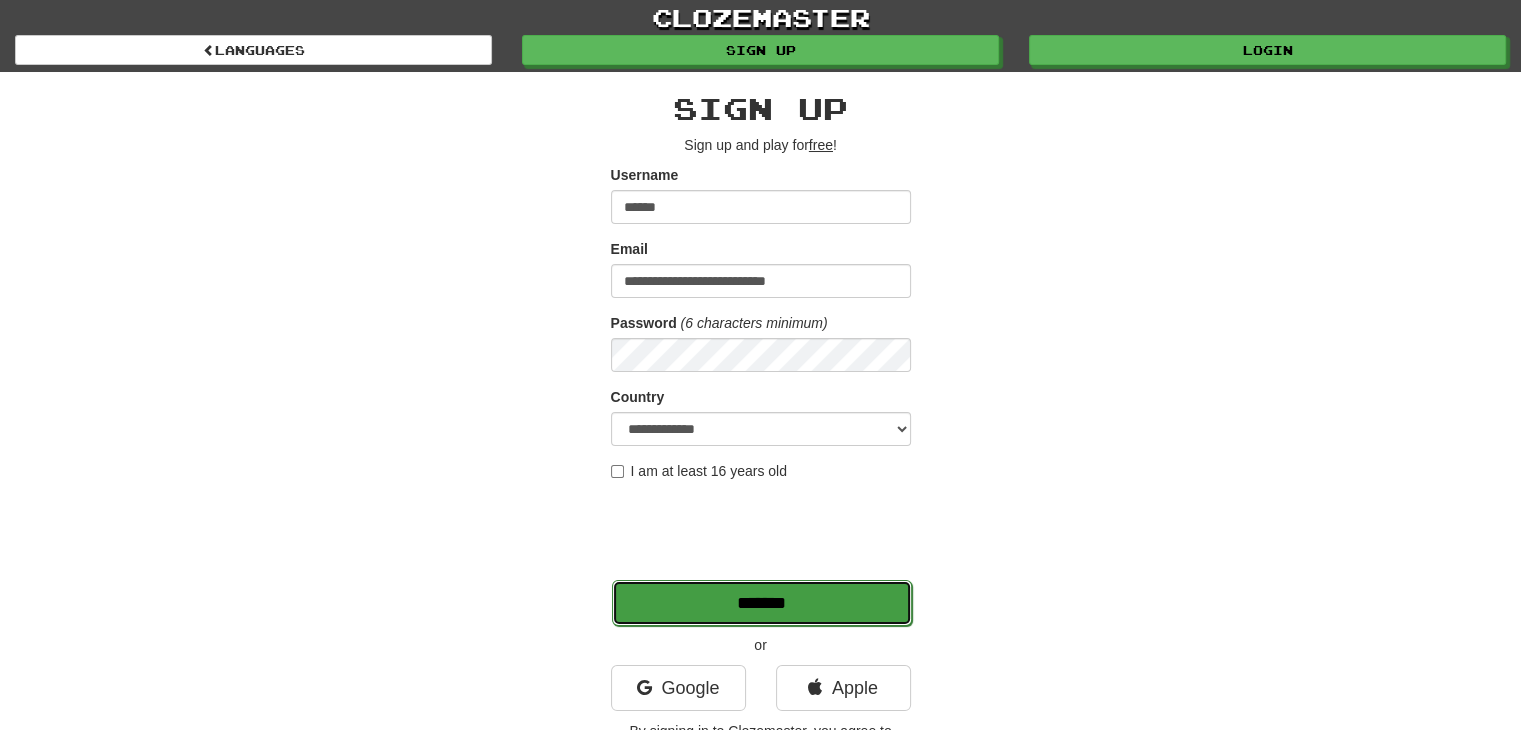 click on "*******" at bounding box center [762, 603] 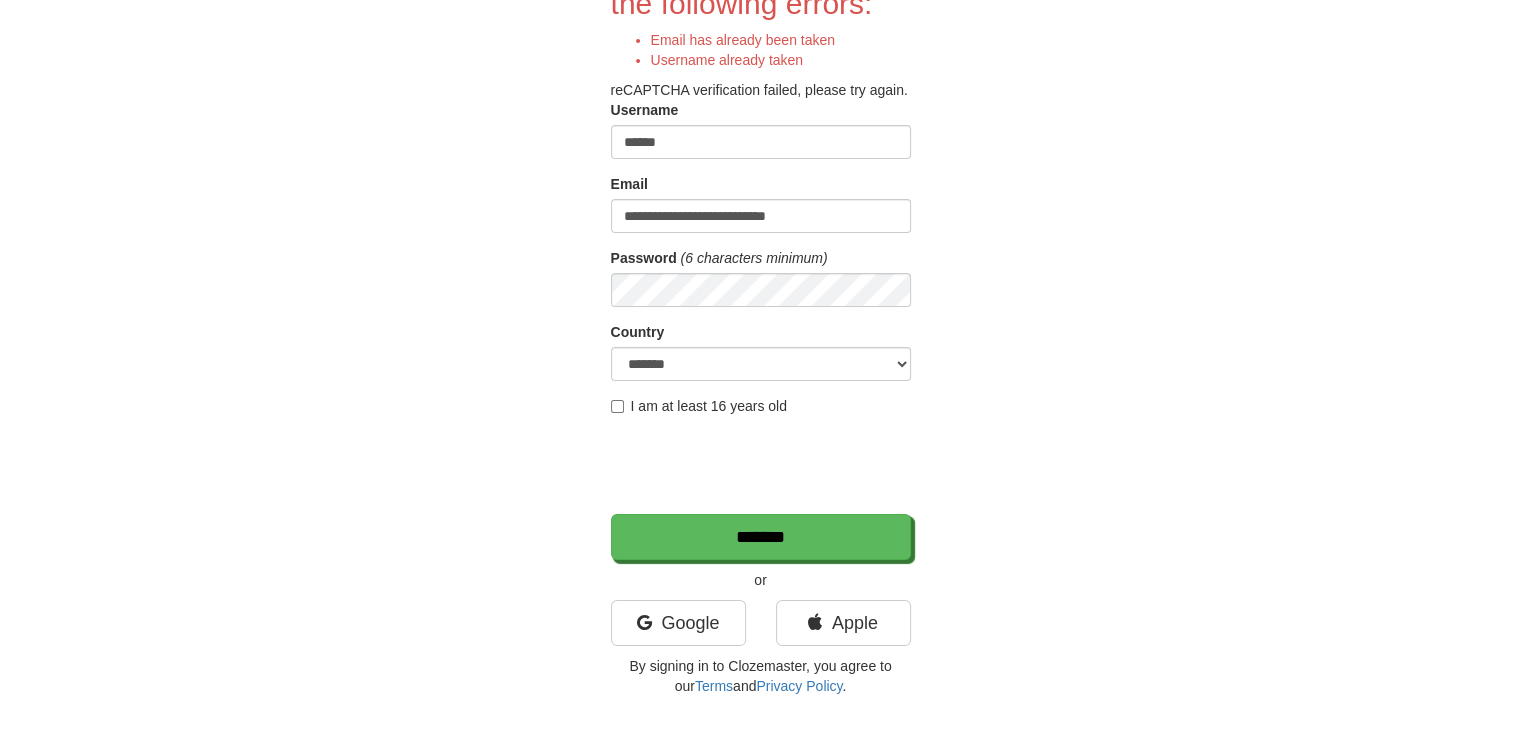 scroll, scrollTop: 200, scrollLeft: 0, axis: vertical 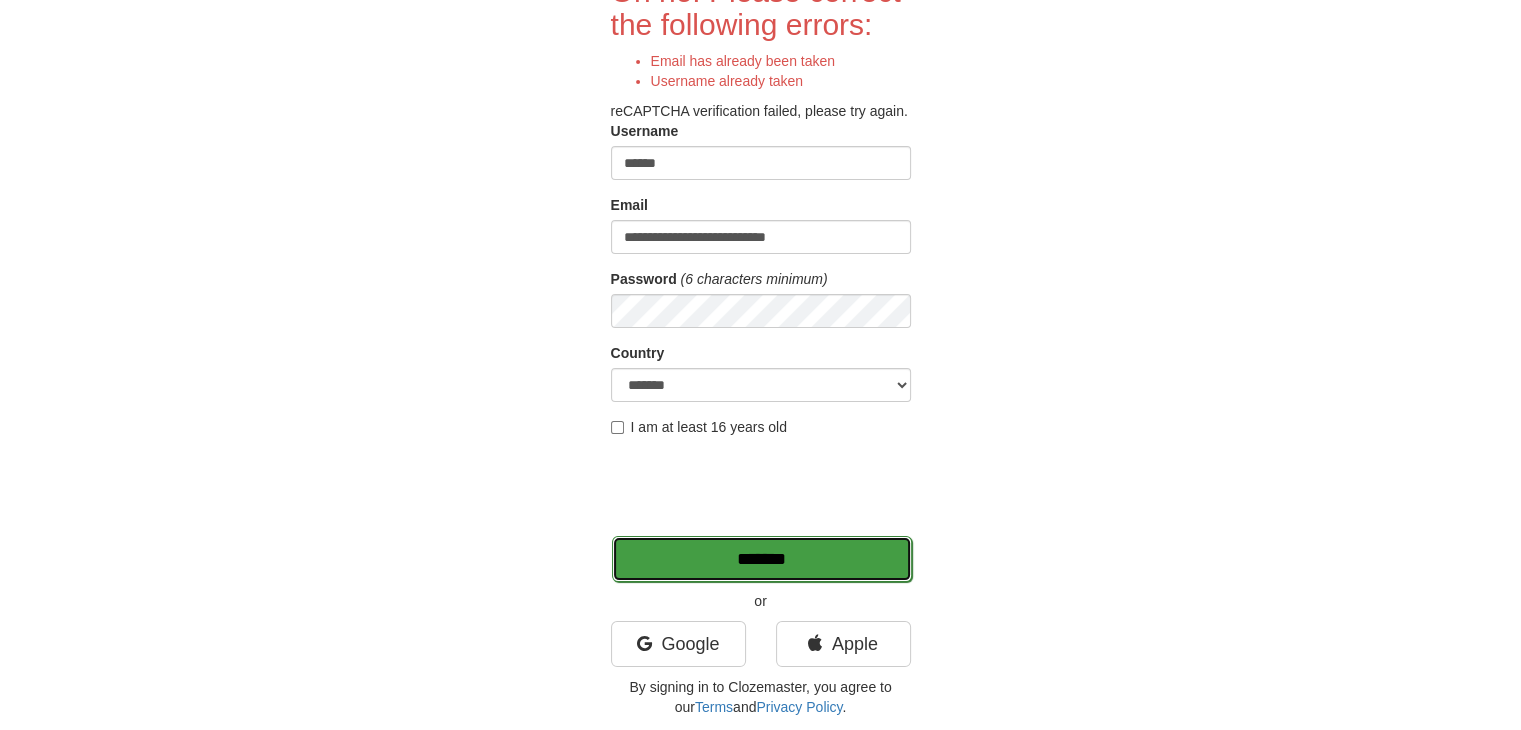 click on "*******" at bounding box center [762, 559] 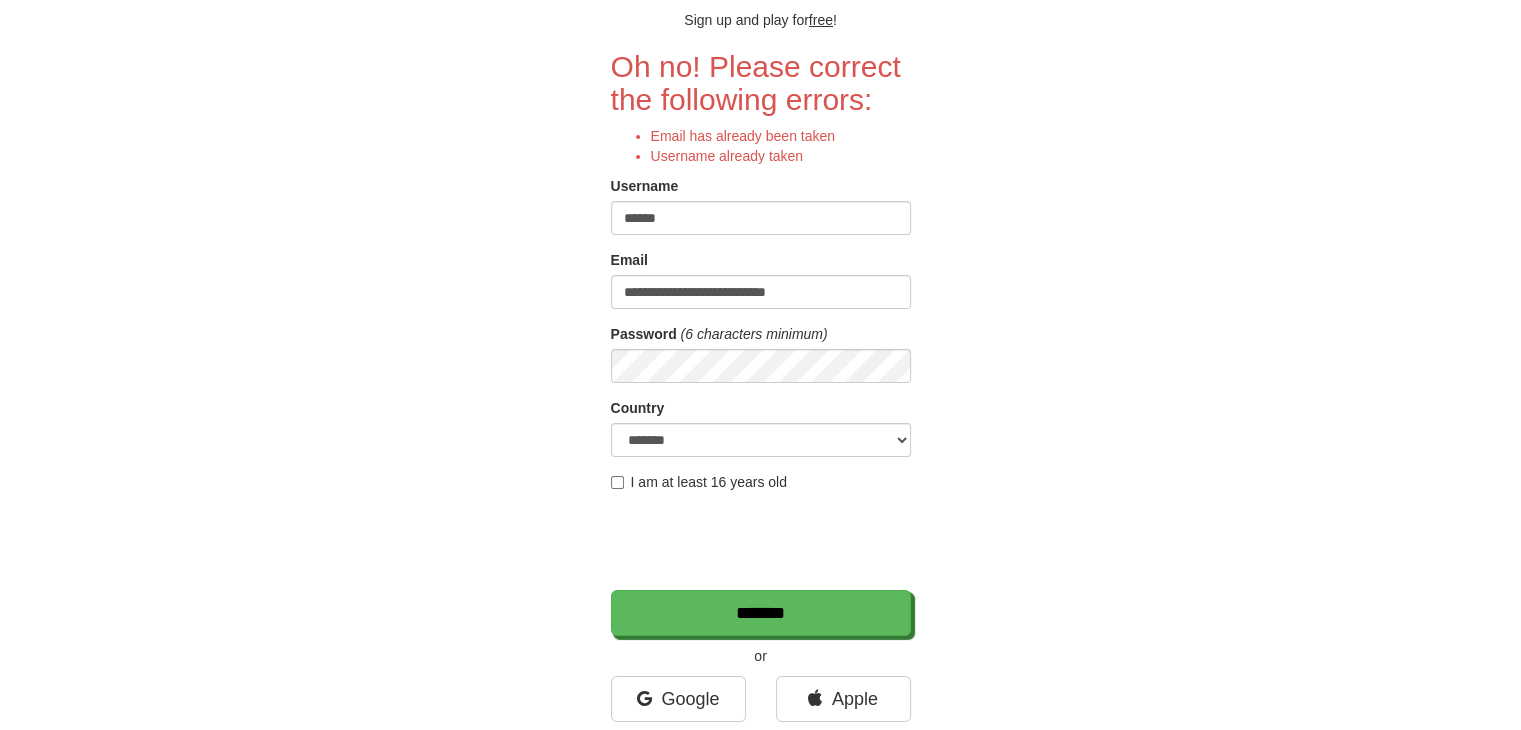 scroll, scrollTop: 0, scrollLeft: 0, axis: both 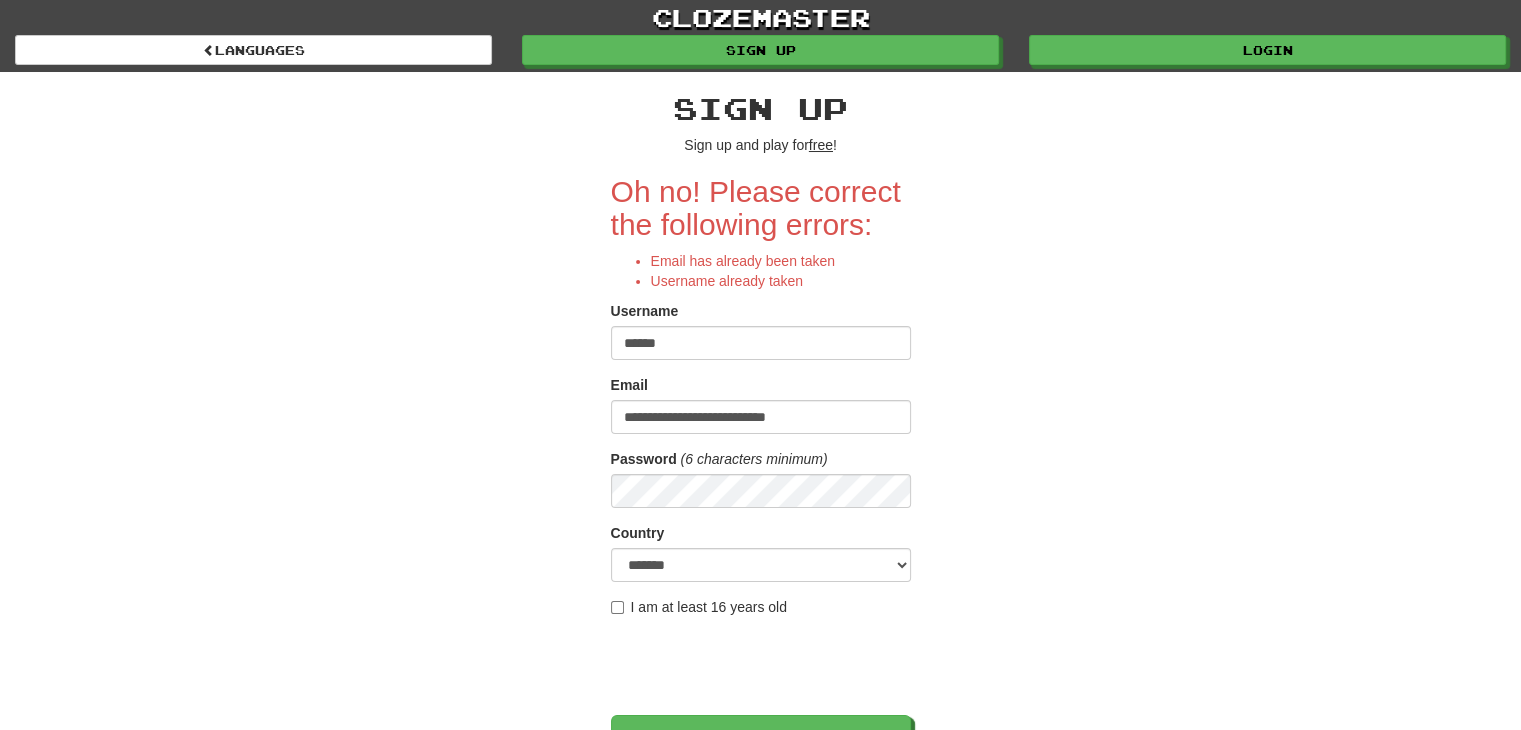 click on "******" at bounding box center (761, 343) 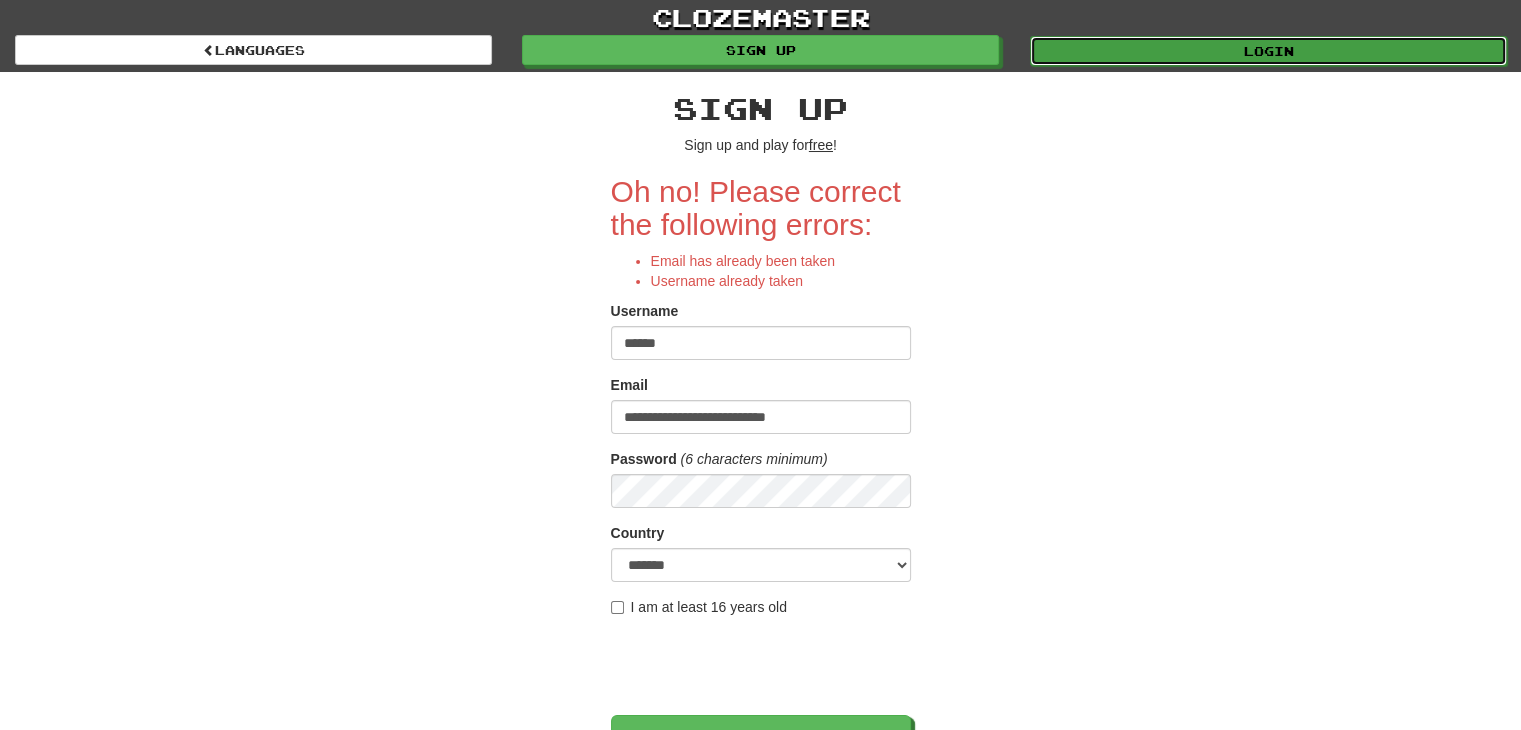 click on "Login" at bounding box center (1268, 51) 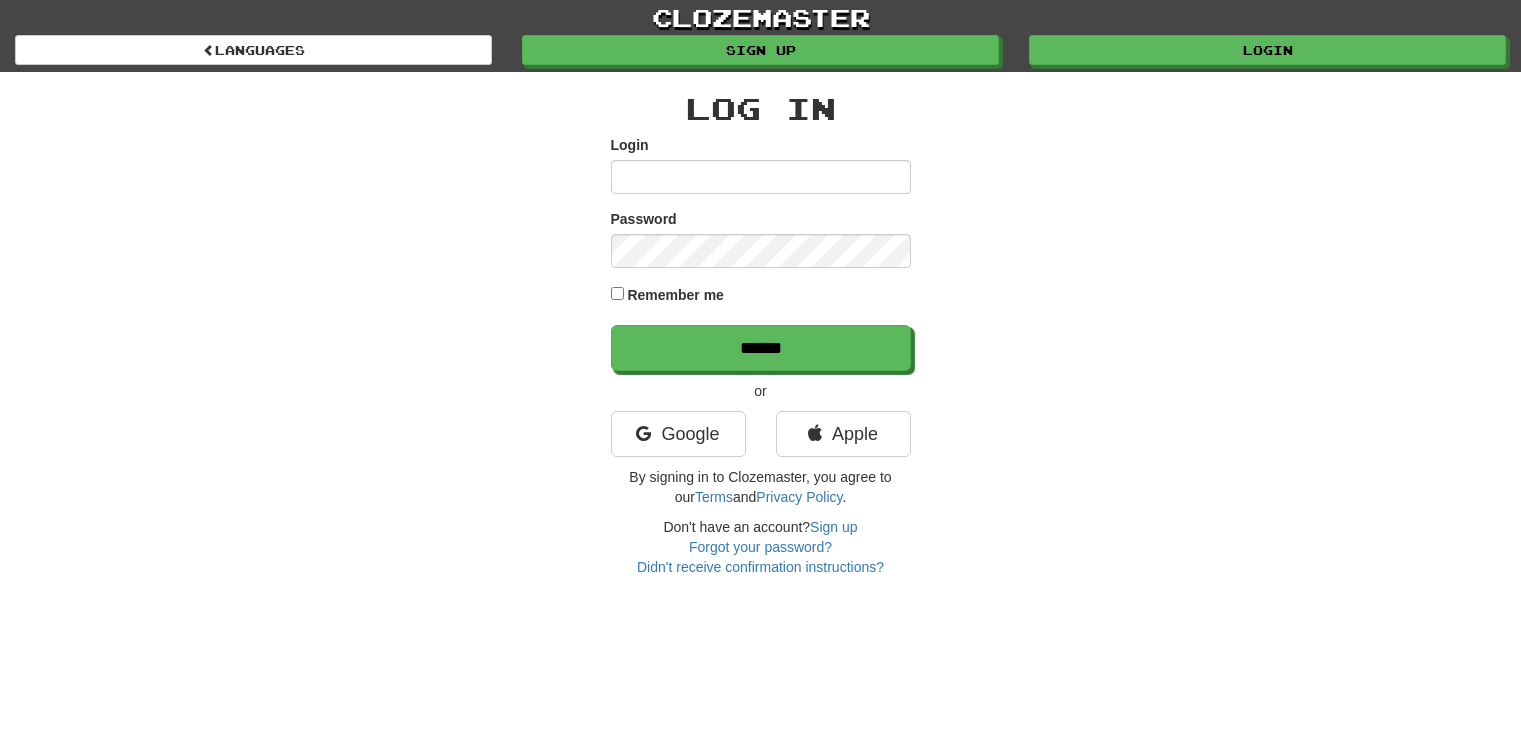 scroll, scrollTop: 0, scrollLeft: 0, axis: both 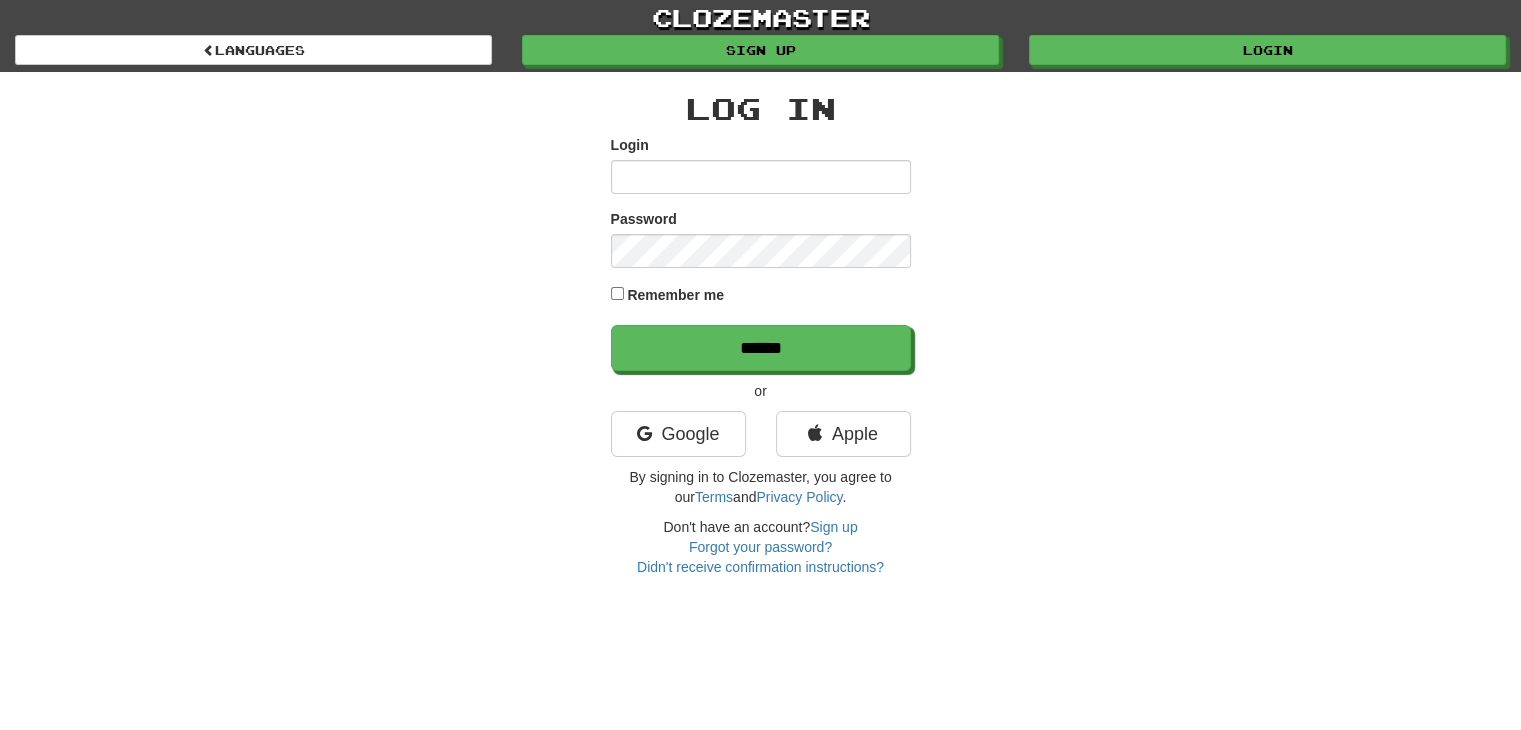 click on "Login" at bounding box center [761, 177] 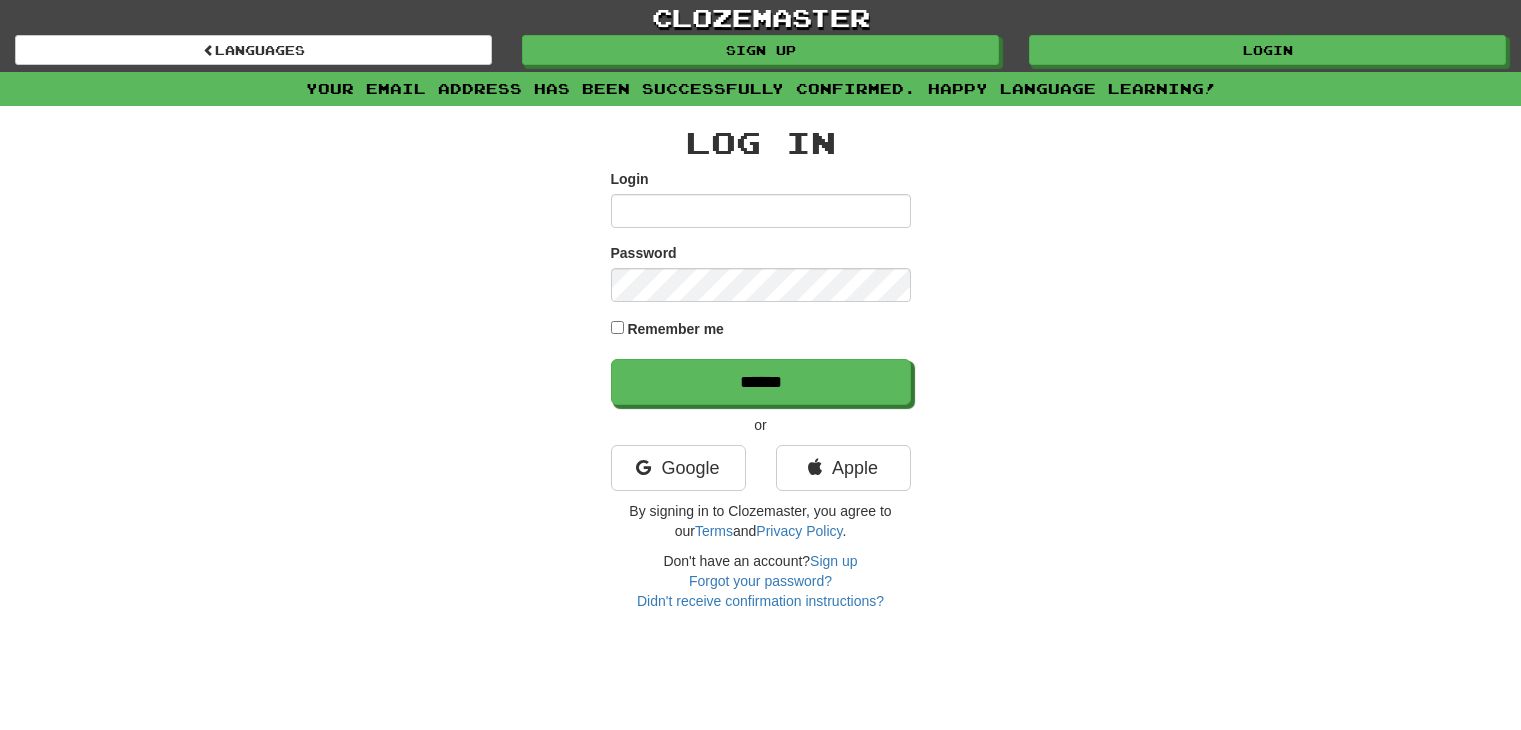 scroll, scrollTop: 0, scrollLeft: 0, axis: both 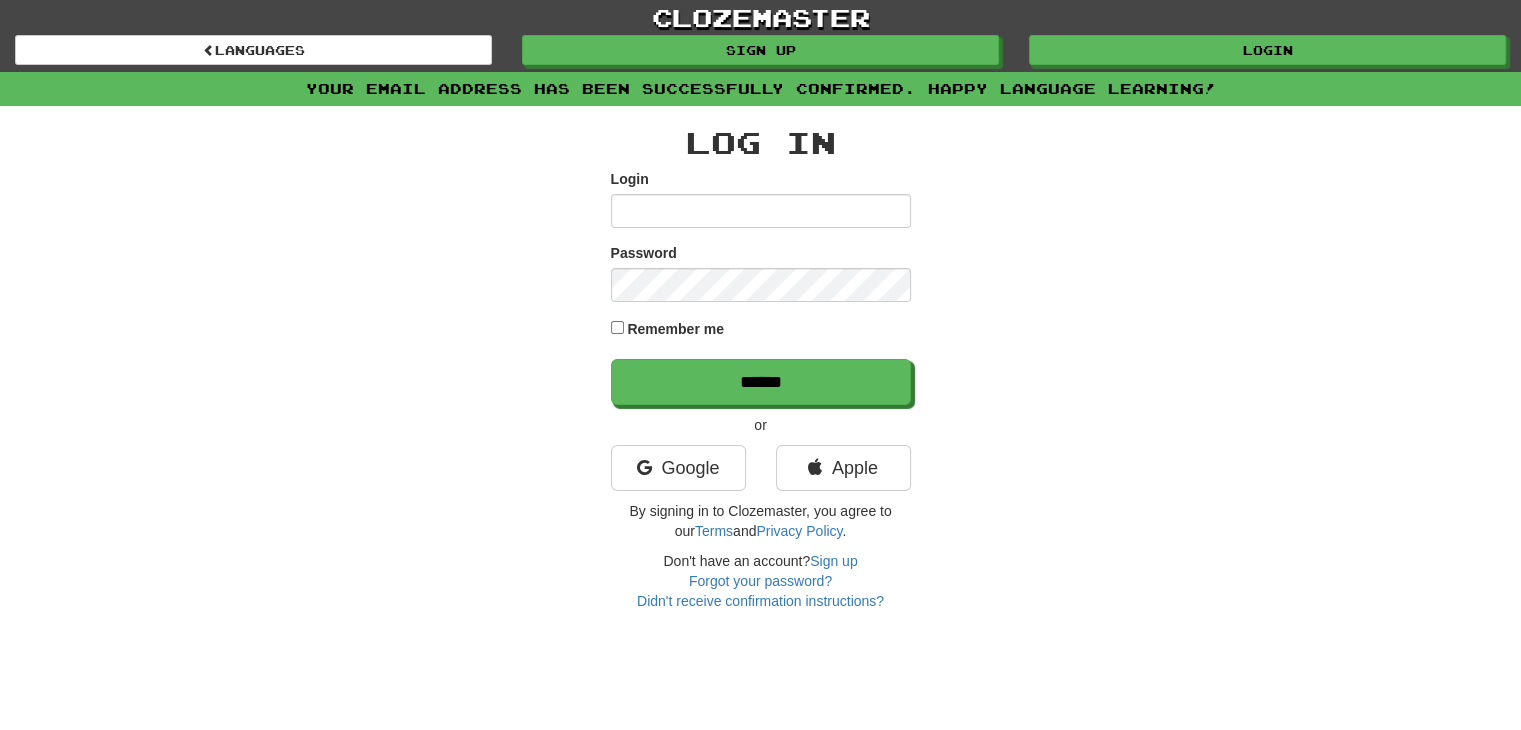 click on "Login" at bounding box center [761, 211] 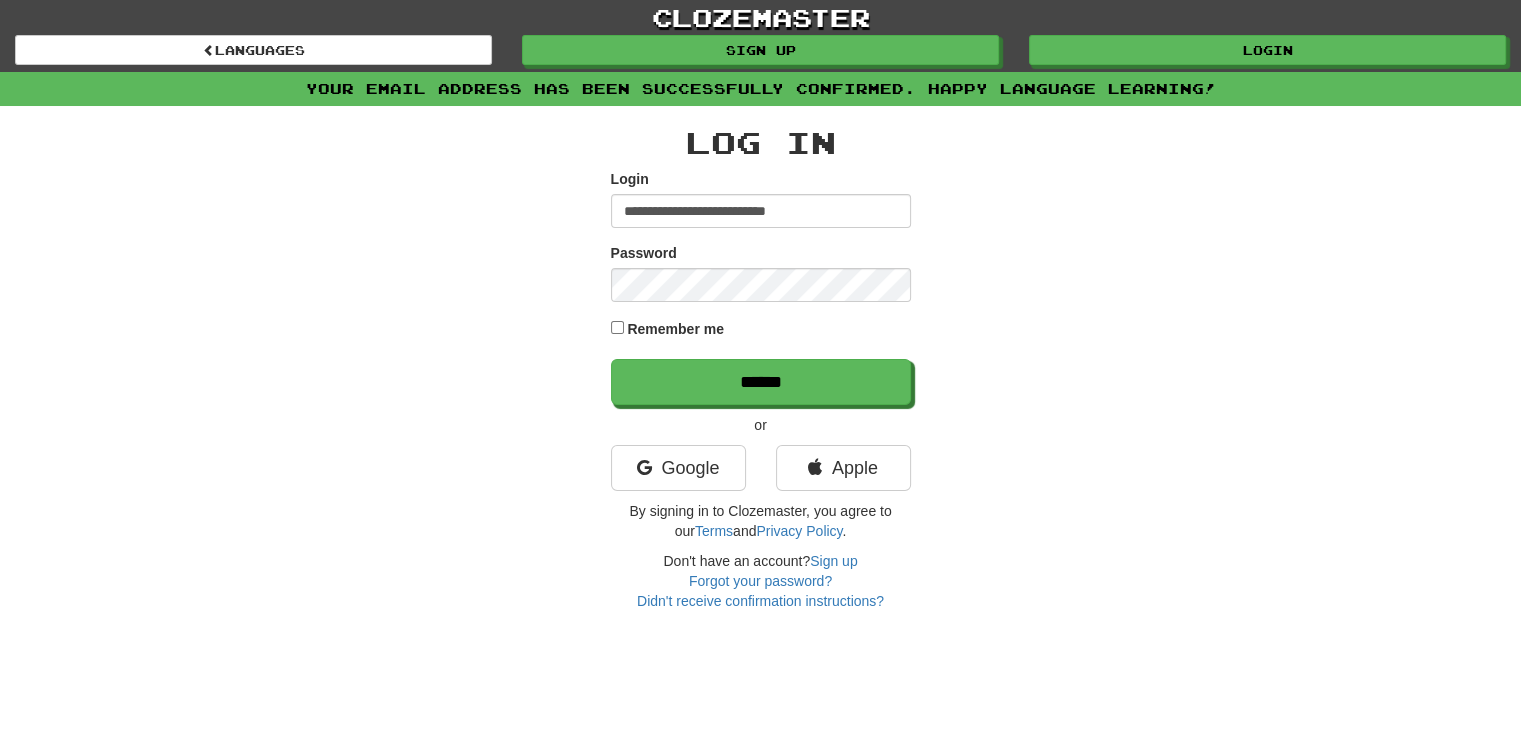 type on "**********" 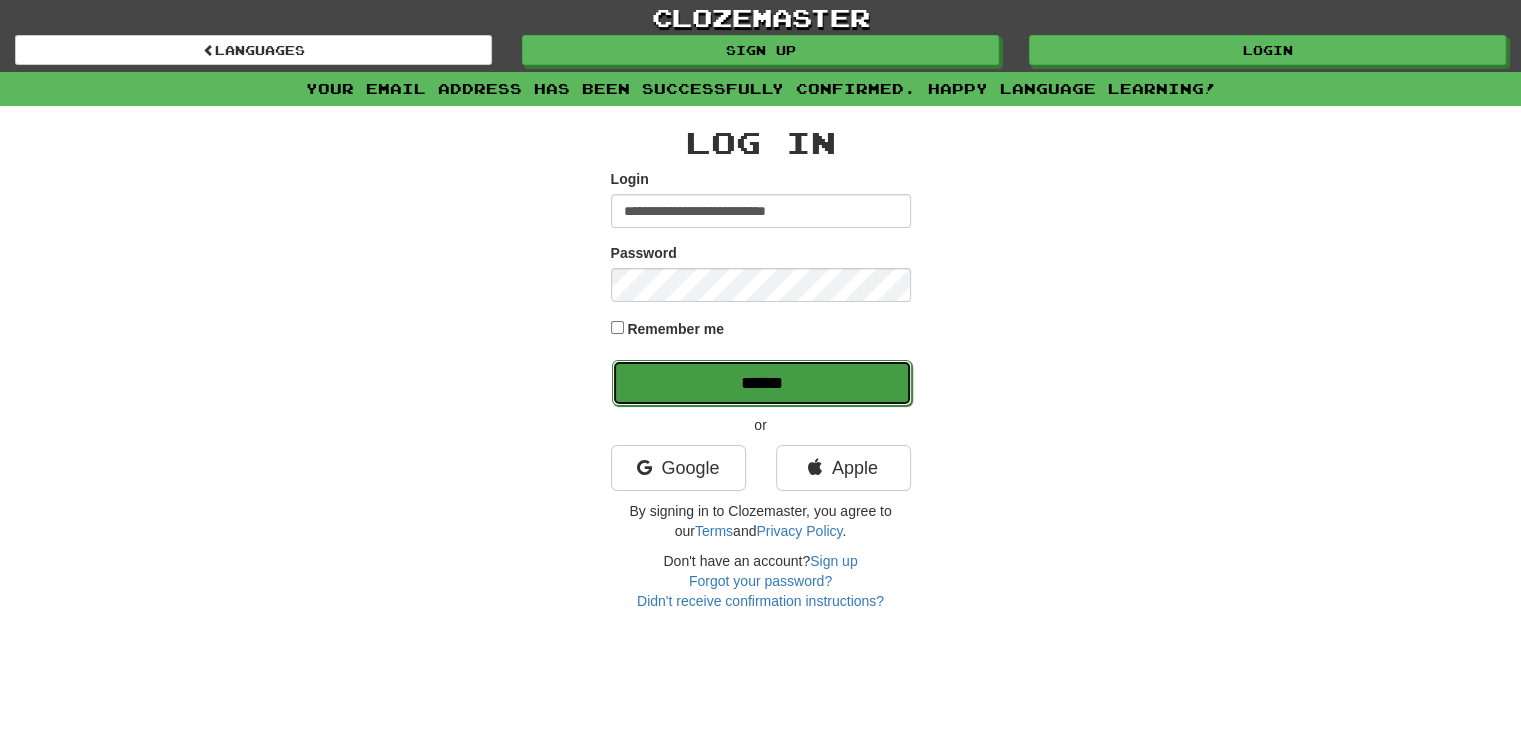 click on "******" at bounding box center [762, 383] 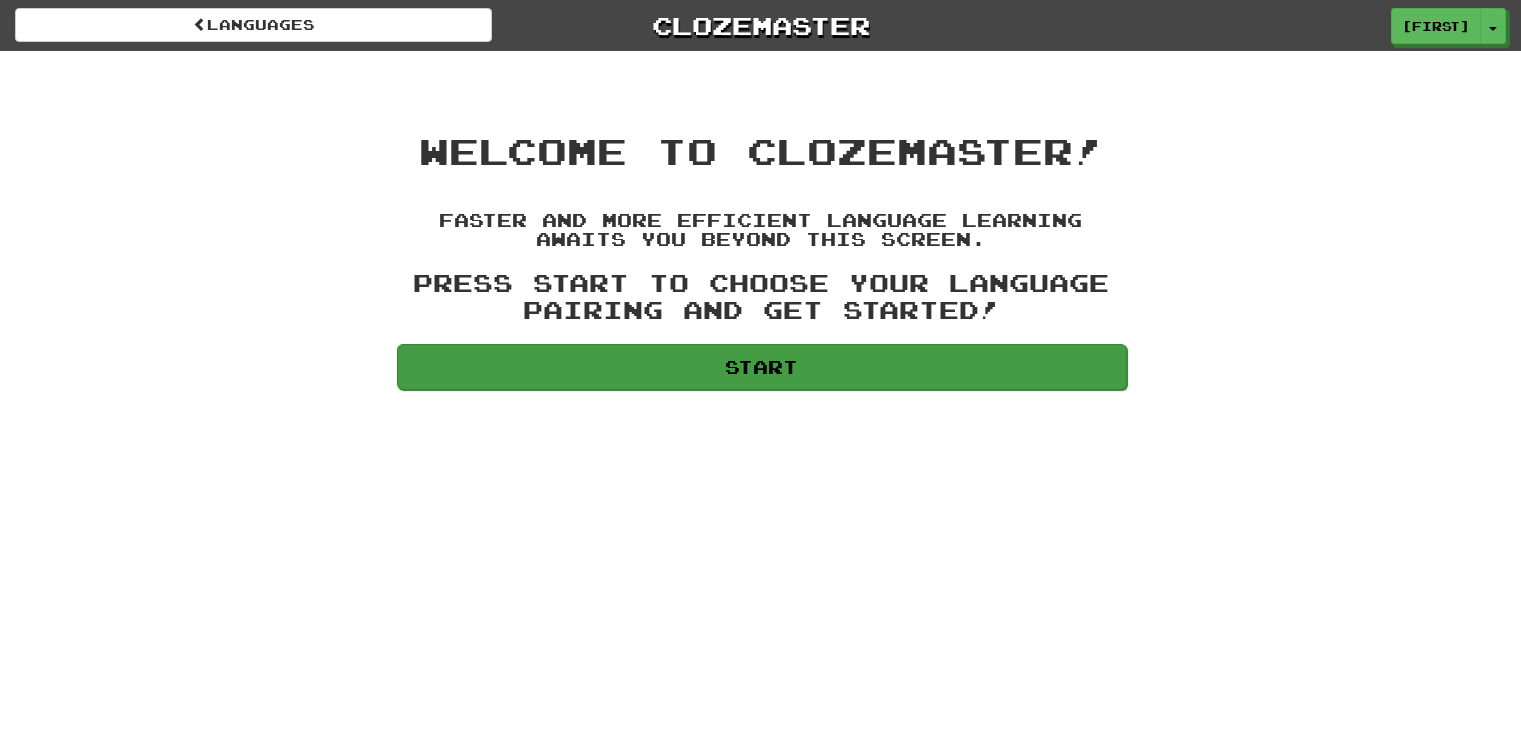 scroll, scrollTop: 0, scrollLeft: 0, axis: both 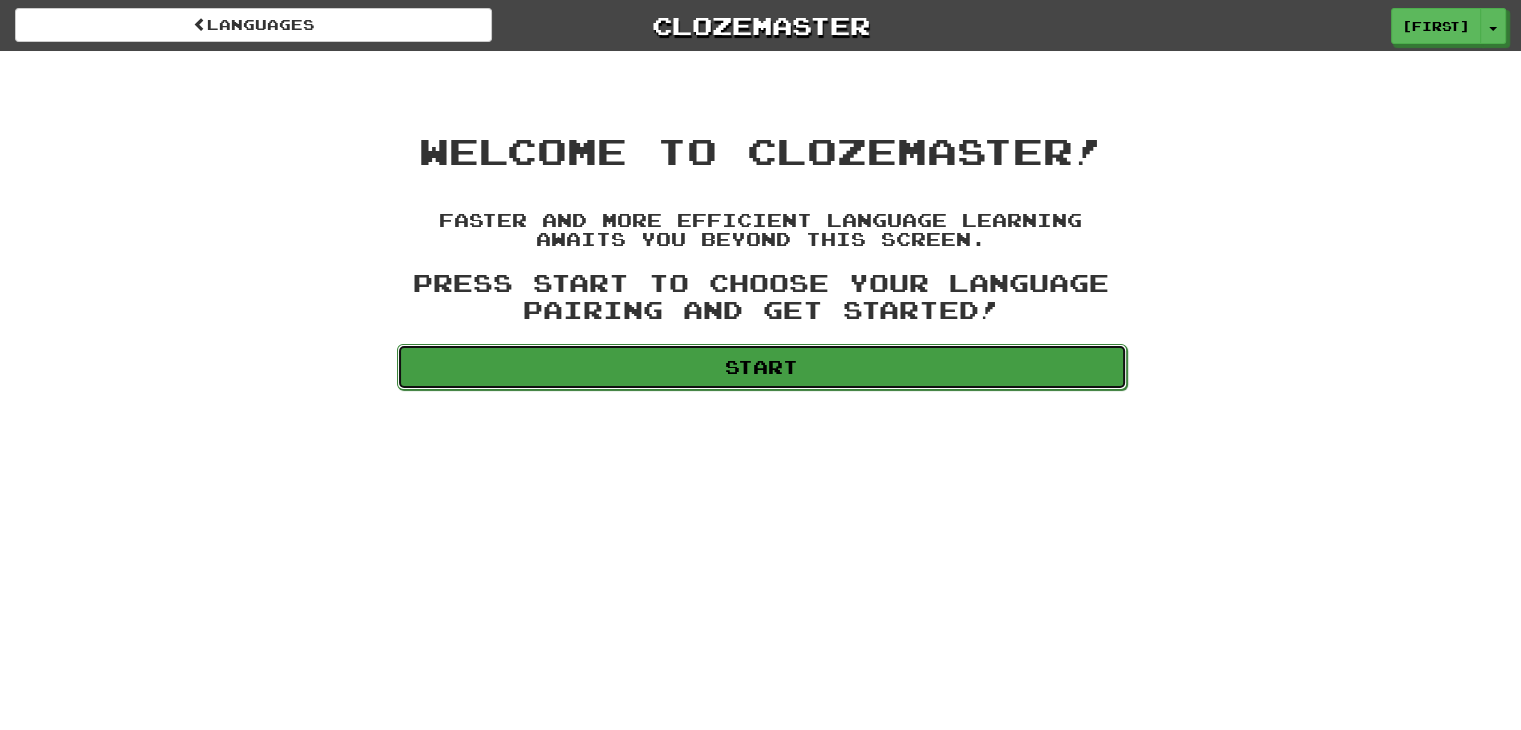 click on "Start" at bounding box center [762, 367] 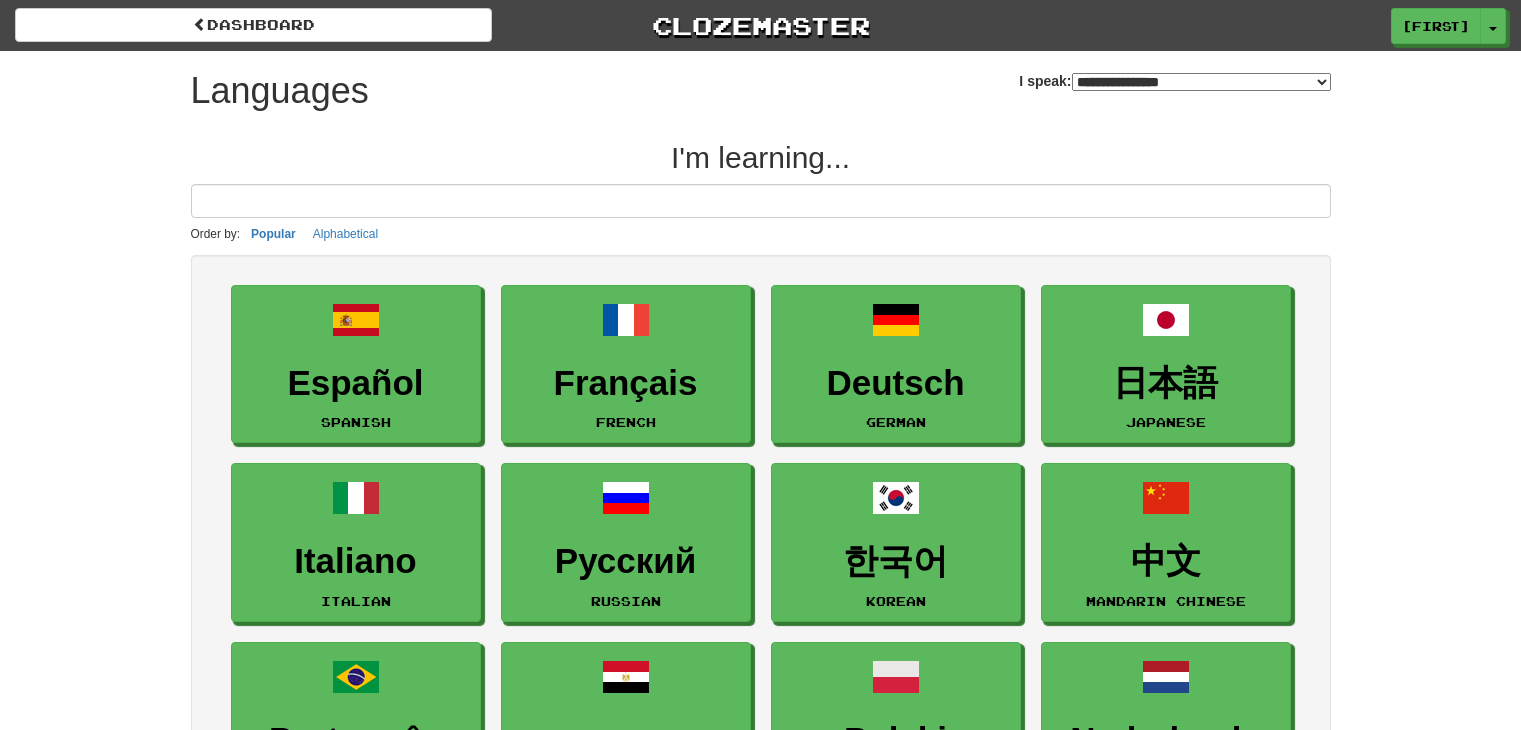 select on "*******" 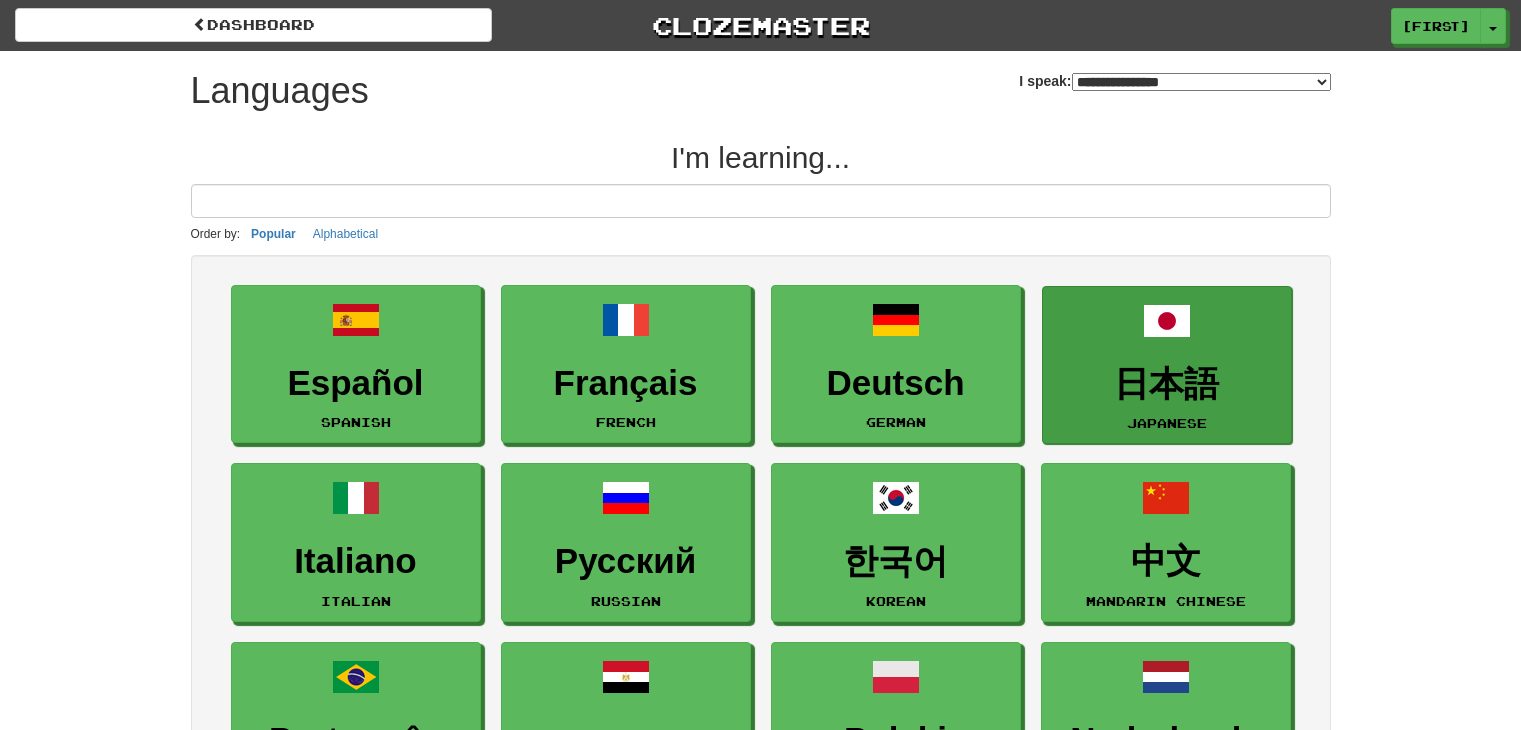 scroll, scrollTop: 0, scrollLeft: 0, axis: both 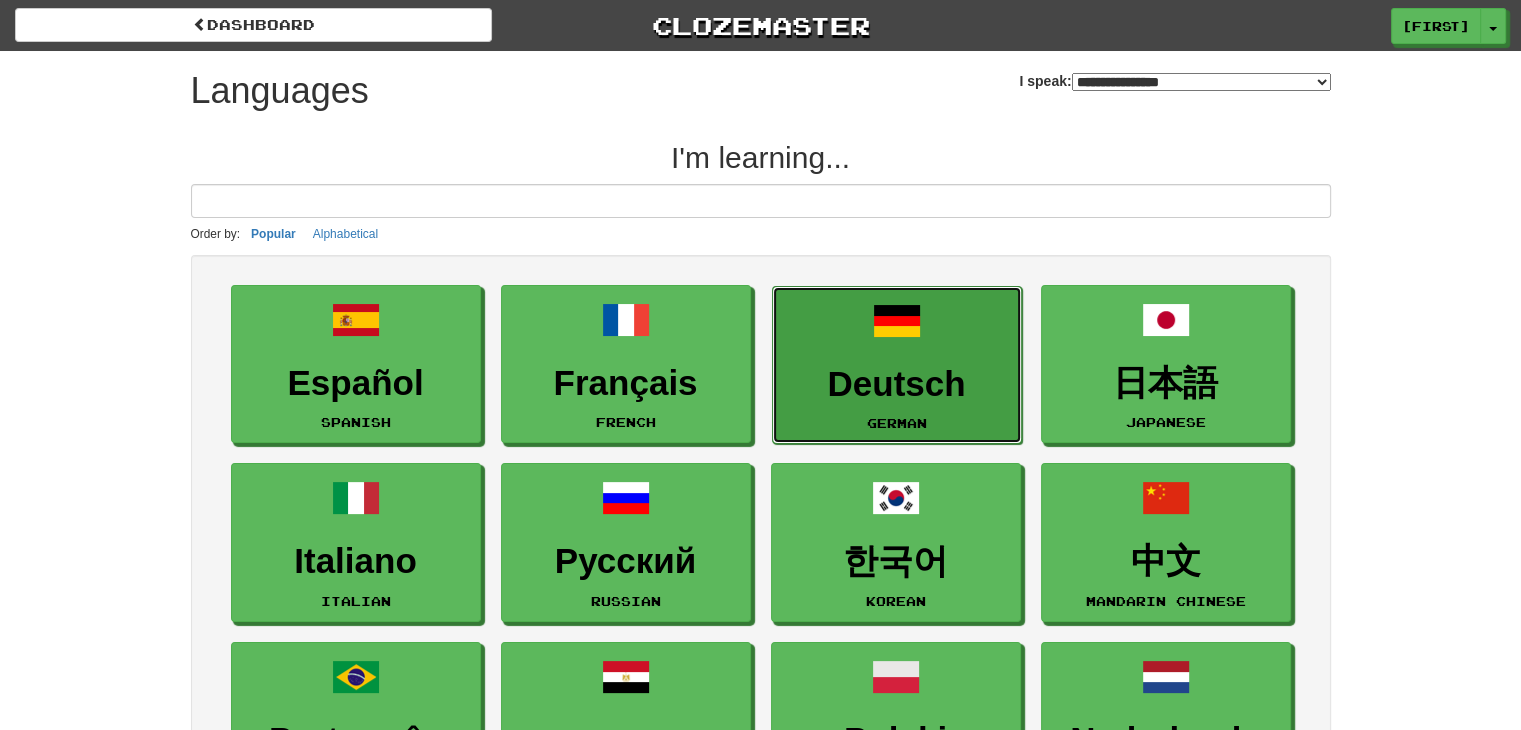 click on "Deutsch" at bounding box center [897, 384] 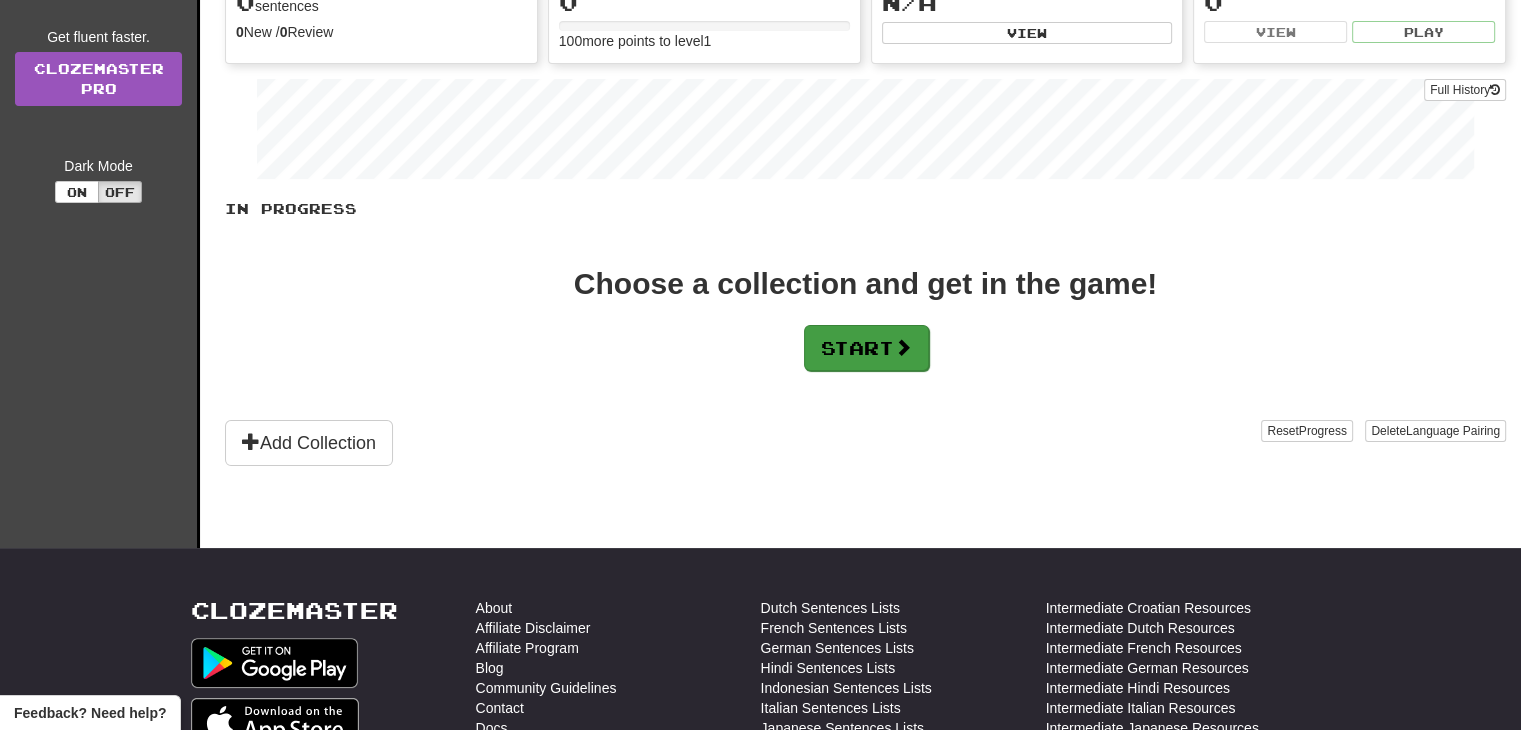 scroll, scrollTop: 100, scrollLeft: 0, axis: vertical 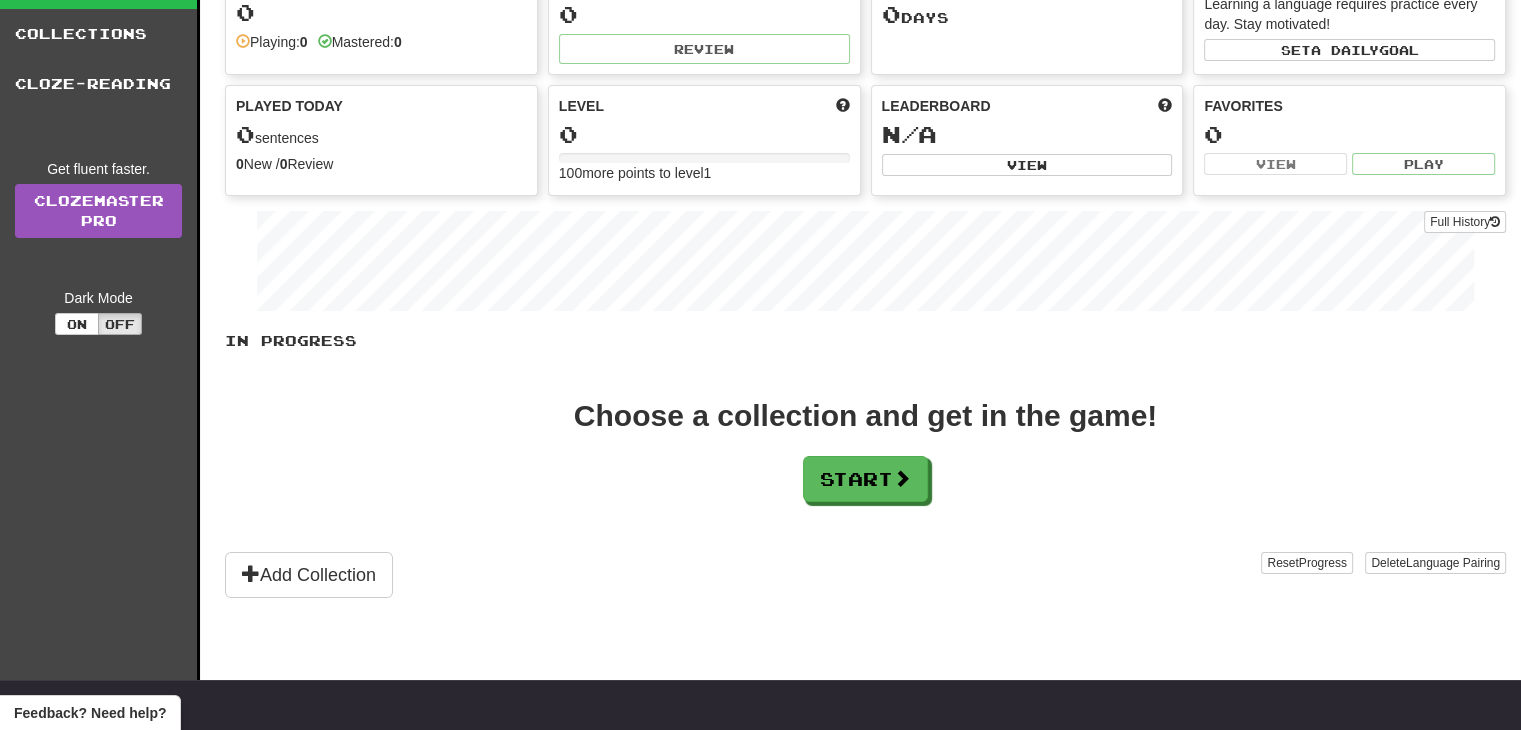 click on "In Progress Choose a collection and get in the game! Start   Add Collection Reset  Progress Delete  Language Pairing Dark Mode On Off" at bounding box center (865, 464) 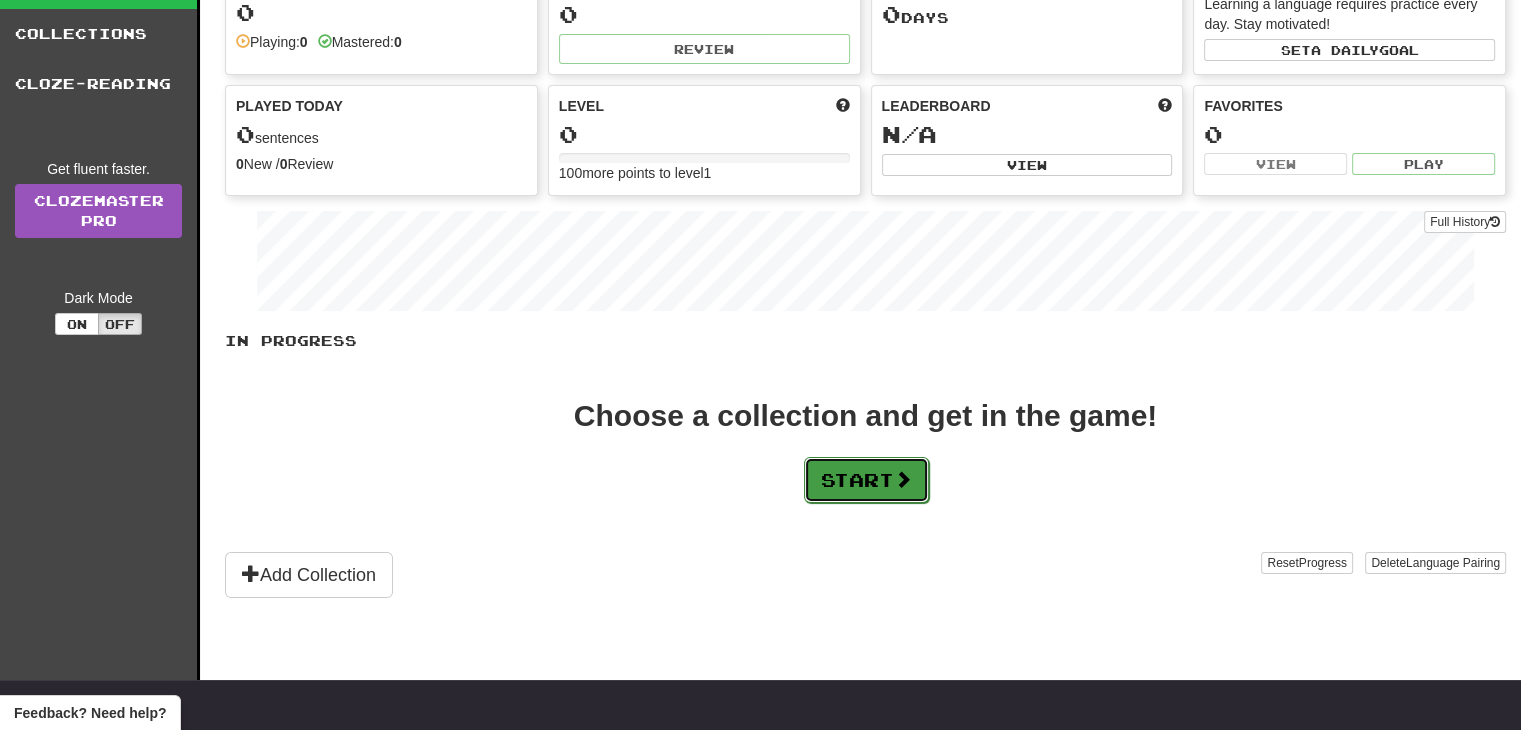 click on "Start" at bounding box center [866, 480] 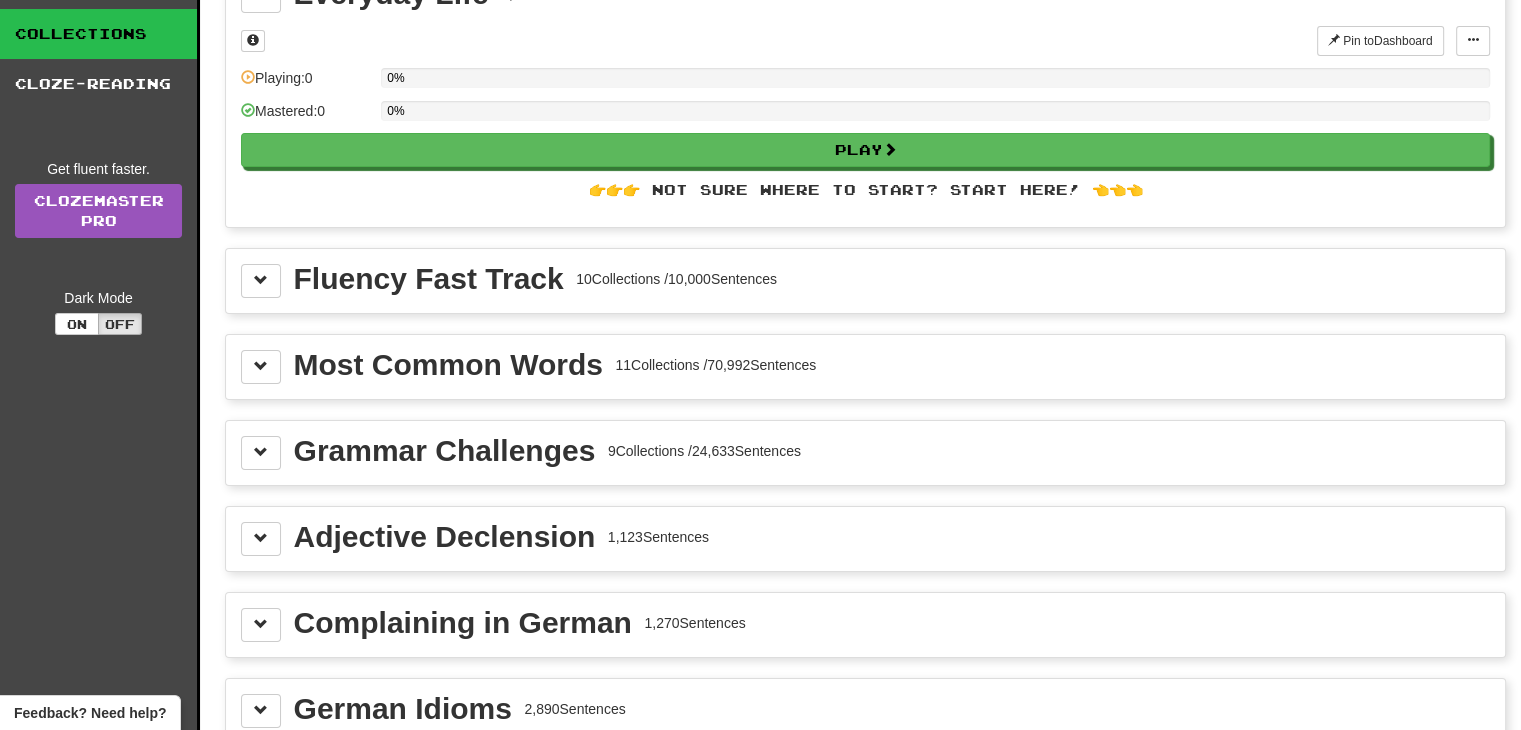 scroll, scrollTop: 0, scrollLeft: 0, axis: both 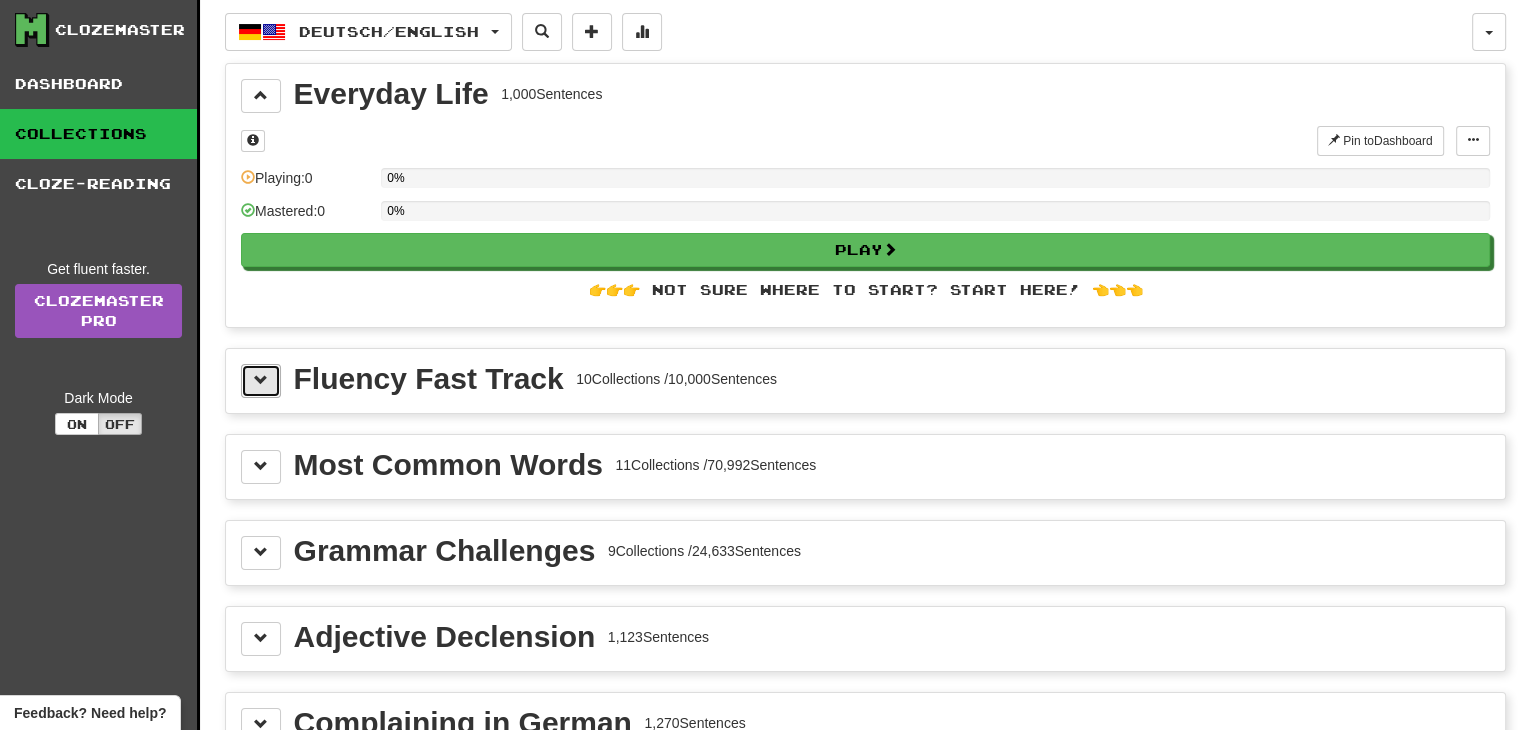 click at bounding box center (261, 381) 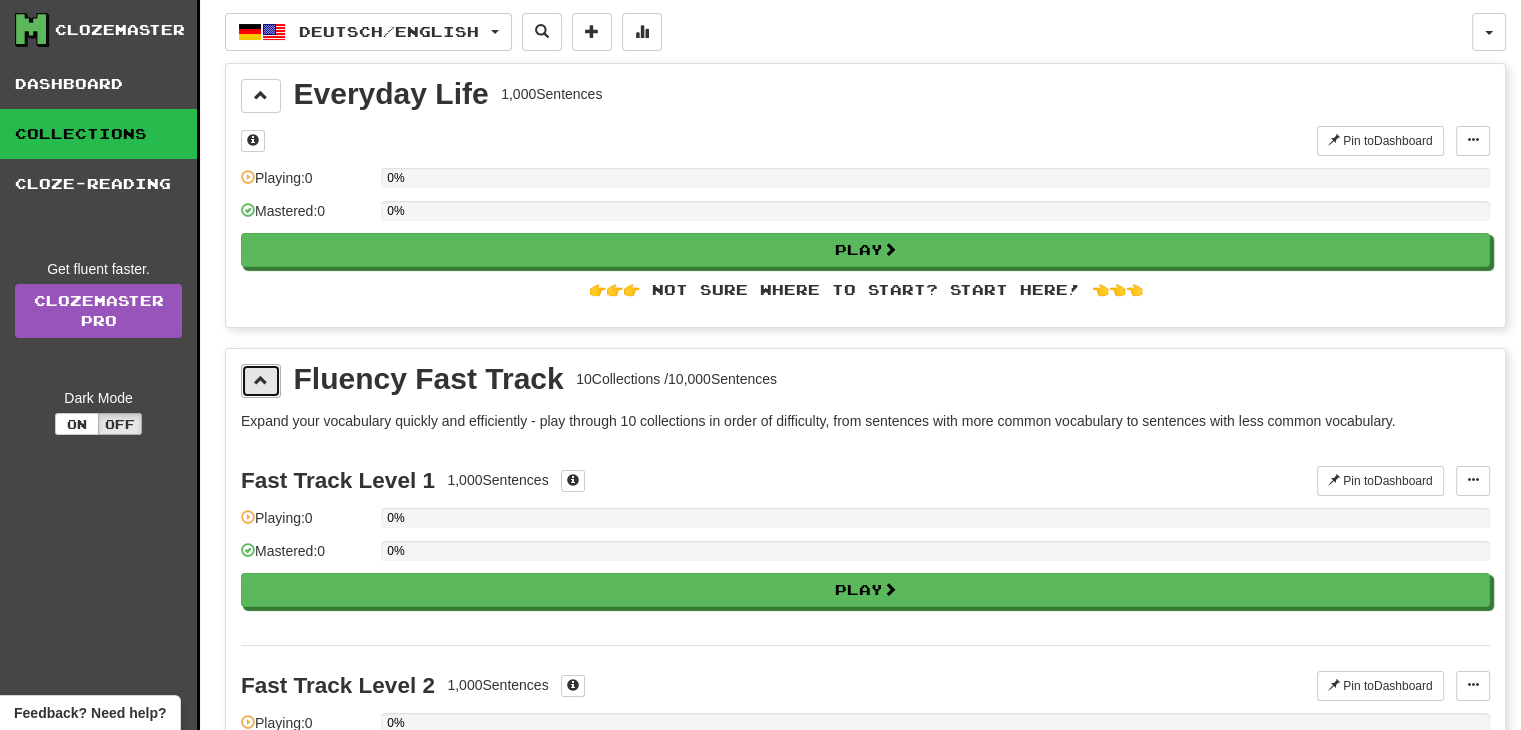 click at bounding box center [261, 381] 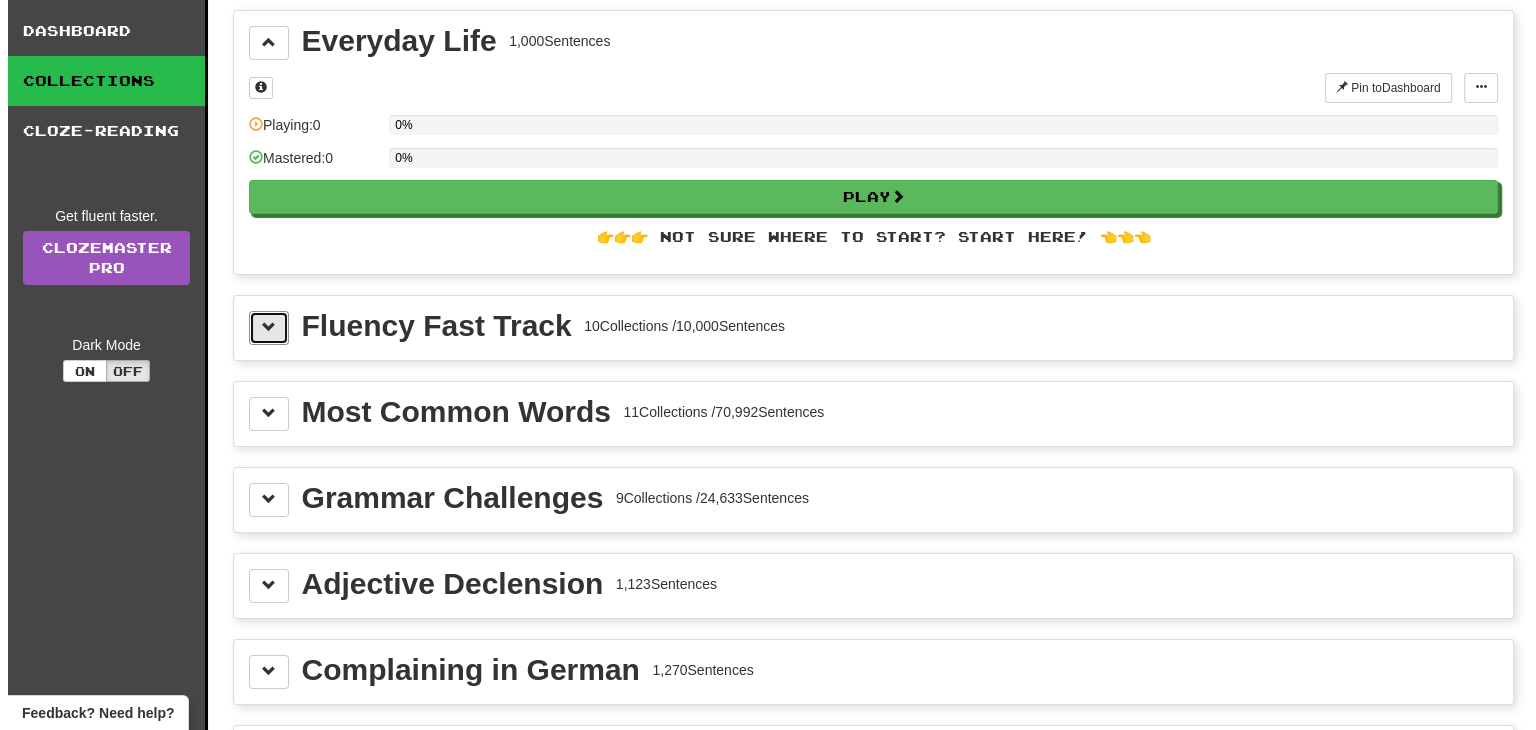 scroll, scrollTop: 100, scrollLeft: 0, axis: vertical 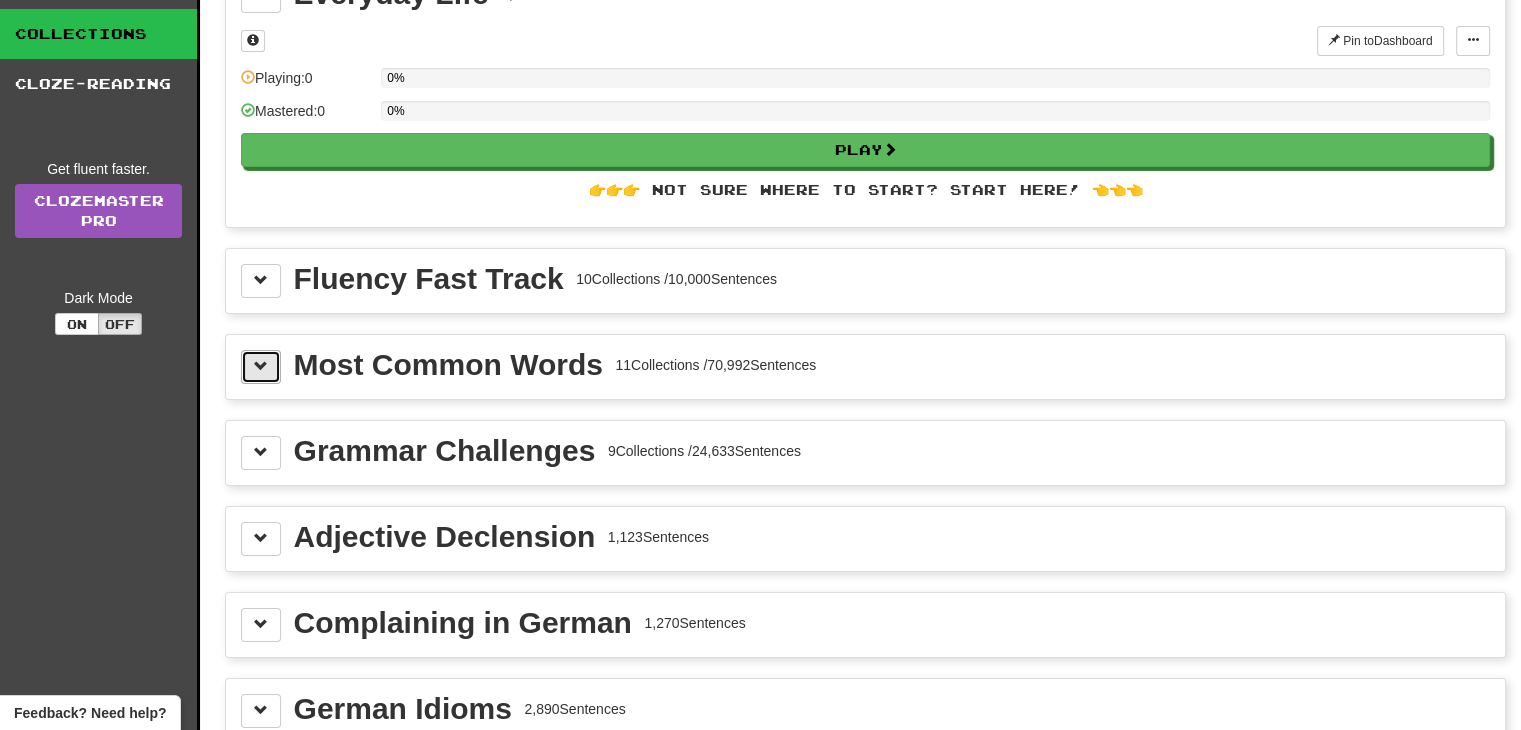 click at bounding box center [261, 367] 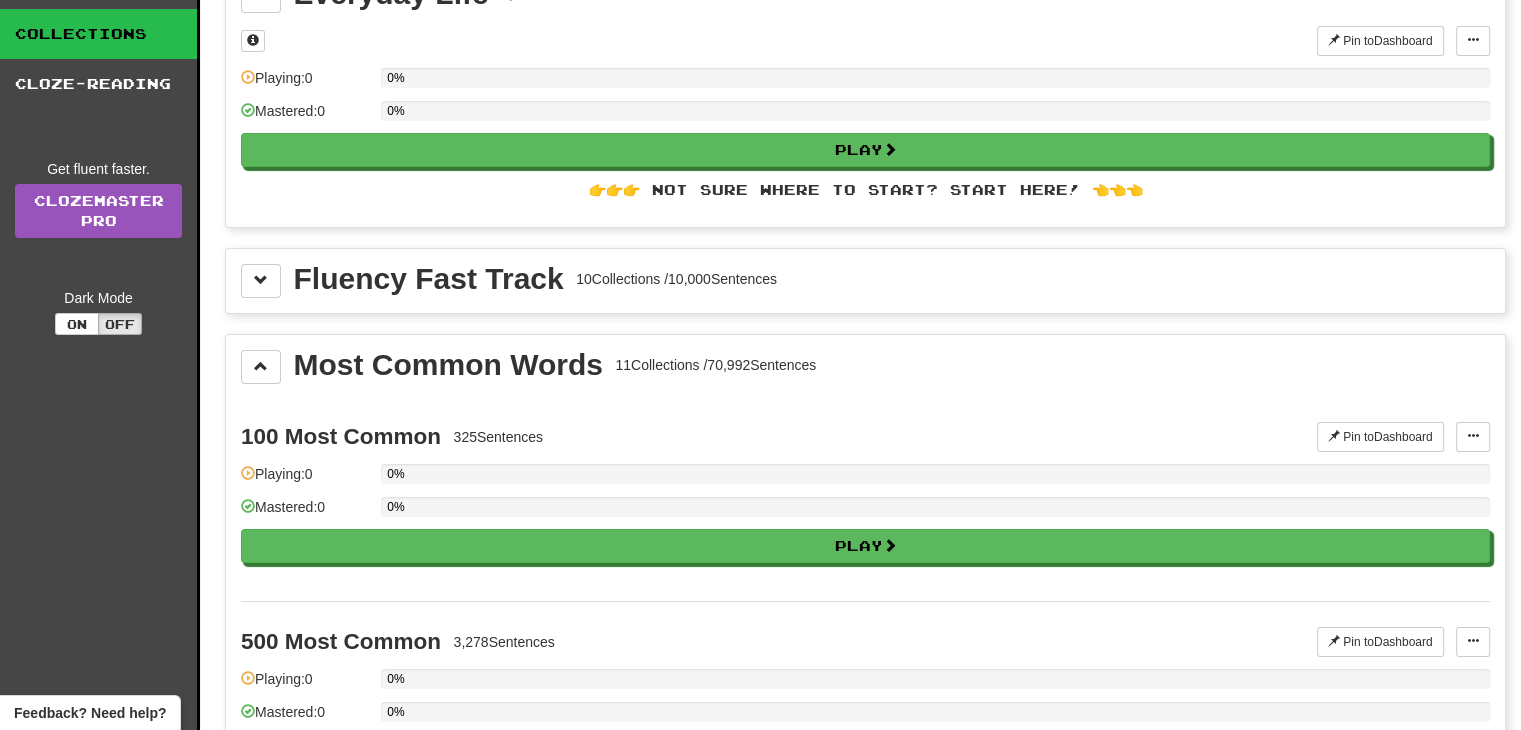 click on "100 Most Common 325  Sentences   Pin to  Dashboard   Pin to  Dashboard Manage Sentences  Playing:  0 0%  Mastered:  0 0% Play" at bounding box center (865, 499) 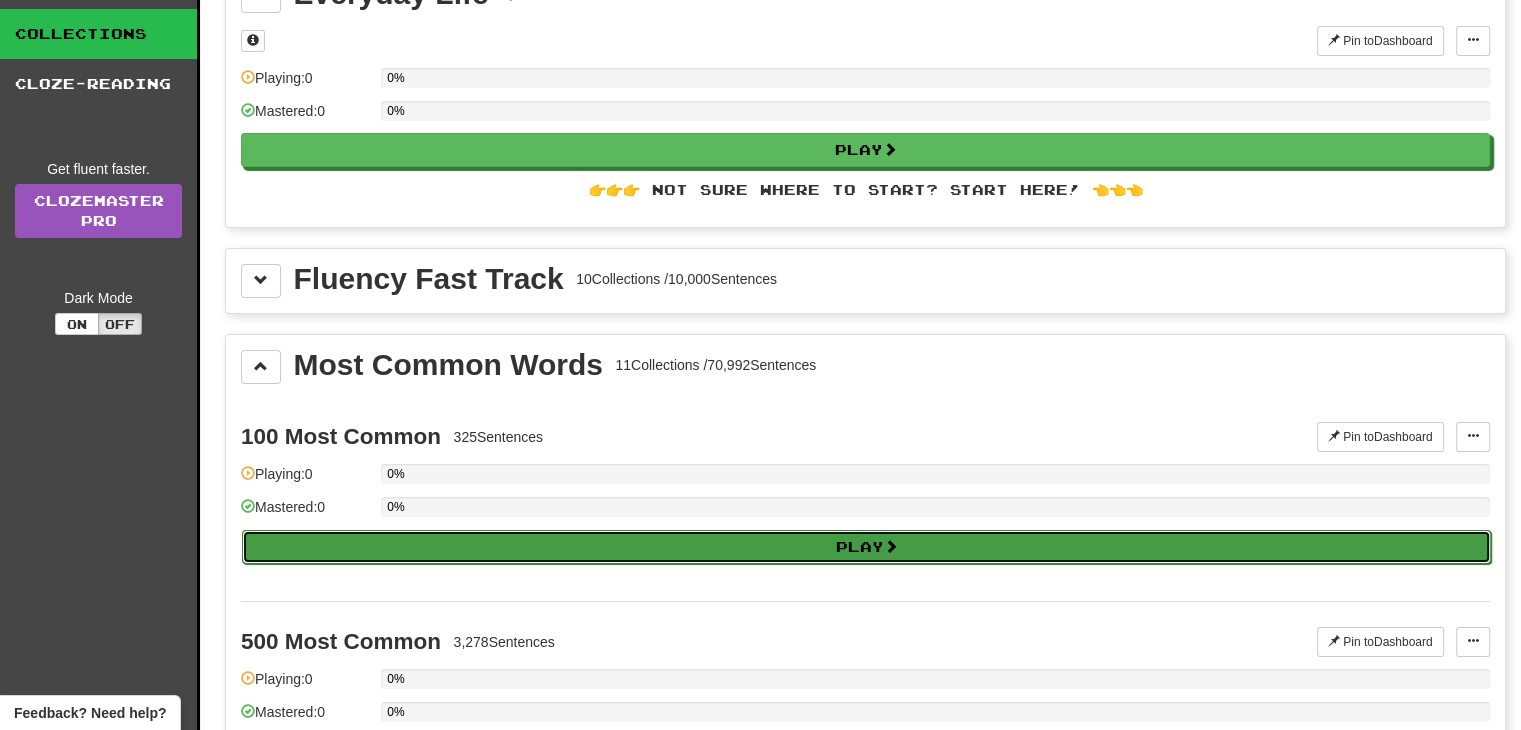 click on "Play" at bounding box center [866, 547] 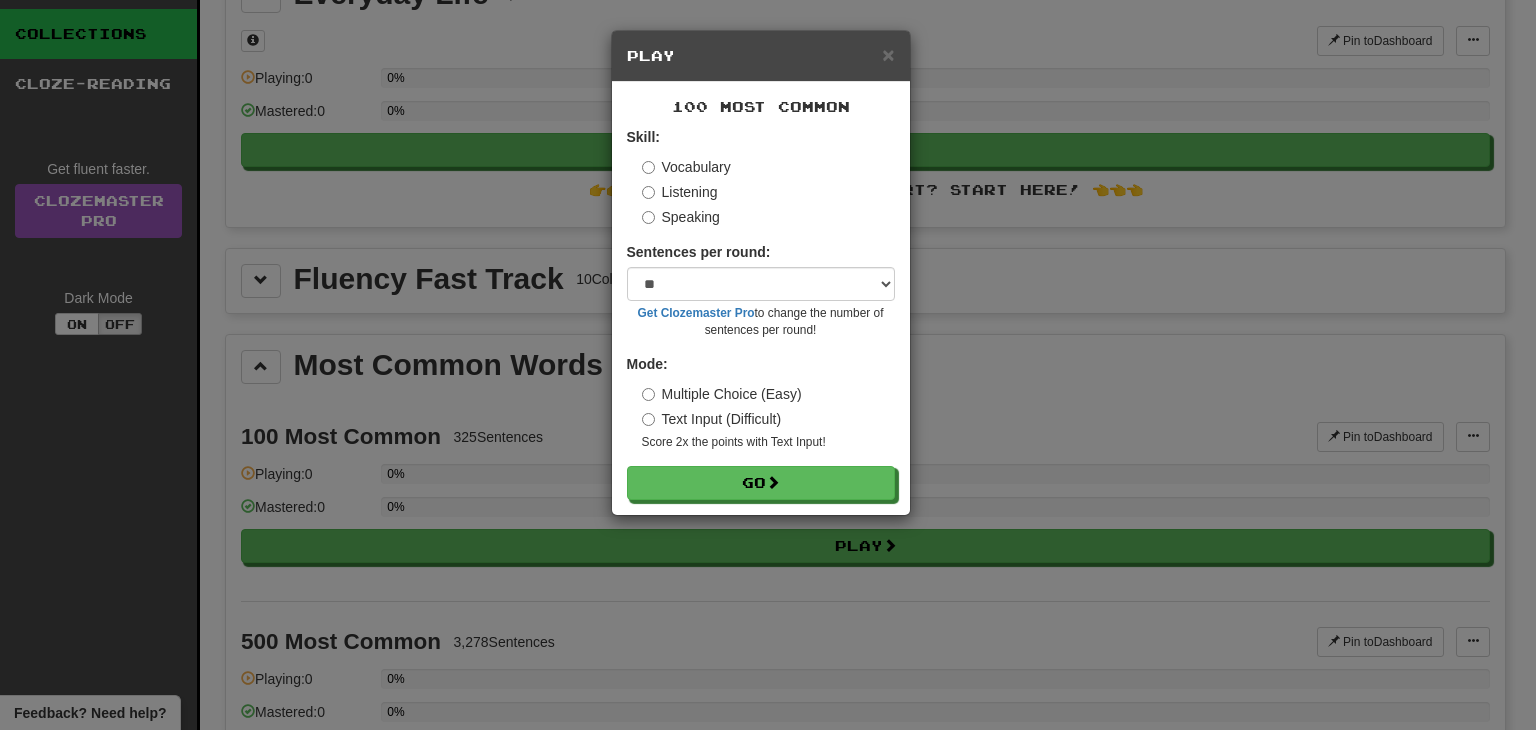 click on "Listening" at bounding box center (680, 192) 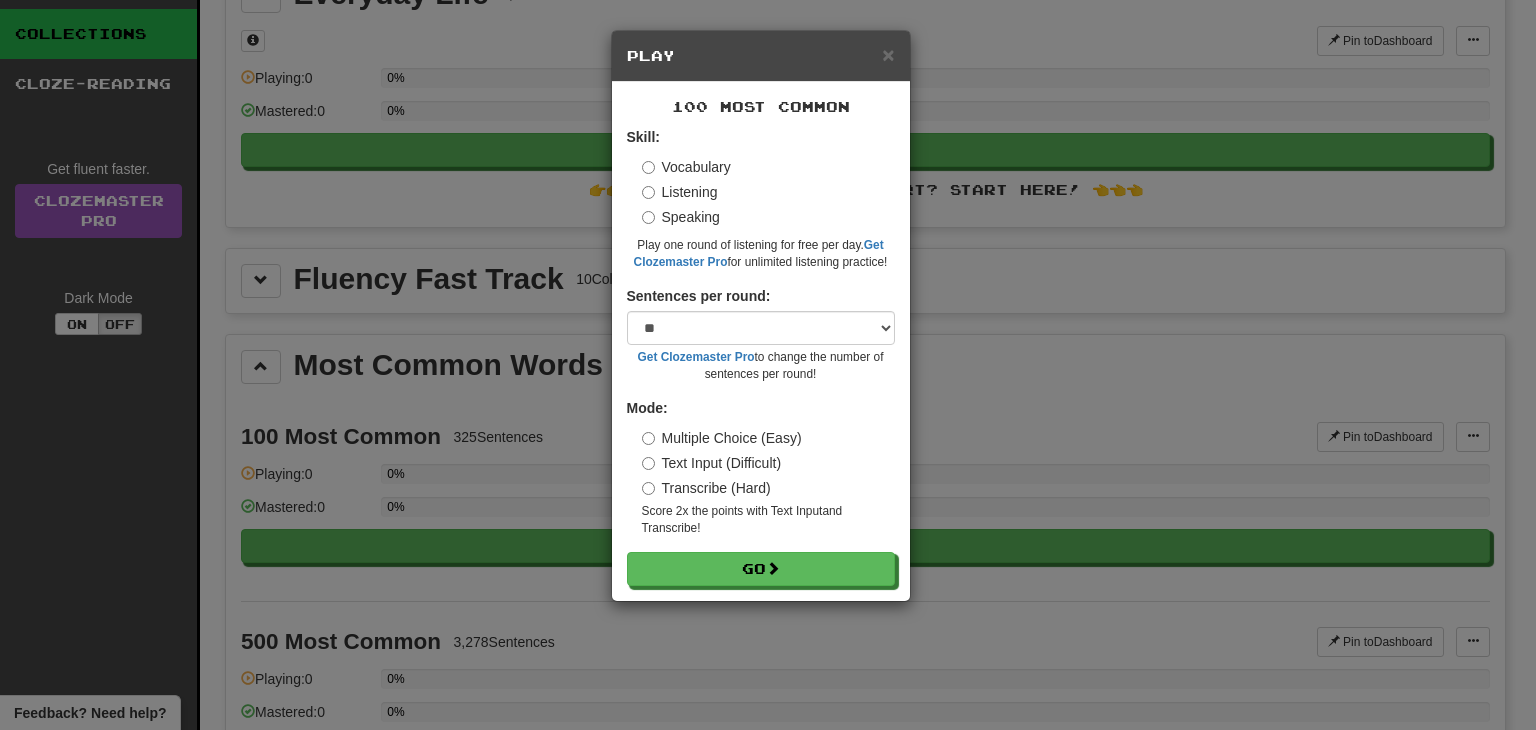 click on "Vocabulary" at bounding box center (686, 167) 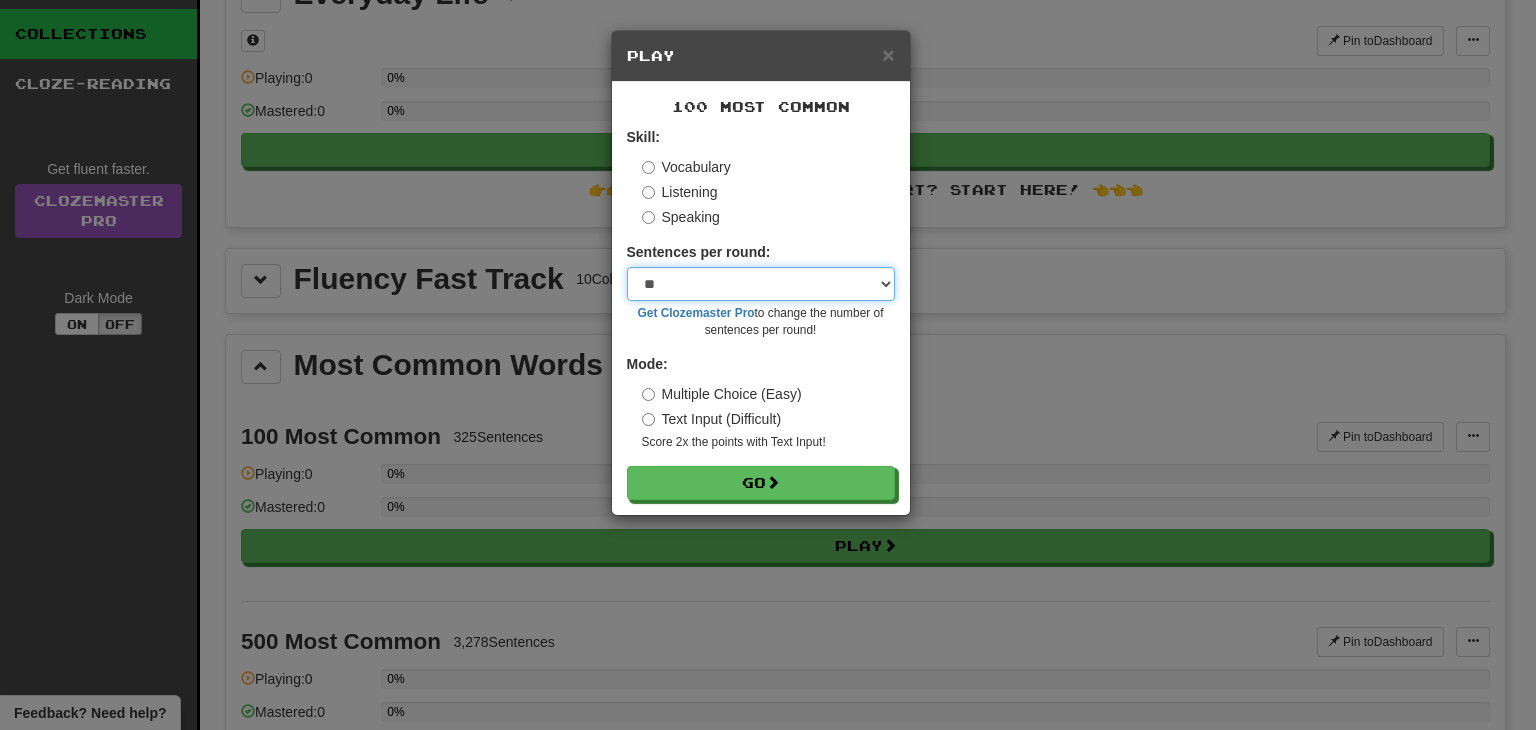 click on "* ** ** ** ** ** *** ********" at bounding box center [761, 284] 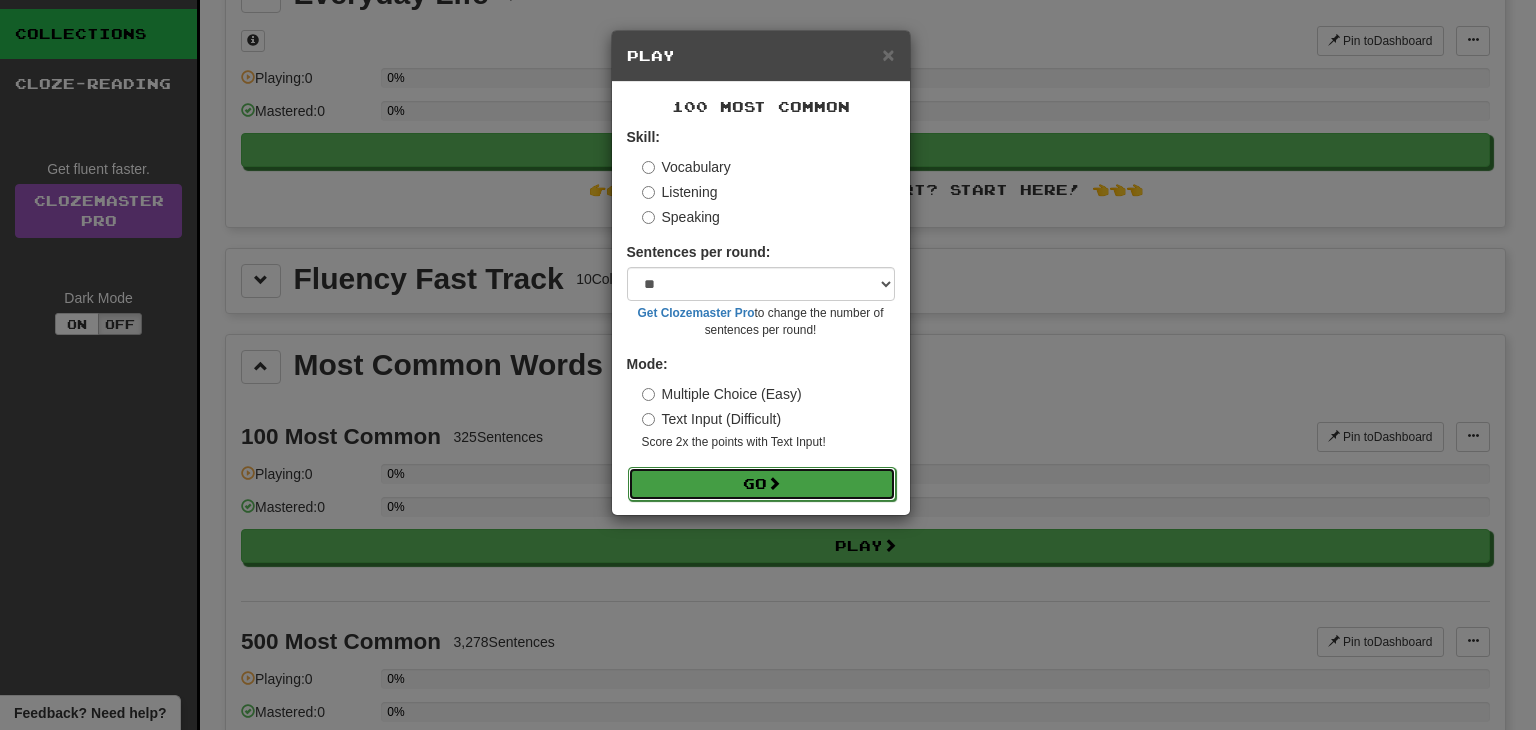 click on "Go" at bounding box center [762, 484] 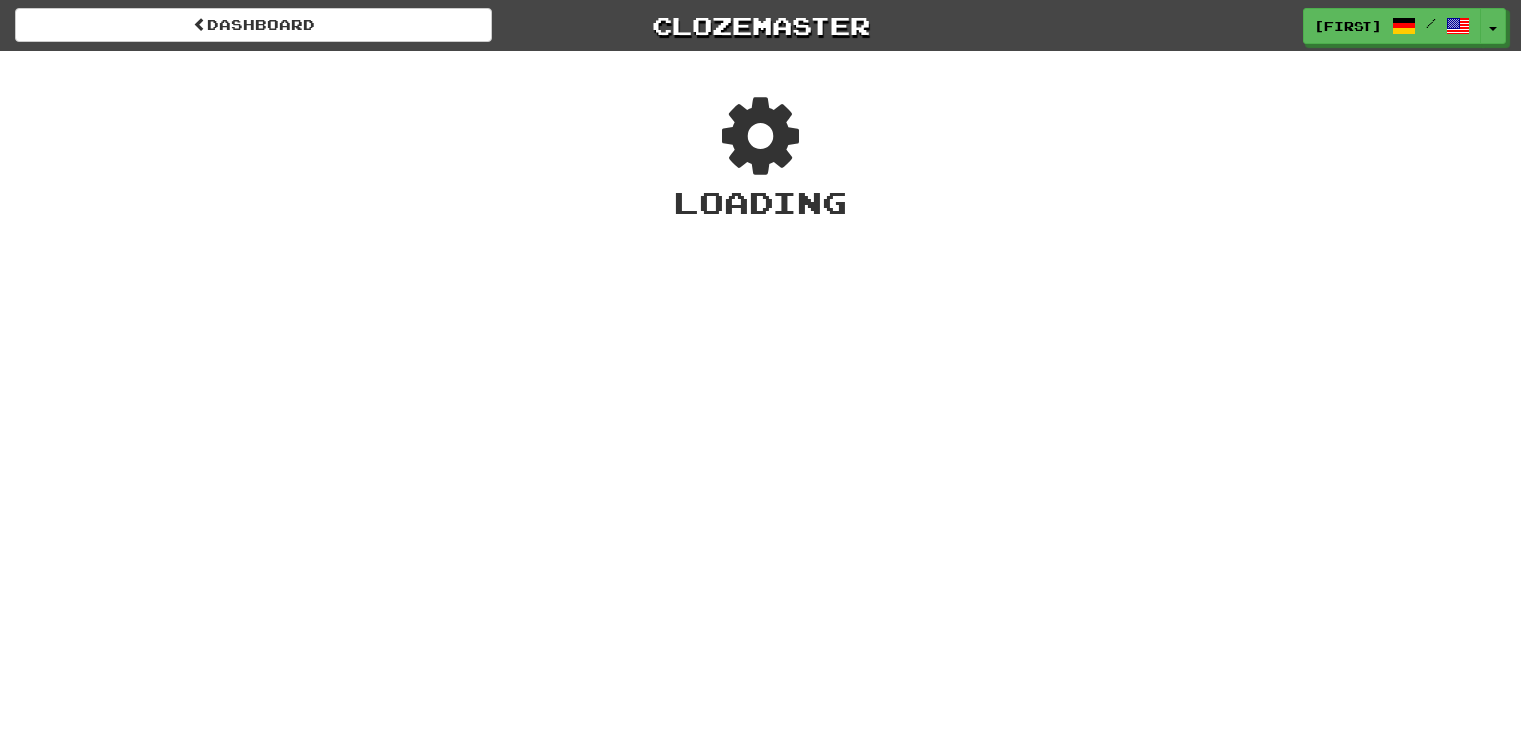 scroll, scrollTop: 0, scrollLeft: 0, axis: both 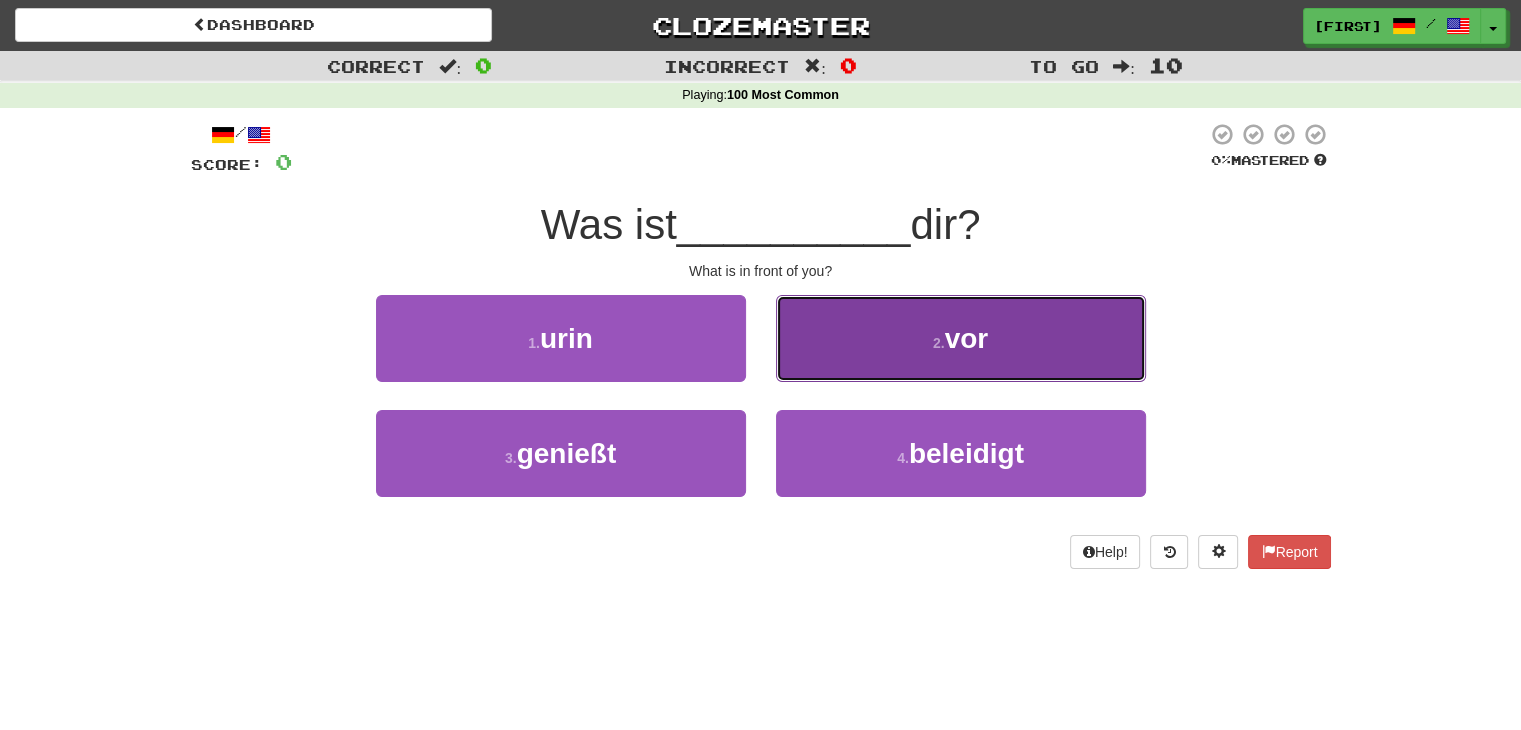 click on "2 .  vor" at bounding box center (961, 338) 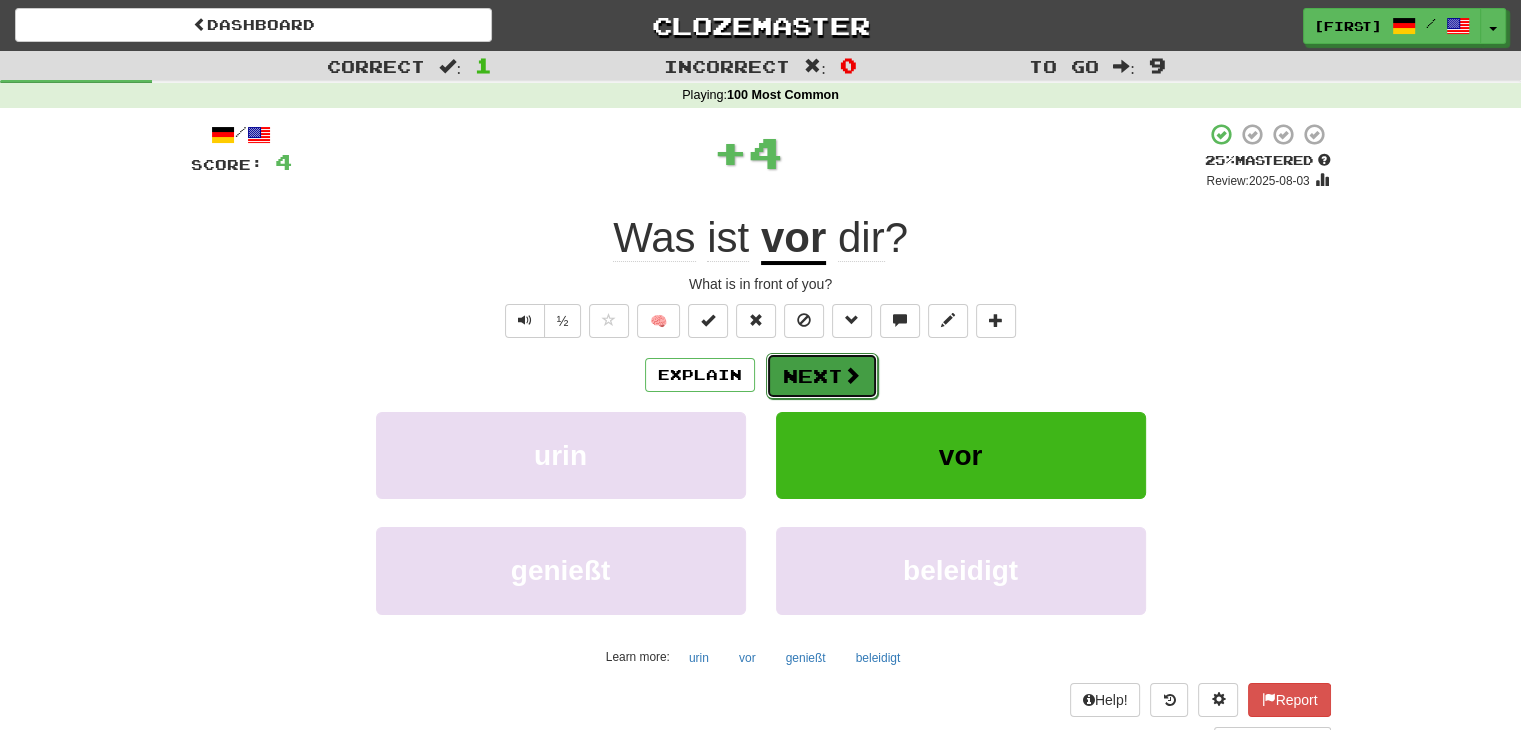 click at bounding box center (852, 375) 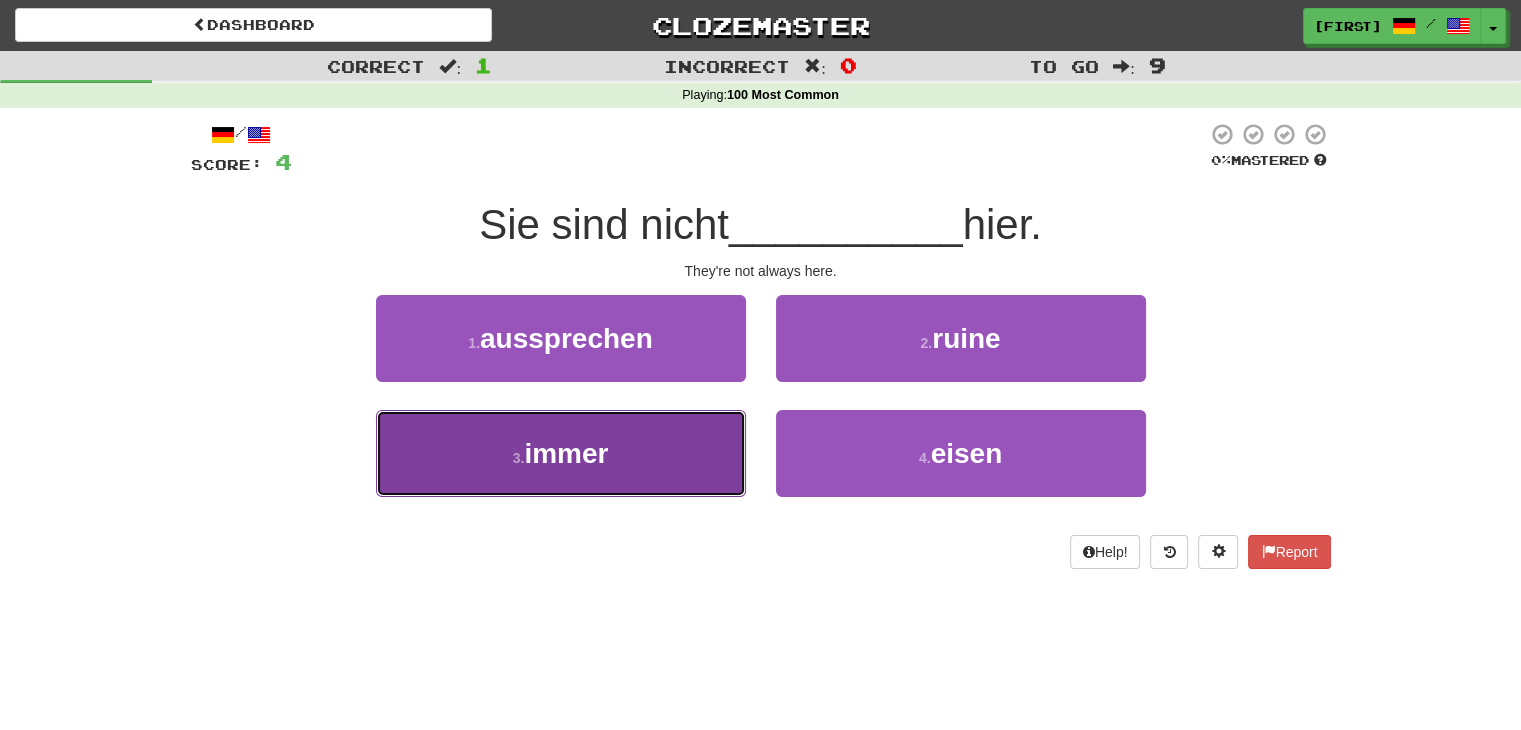 click on "3 .  immer" at bounding box center [561, 453] 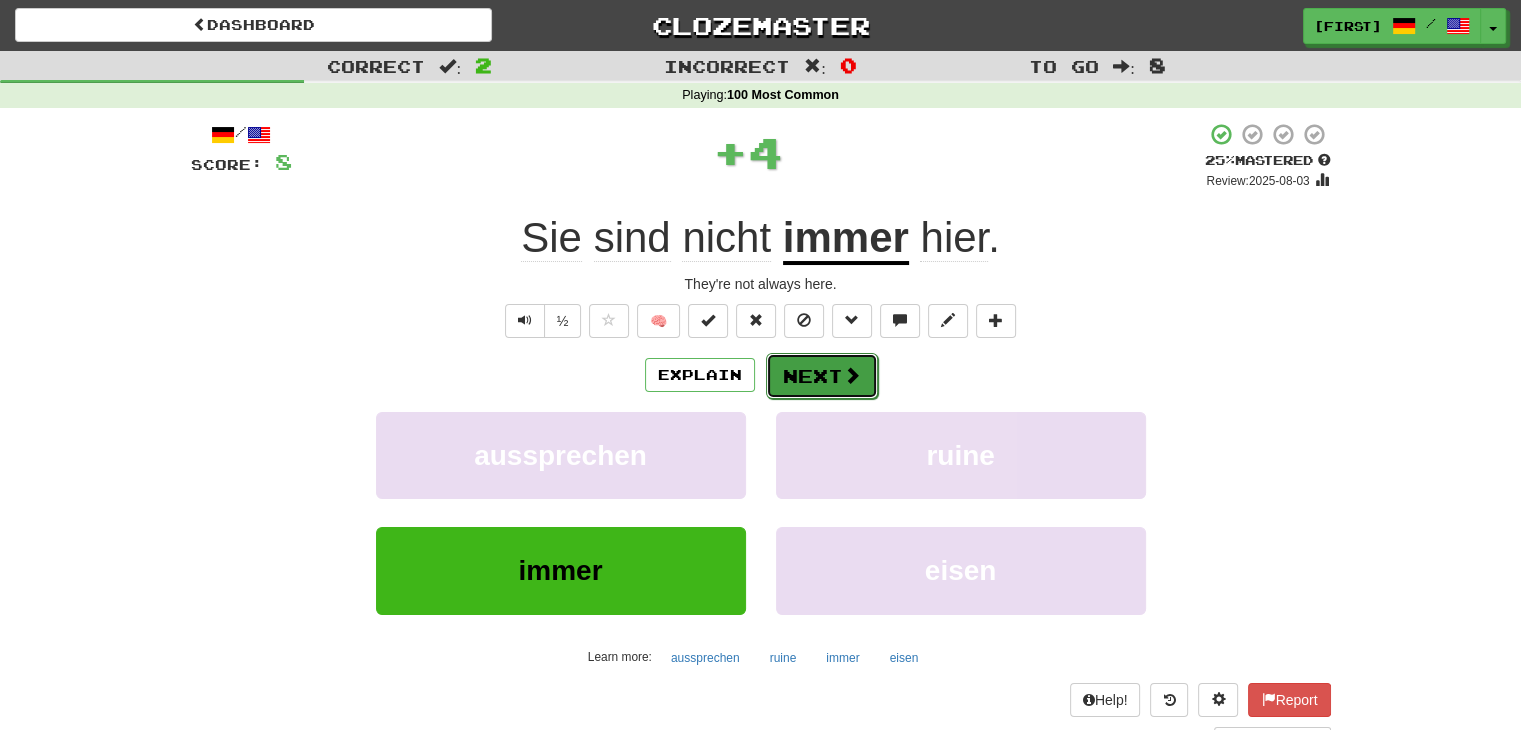 click on "Next" at bounding box center (822, 376) 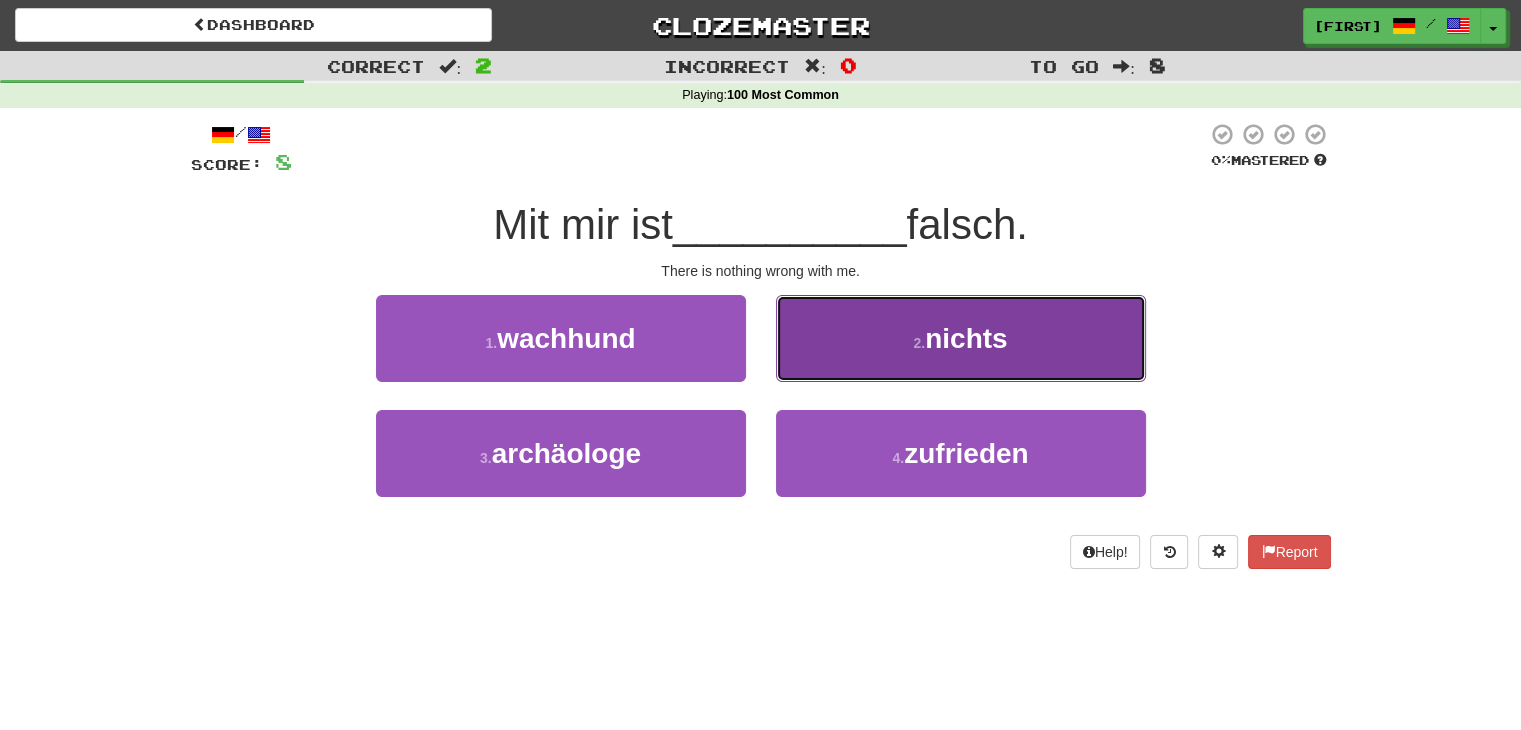 click on "nichts" at bounding box center (966, 338) 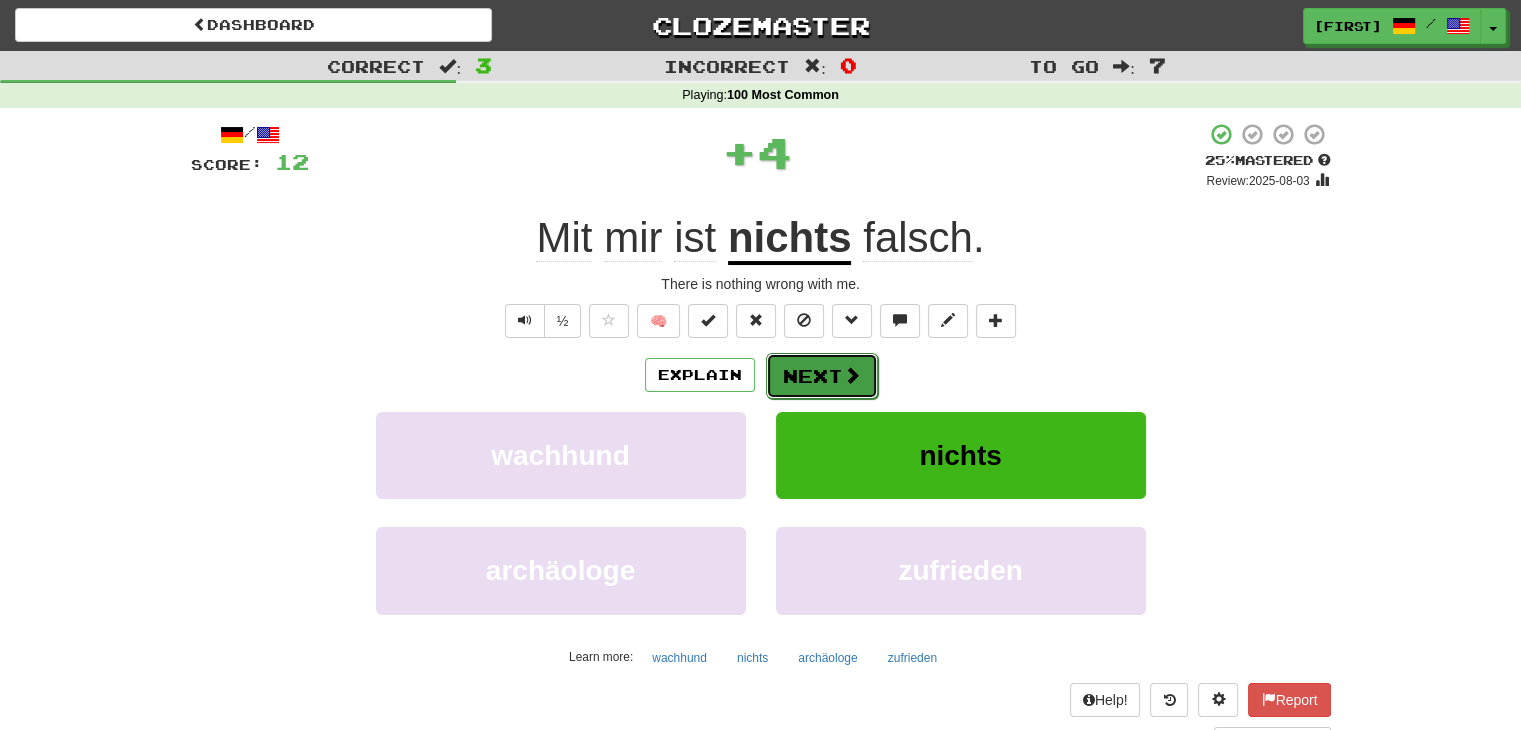 click on "Next" at bounding box center [822, 376] 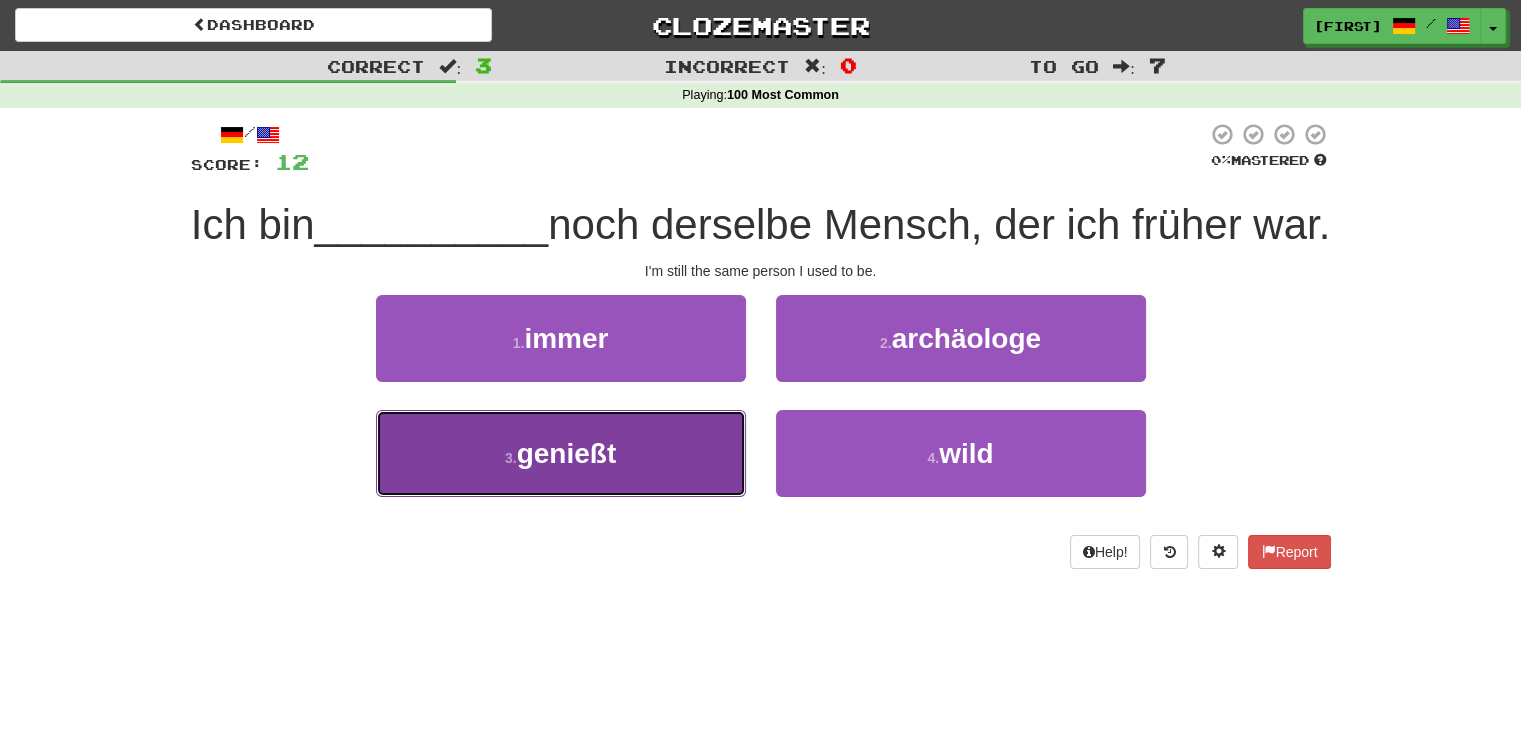 click on "3 .  genießt" at bounding box center (561, 453) 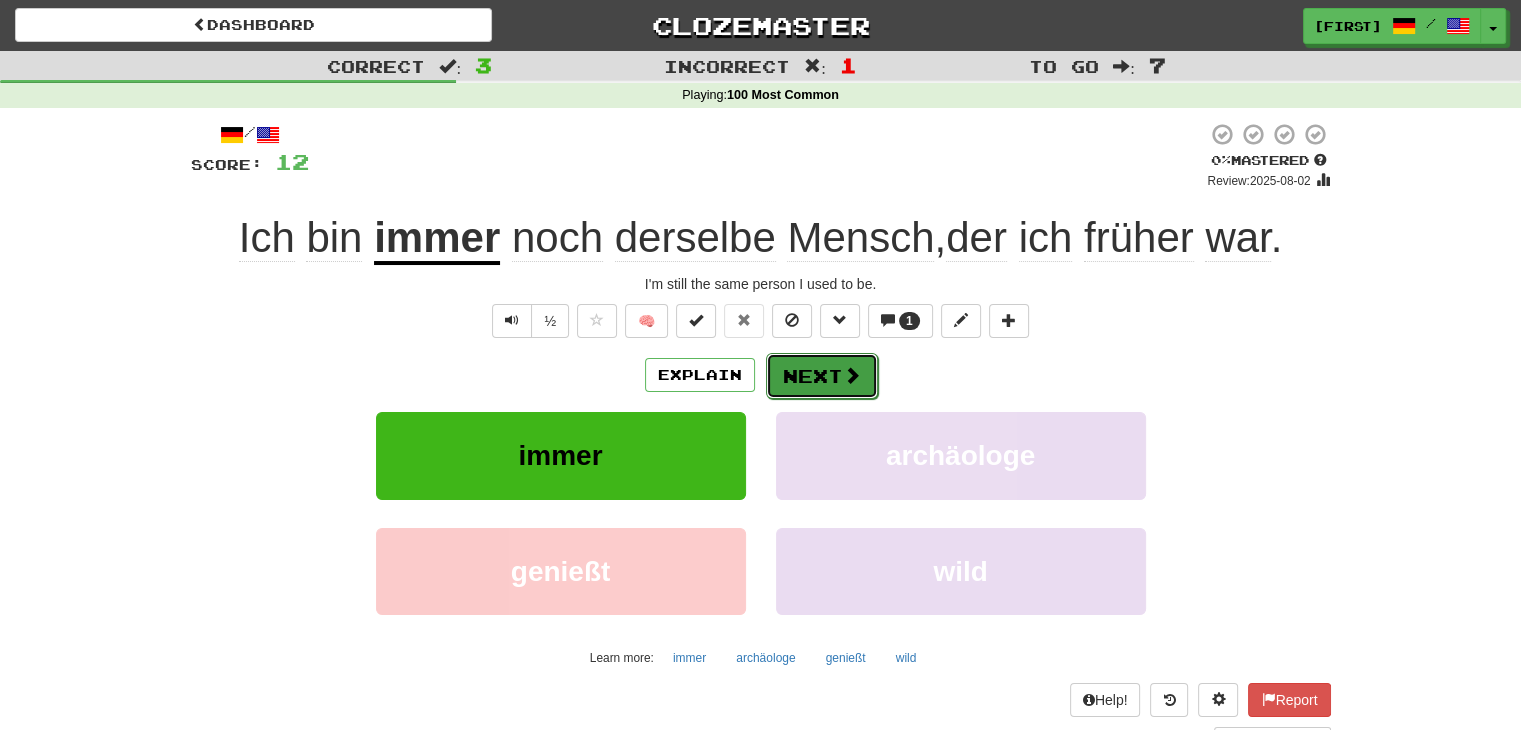 click on "Next" at bounding box center [822, 376] 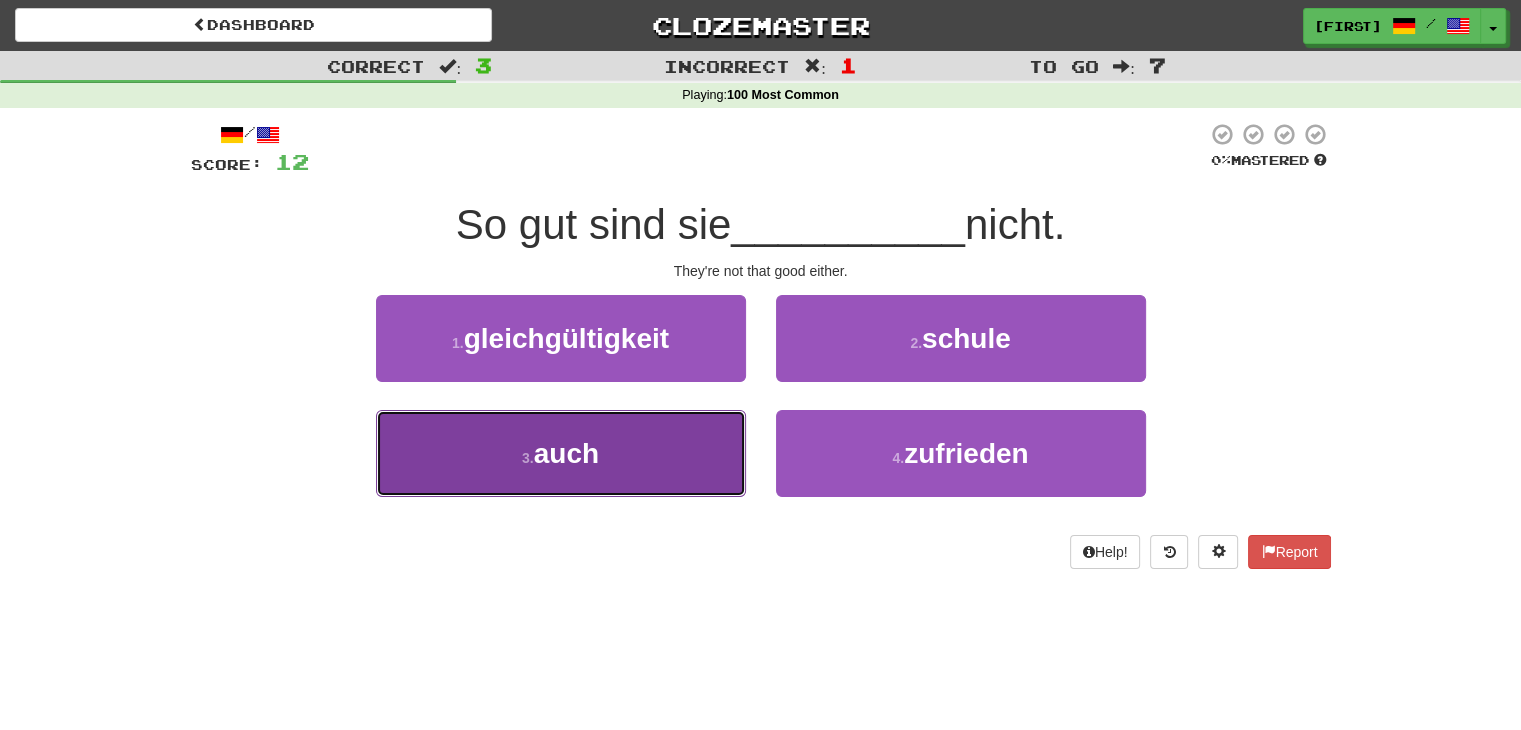 click on "3 .  auch" at bounding box center (561, 453) 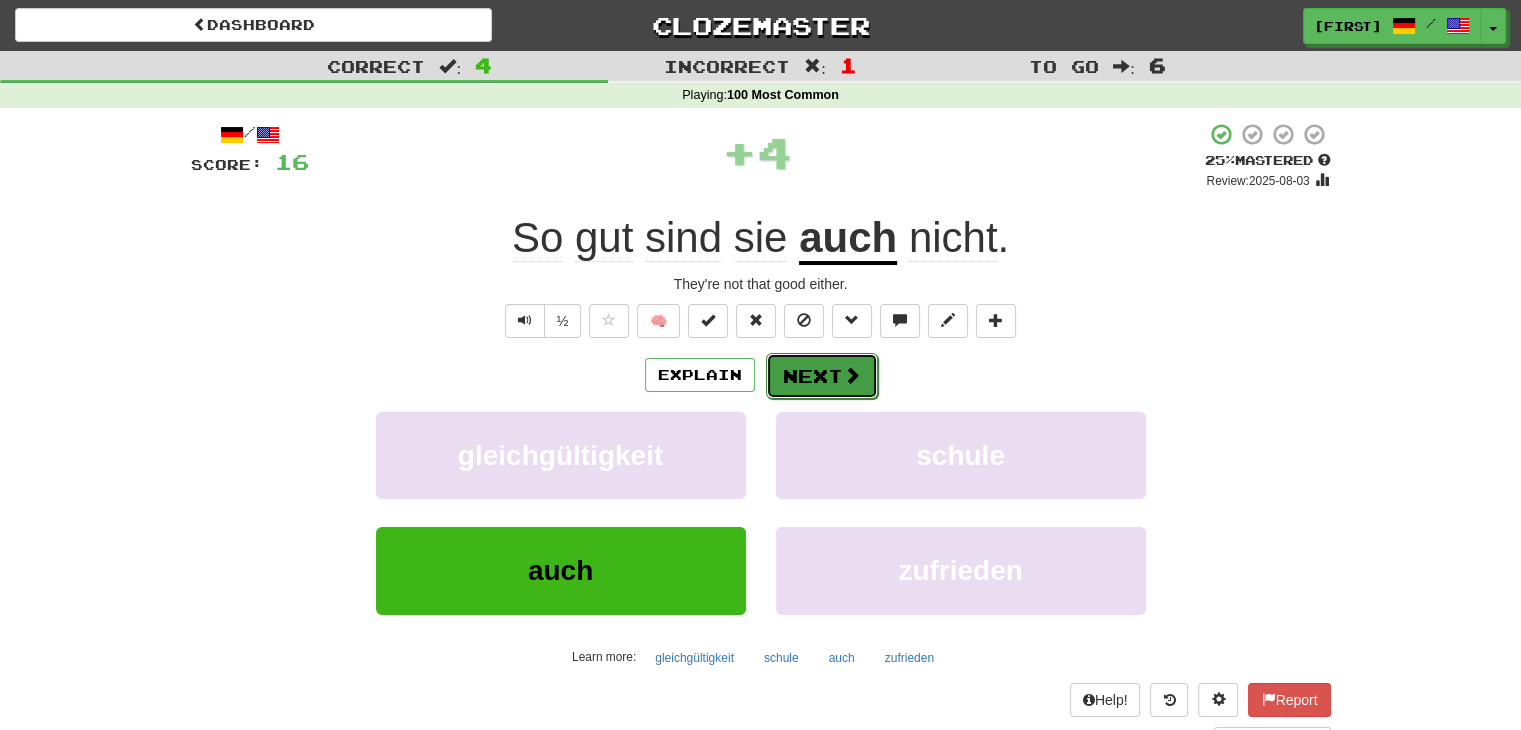 click on "Next" at bounding box center (822, 376) 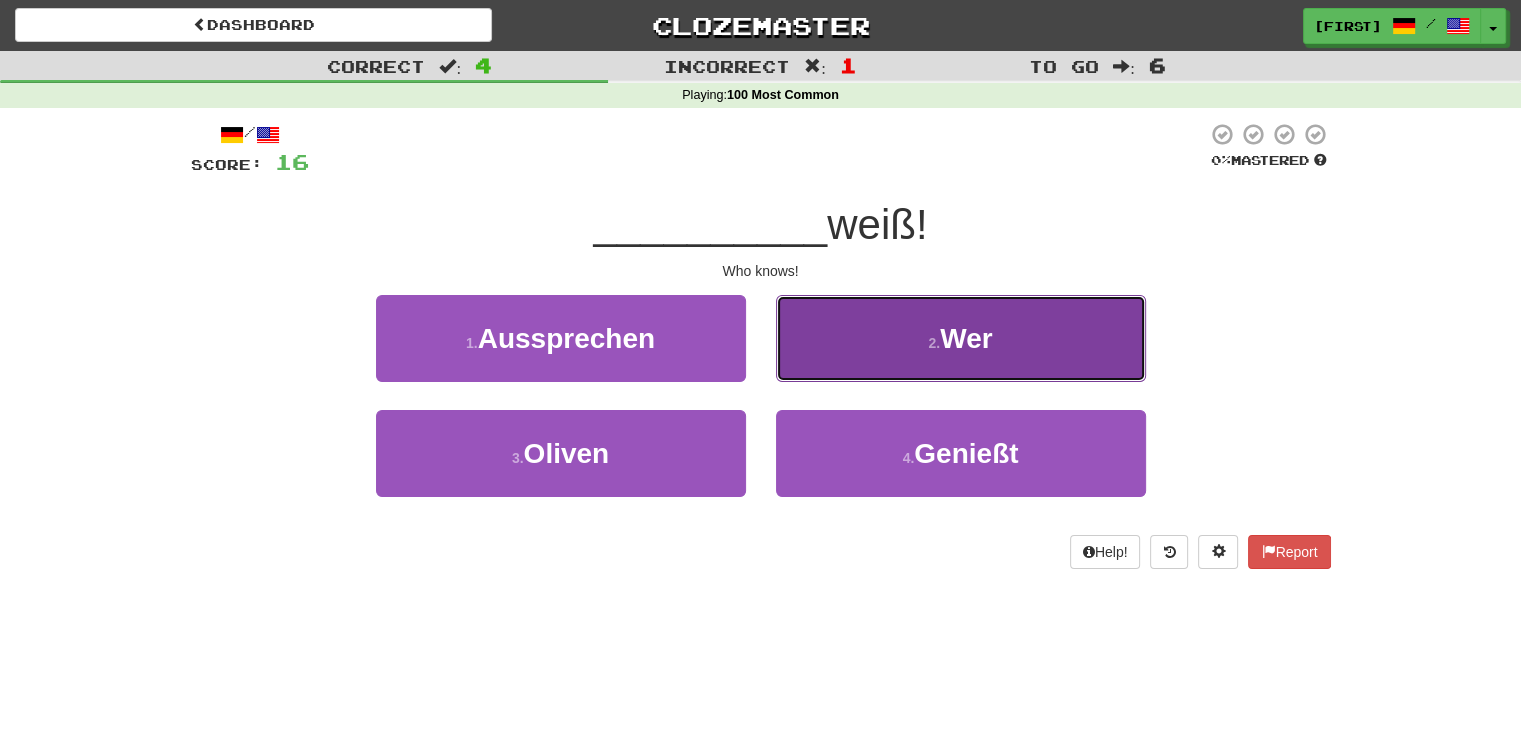 click on "2 .  Wer" at bounding box center [961, 338] 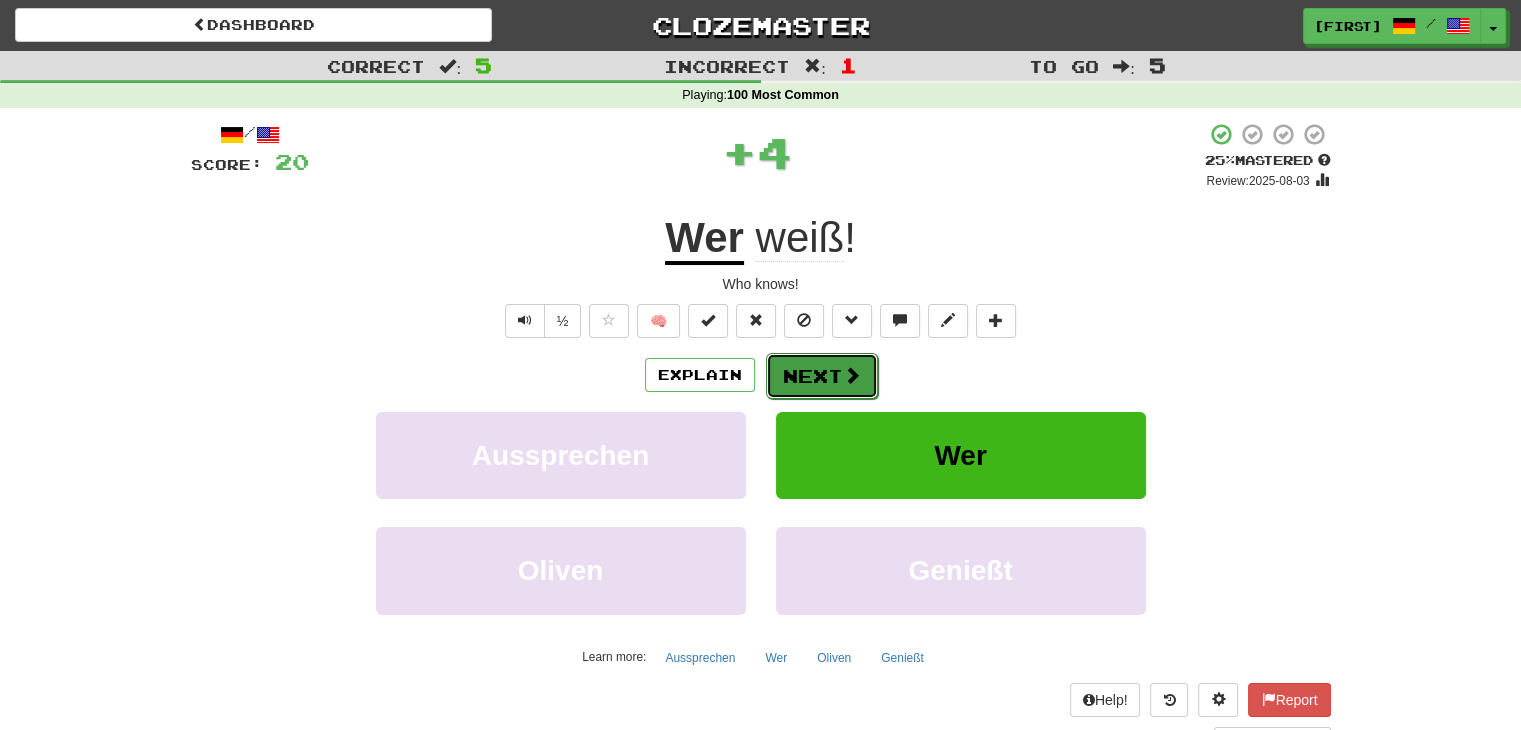 click on "Next" at bounding box center [822, 376] 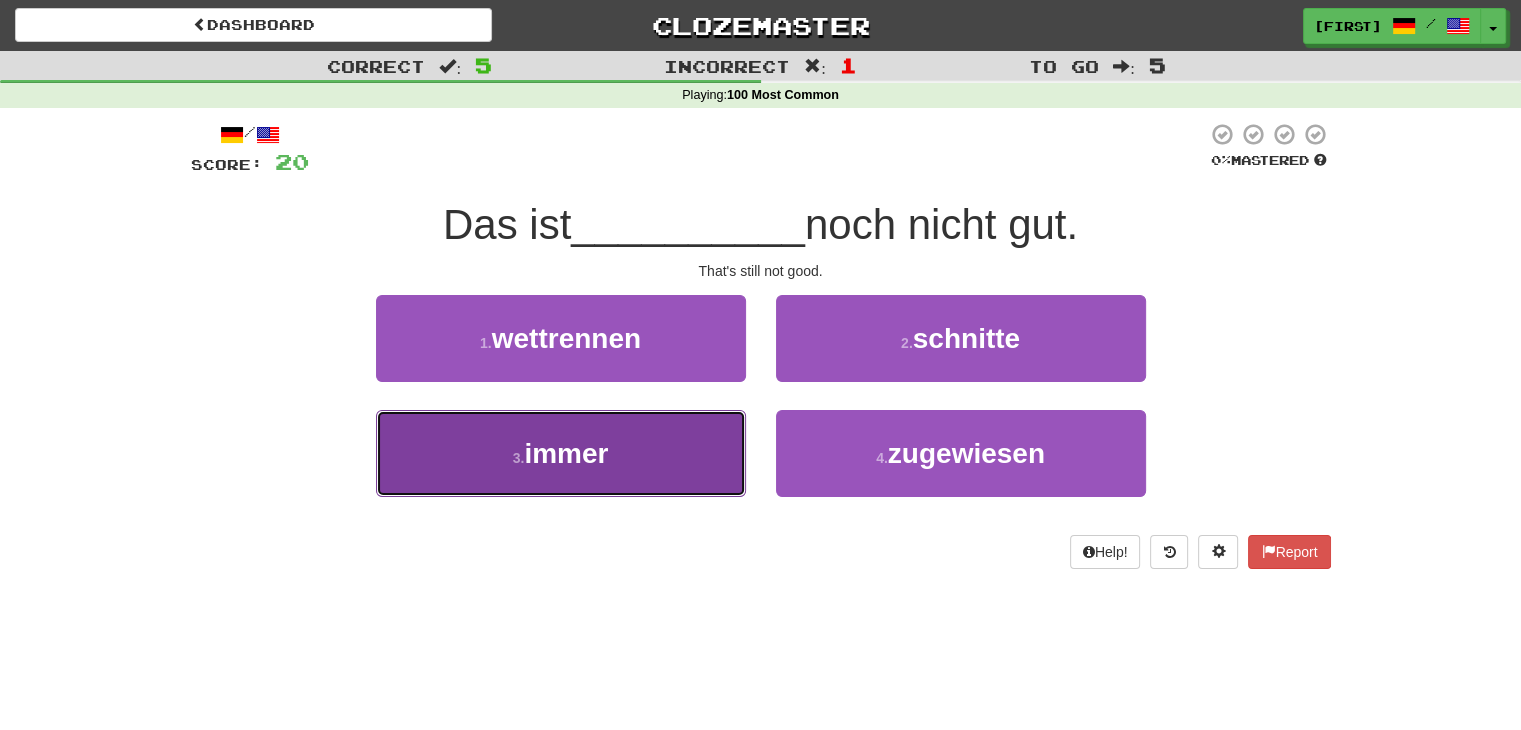 click on "3 .  immer" at bounding box center [561, 453] 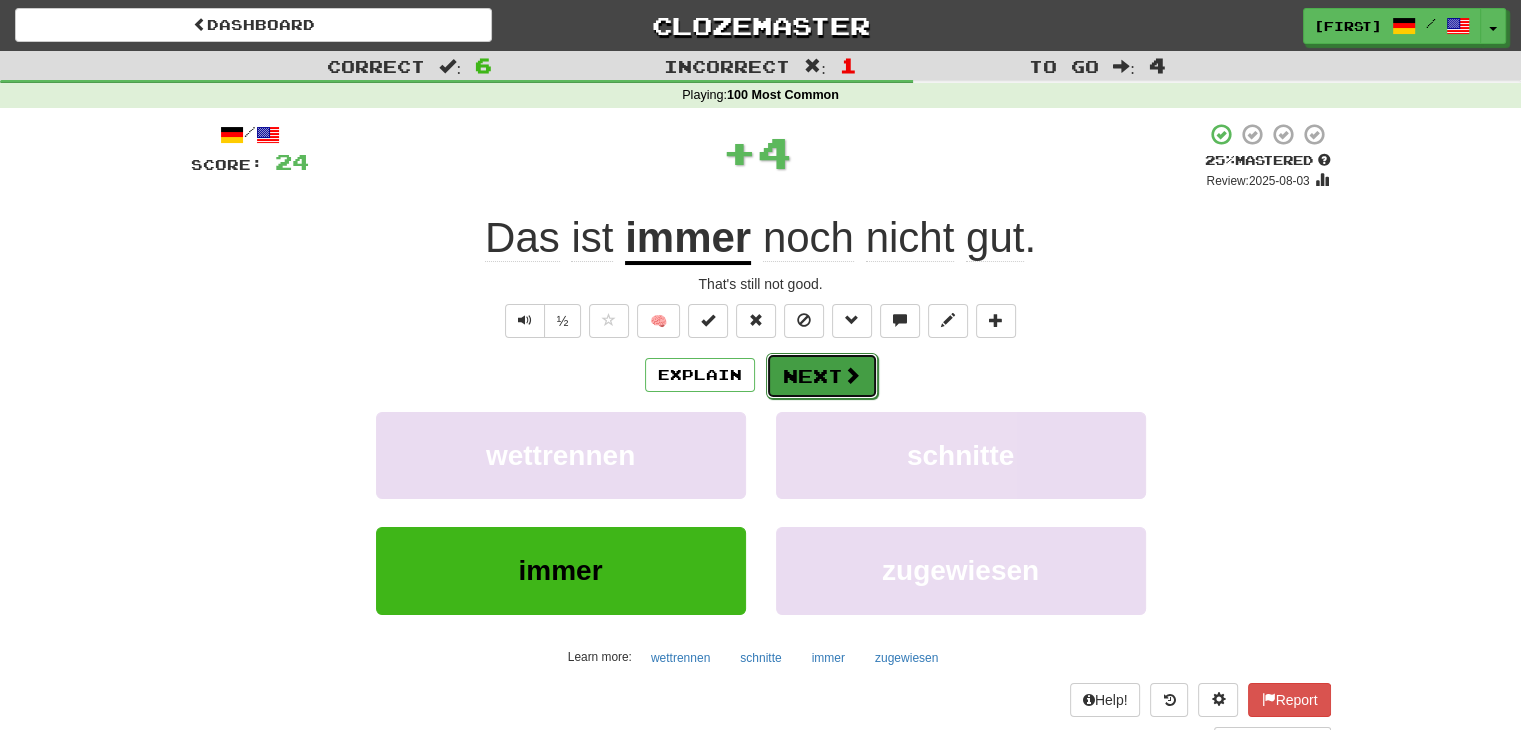 click on "Next" at bounding box center (822, 376) 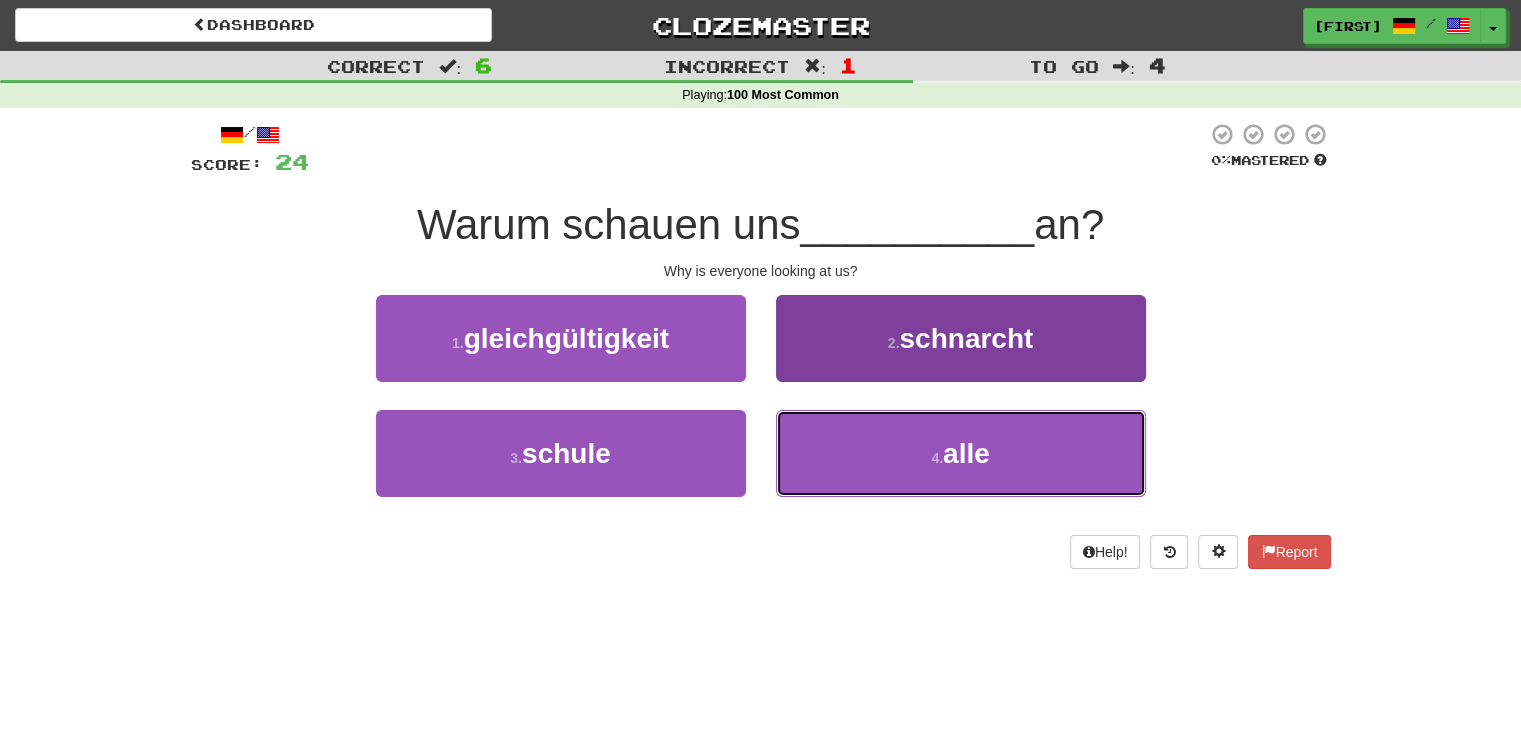 click on "4 .  alle" at bounding box center (961, 453) 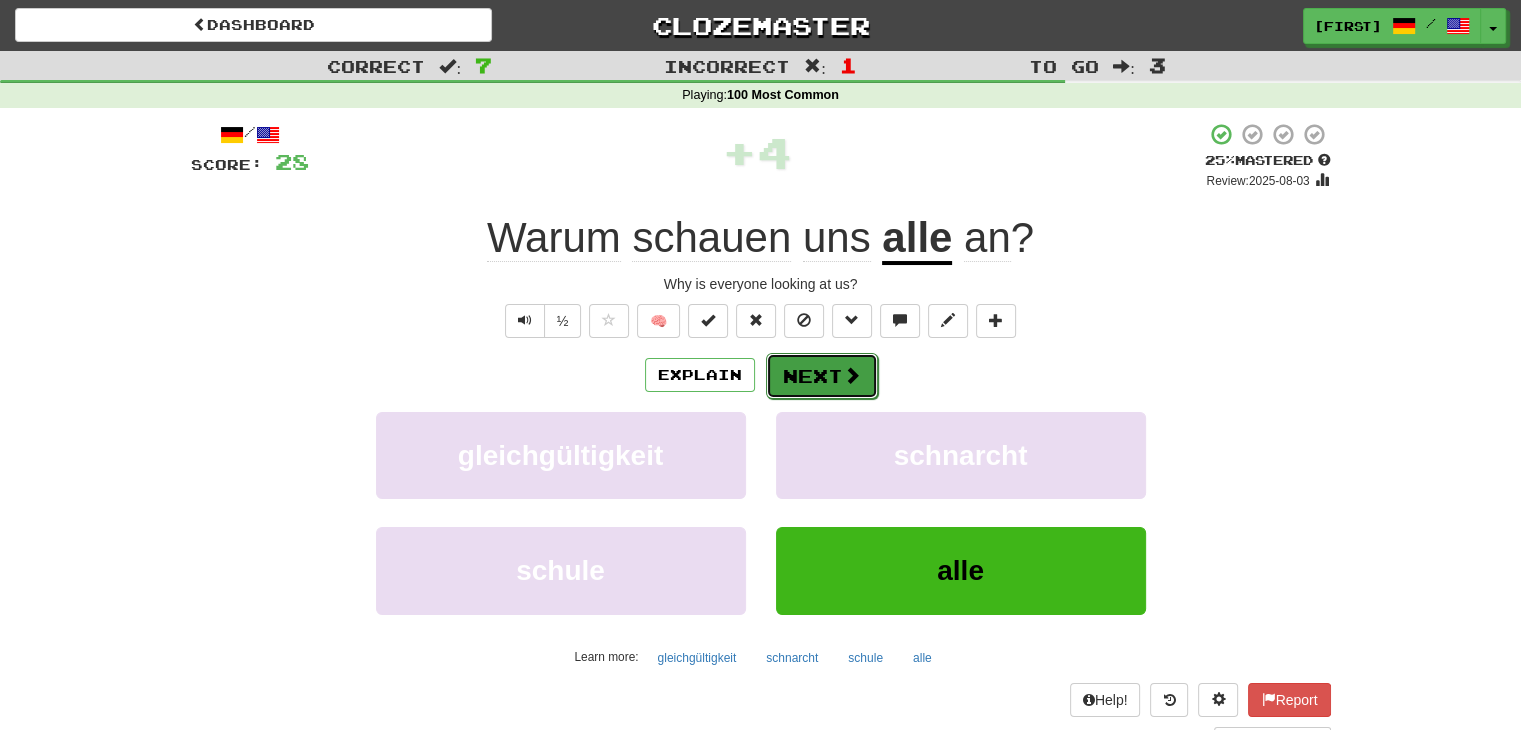click on "Next" at bounding box center (822, 376) 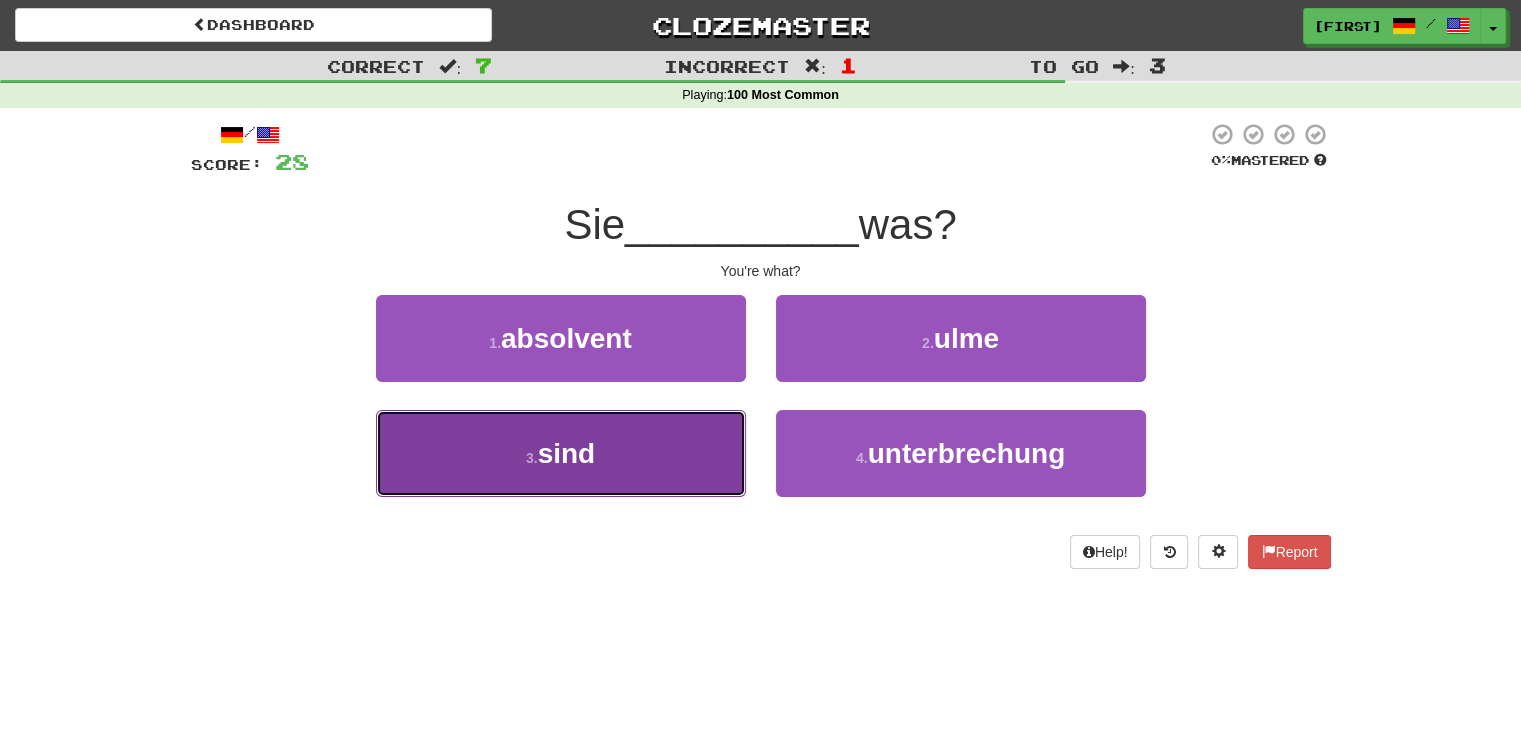 click on "3 .  sind" at bounding box center [561, 453] 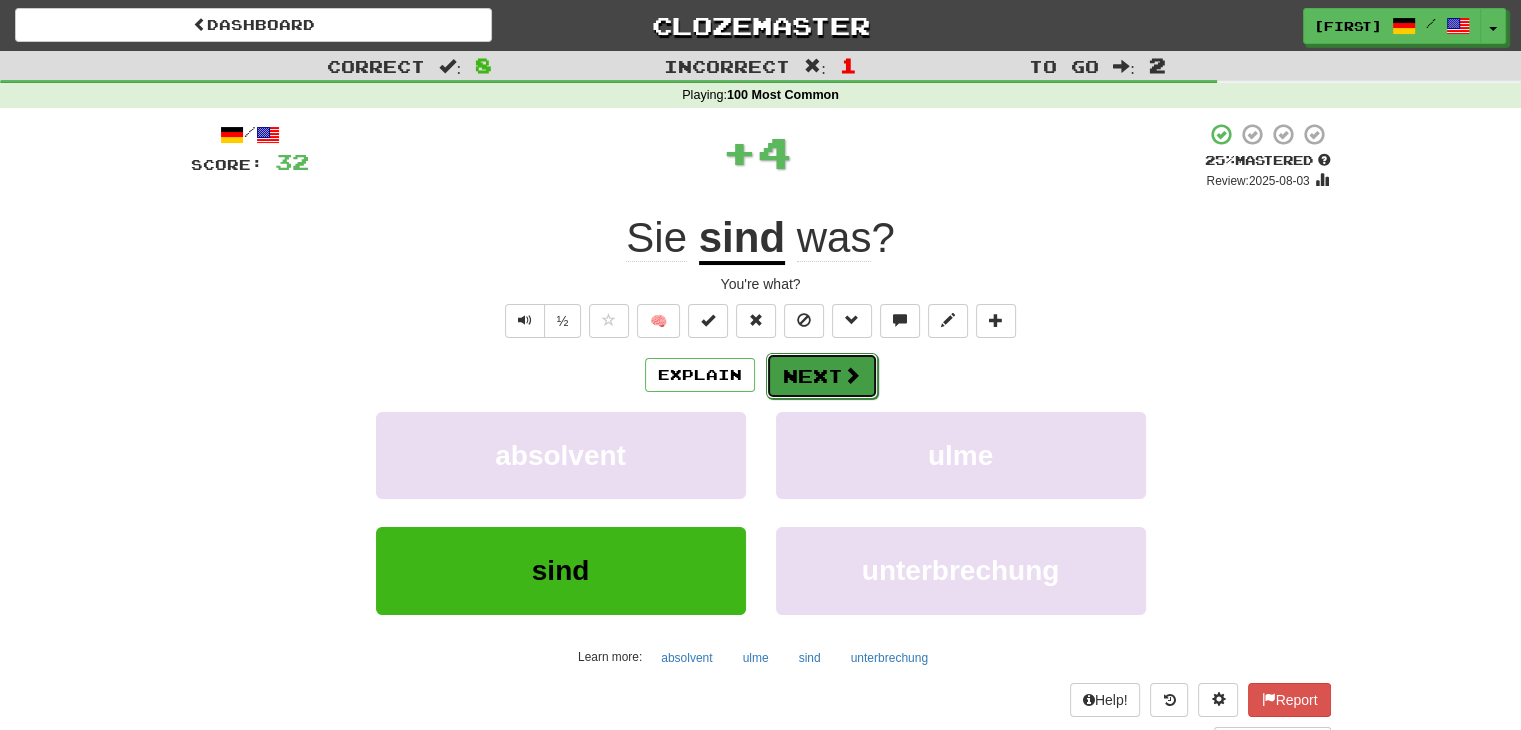 click on "Next" at bounding box center (822, 376) 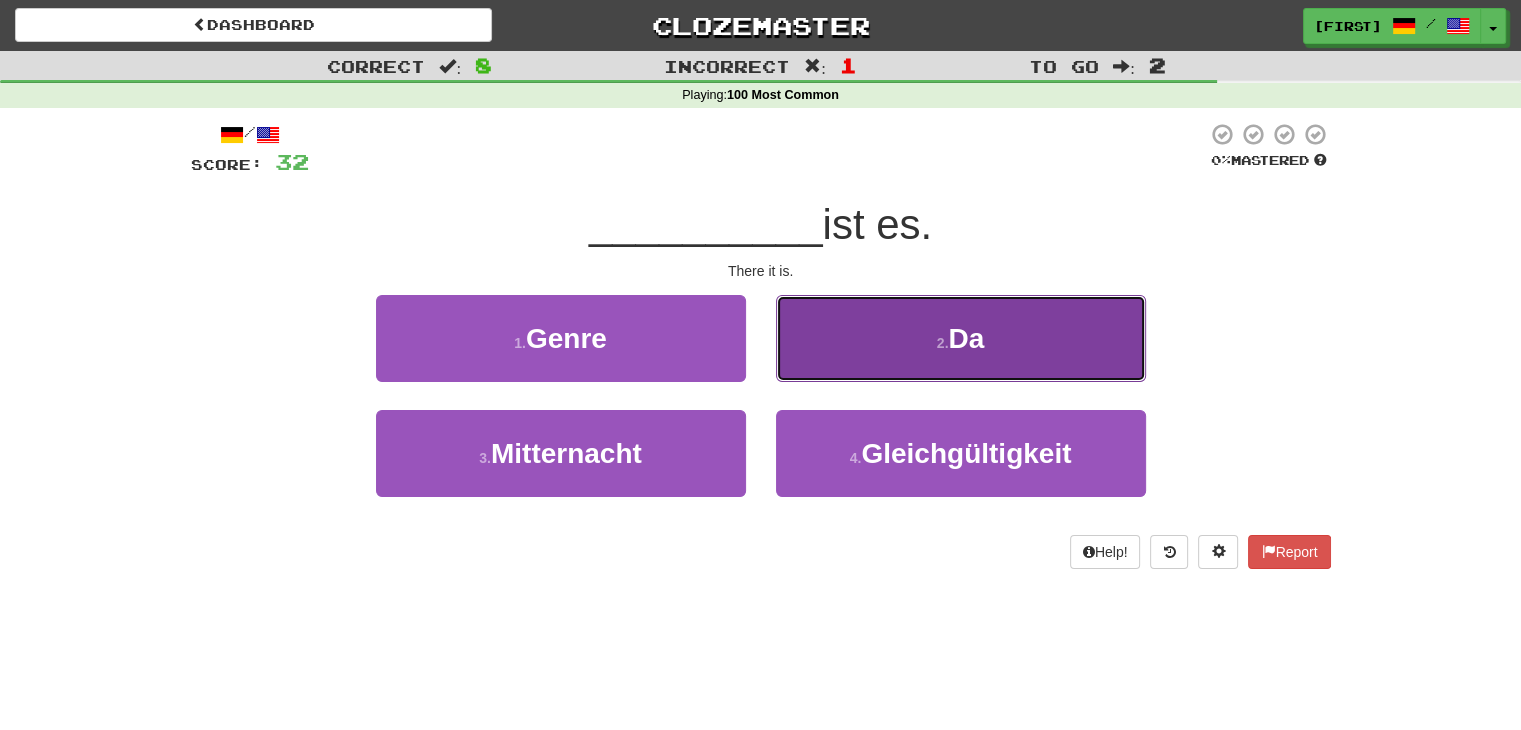 click on "2 .  Da" at bounding box center [961, 338] 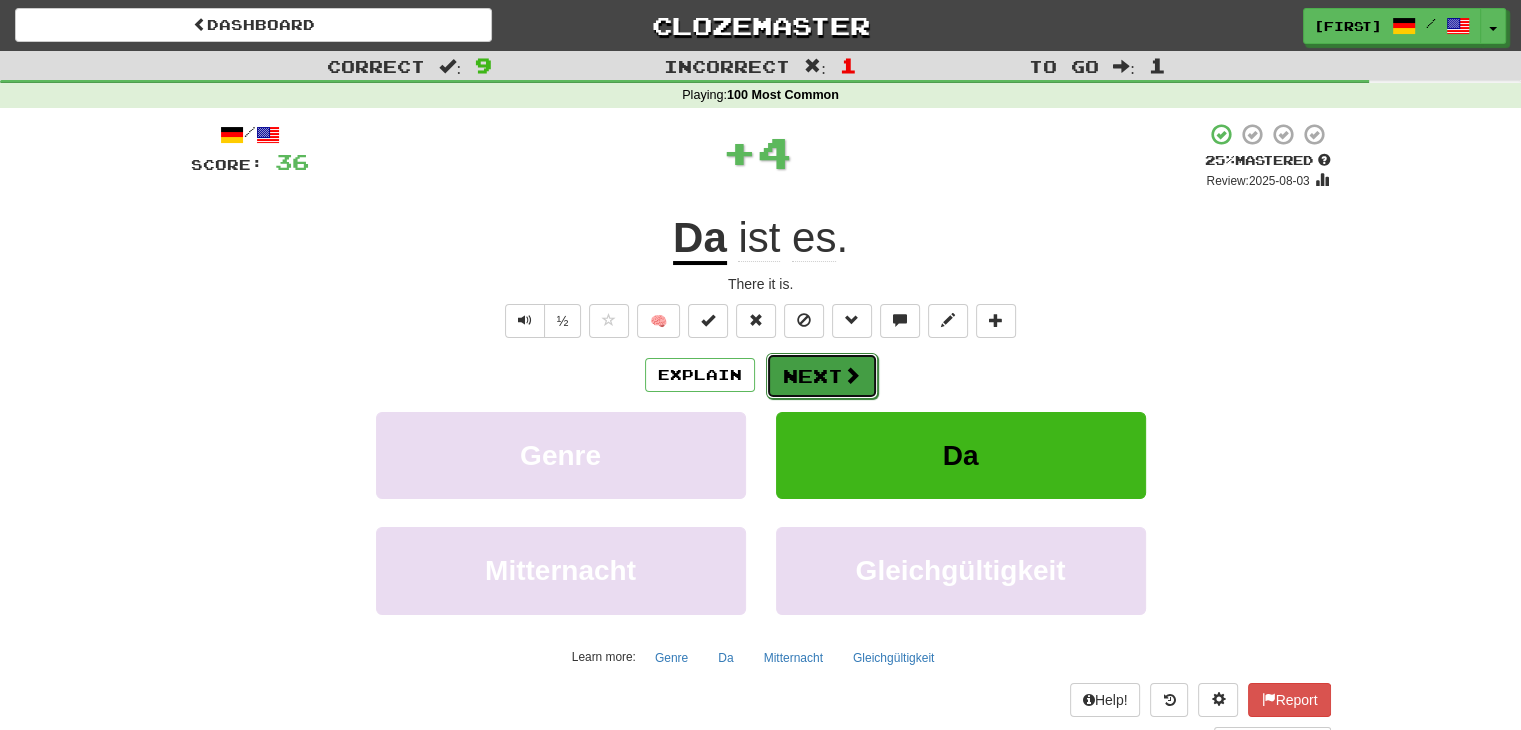 click on "Next" at bounding box center [822, 376] 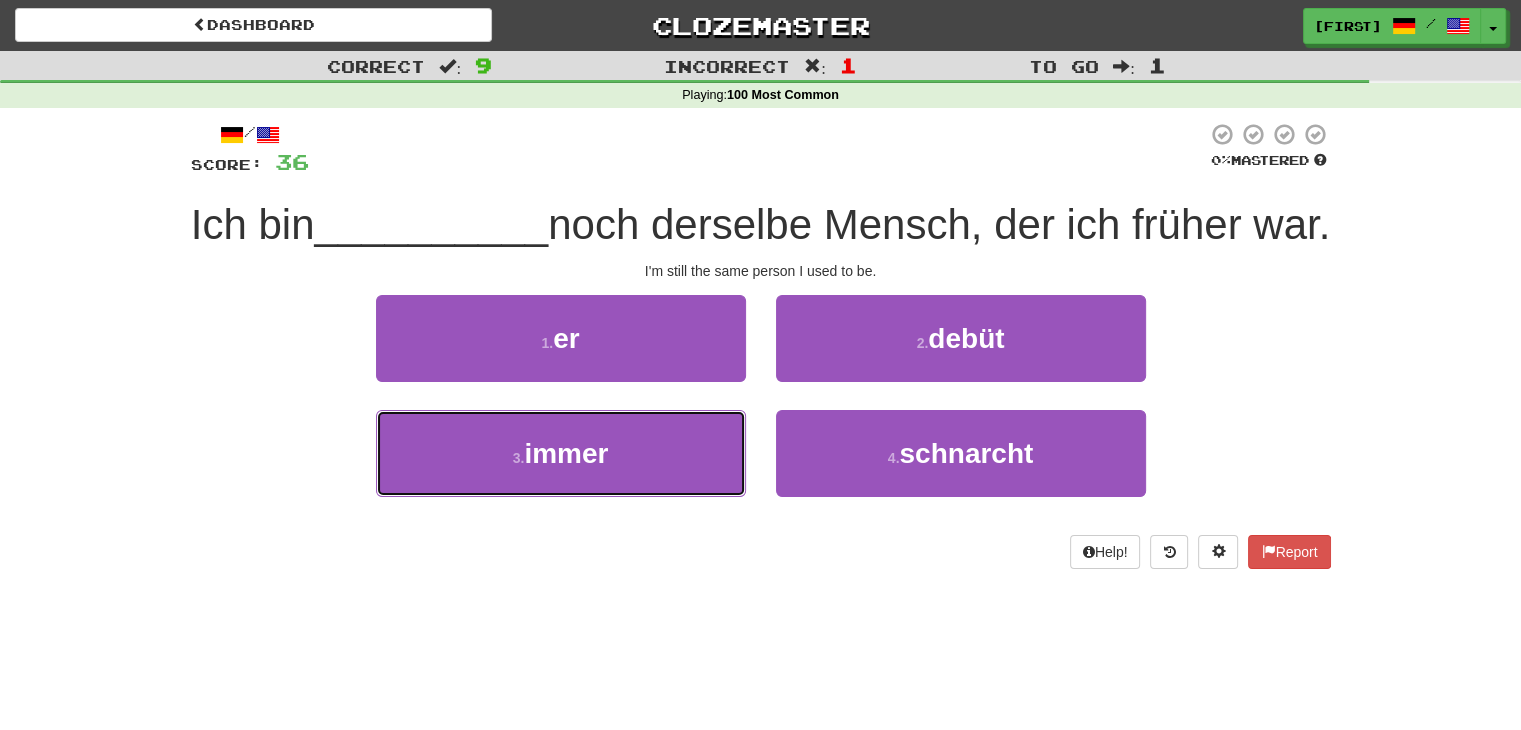 click on "3 .  immer" at bounding box center [561, 453] 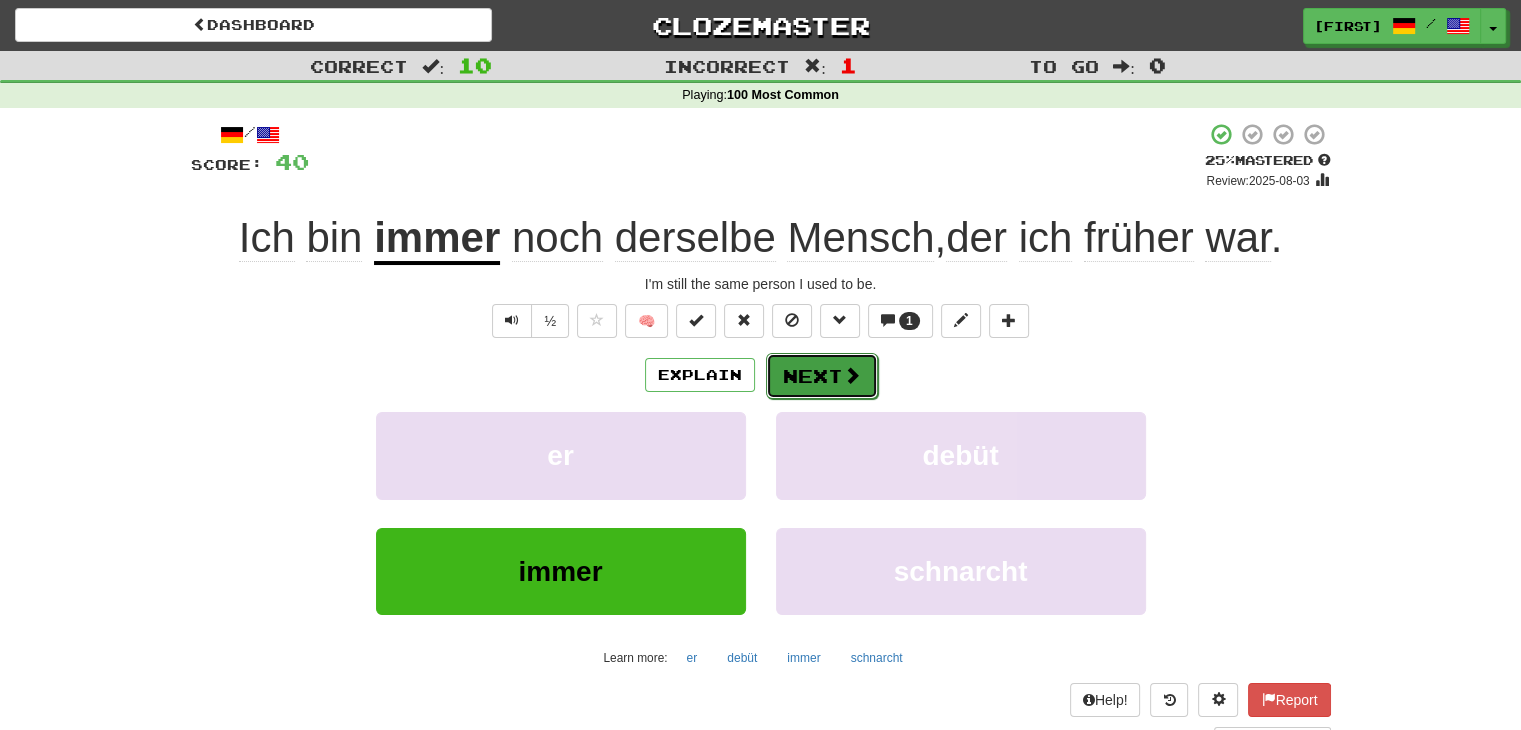 click on "Next" at bounding box center (822, 376) 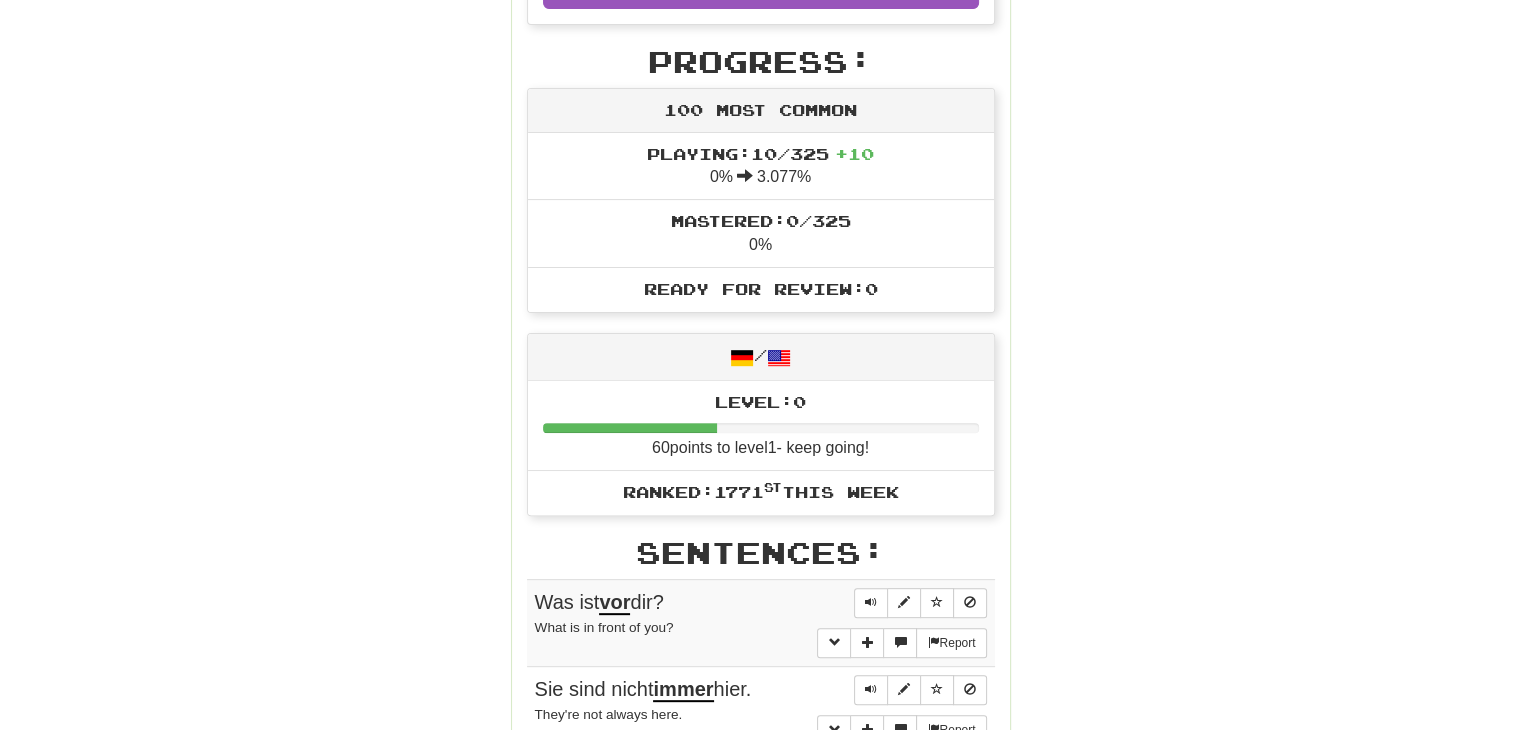 scroll, scrollTop: 700, scrollLeft: 0, axis: vertical 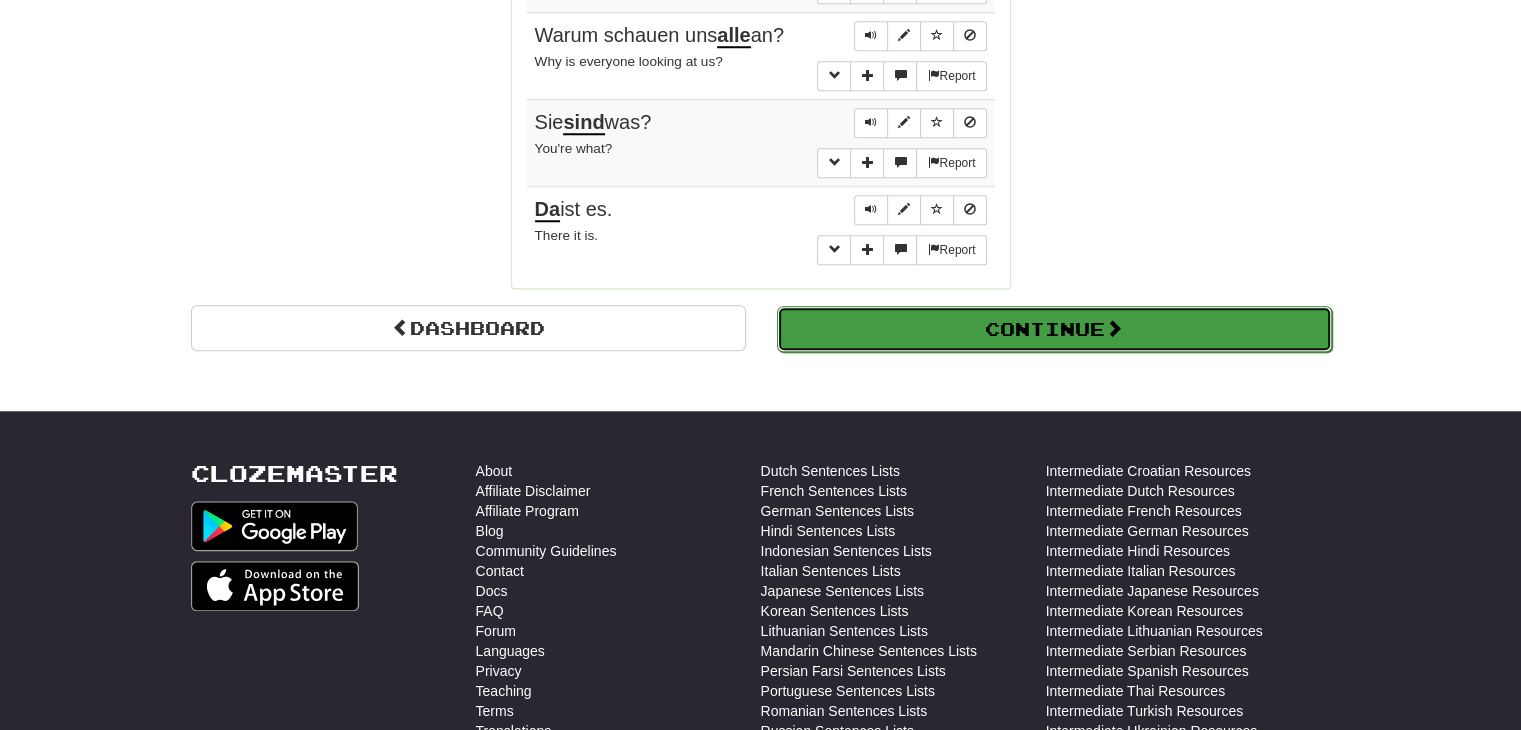 click on "Continue" at bounding box center (1054, 329) 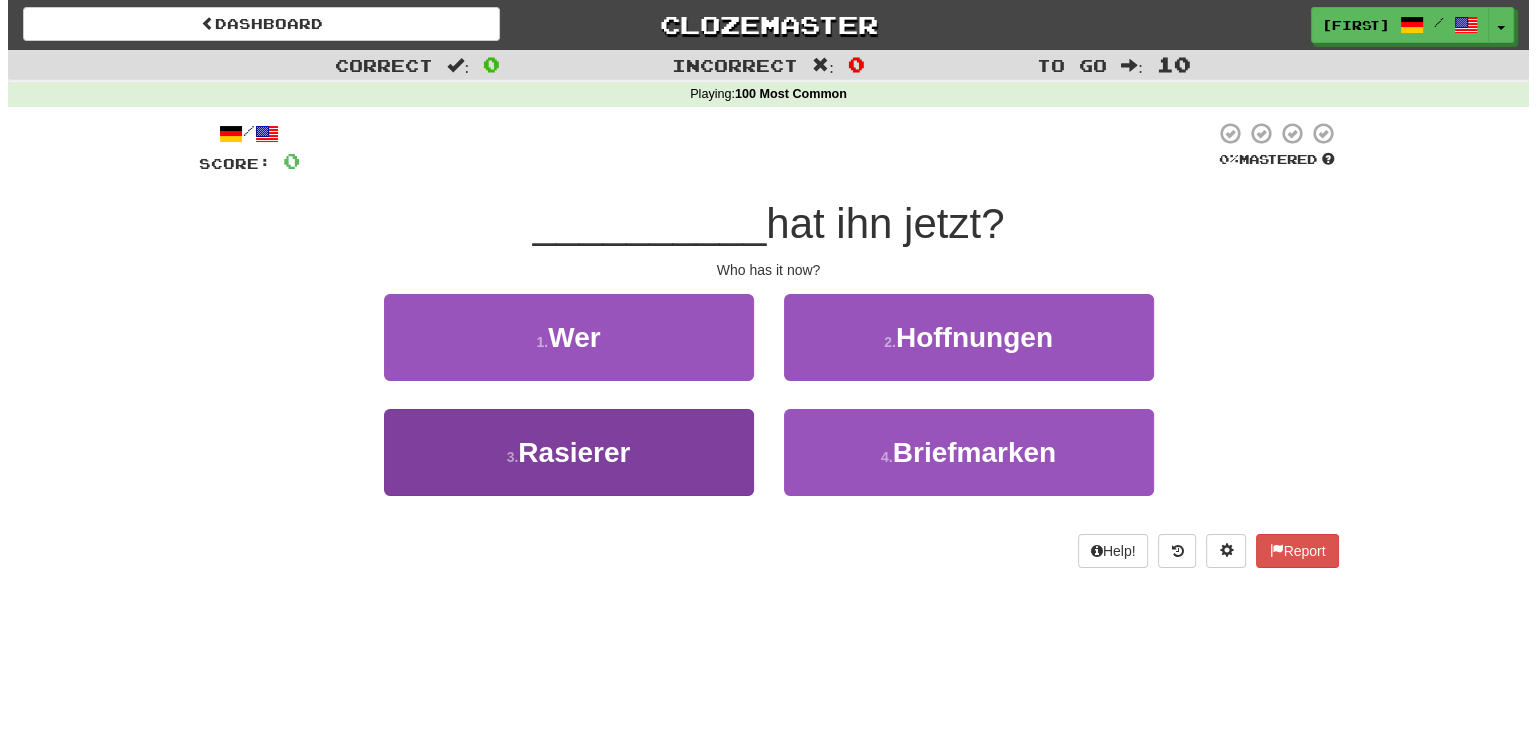 scroll, scrollTop: 0, scrollLeft: 0, axis: both 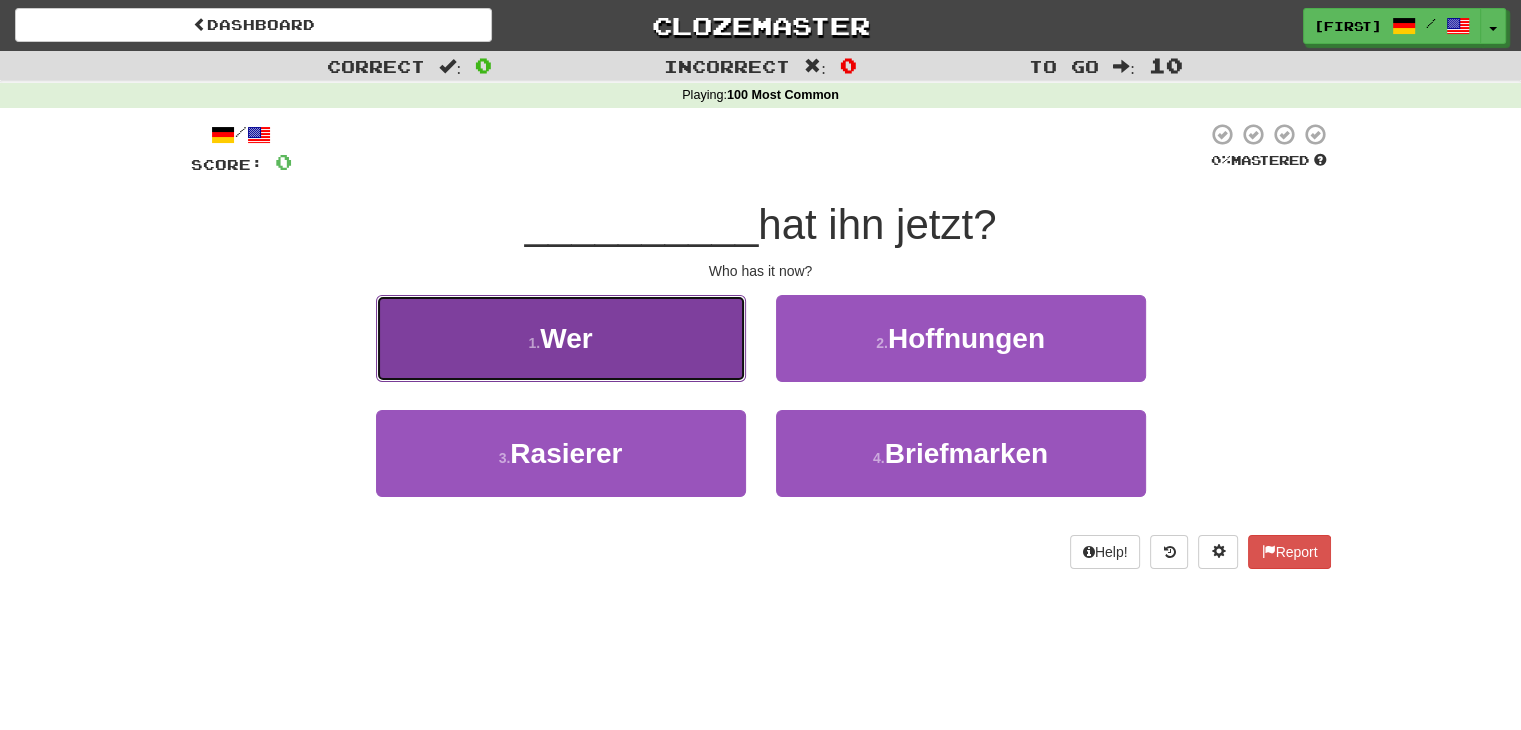 click on "1 .  Wer" at bounding box center [561, 338] 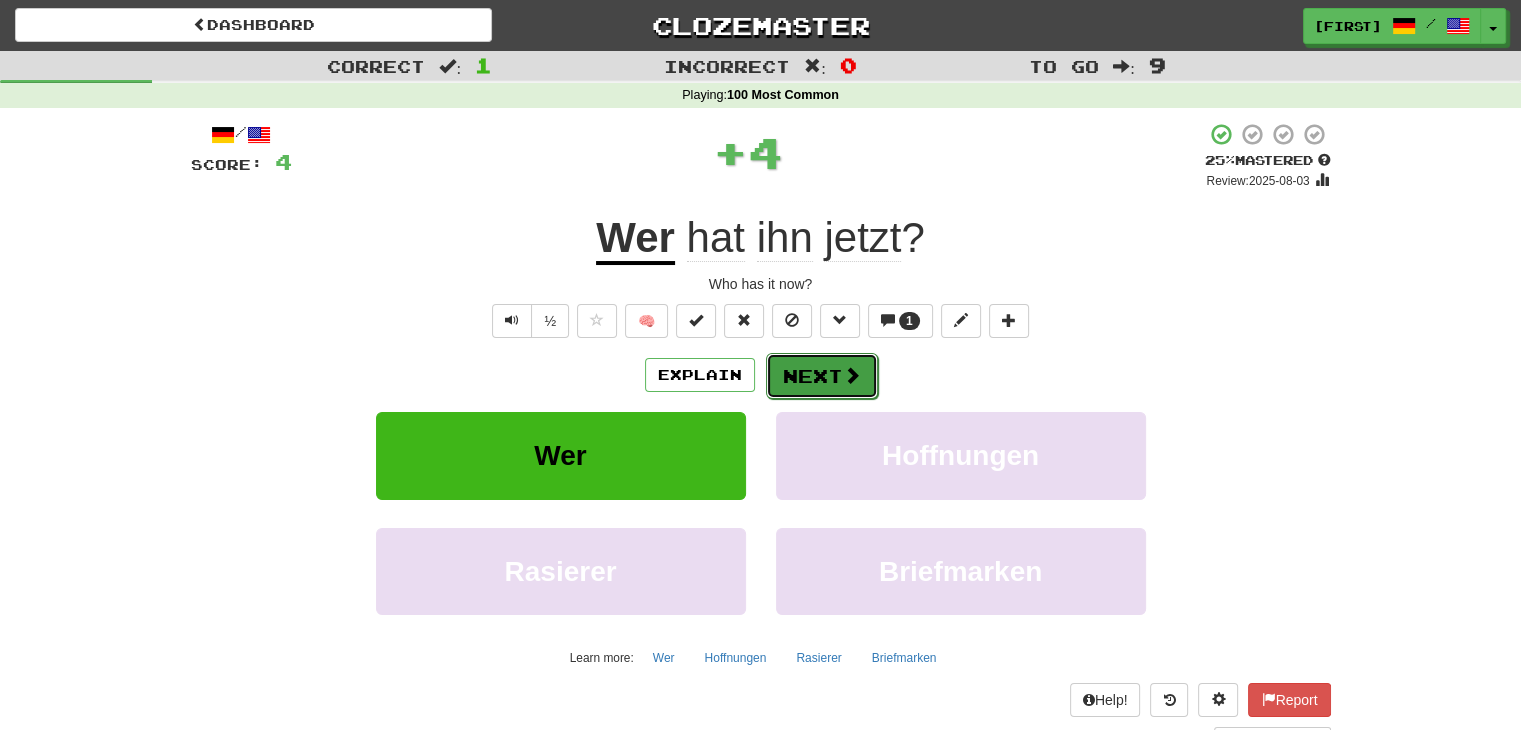 click on "Next" at bounding box center (822, 376) 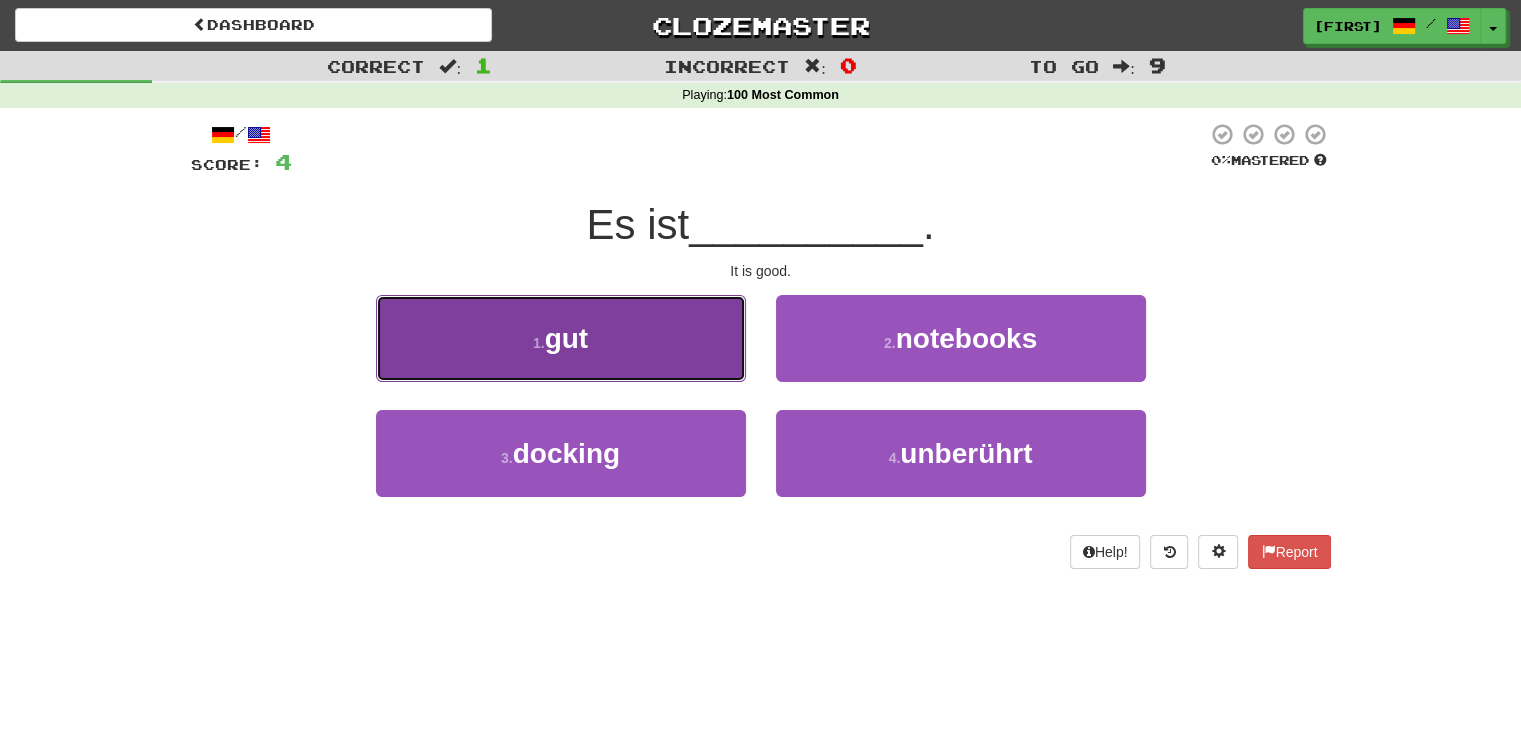 click on "1 .  gut" at bounding box center (561, 338) 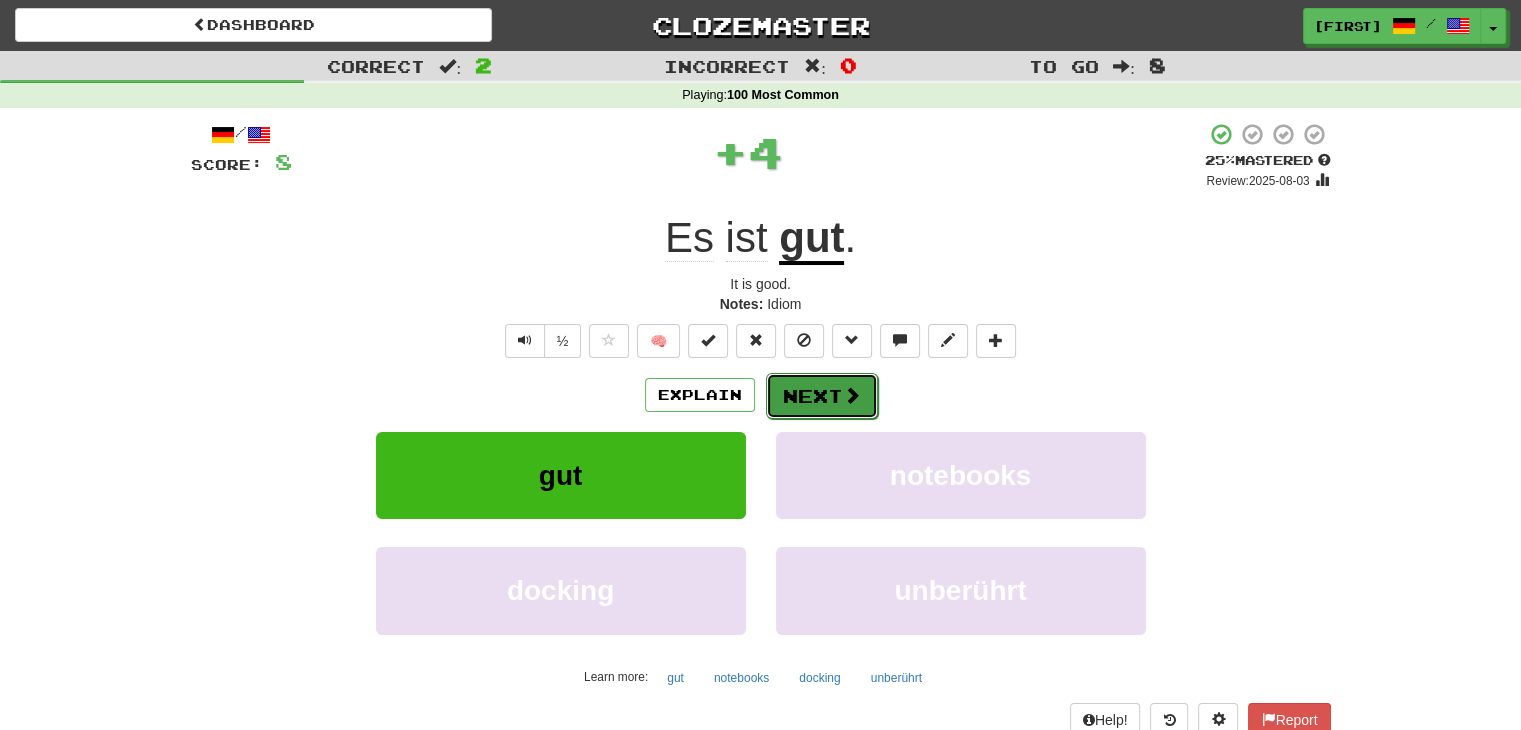 click on "Next" at bounding box center [822, 396] 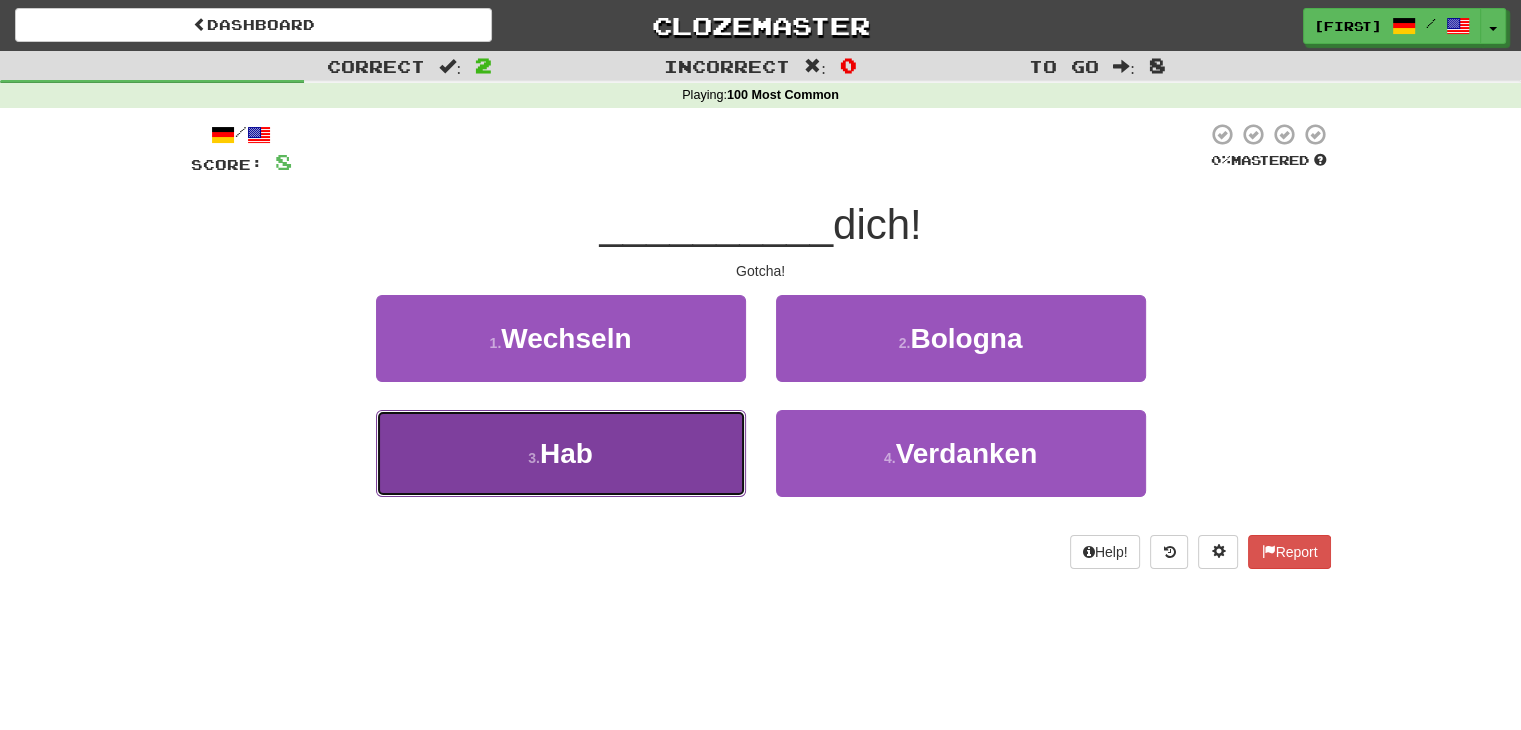 click on "3 .  Hab" at bounding box center [561, 453] 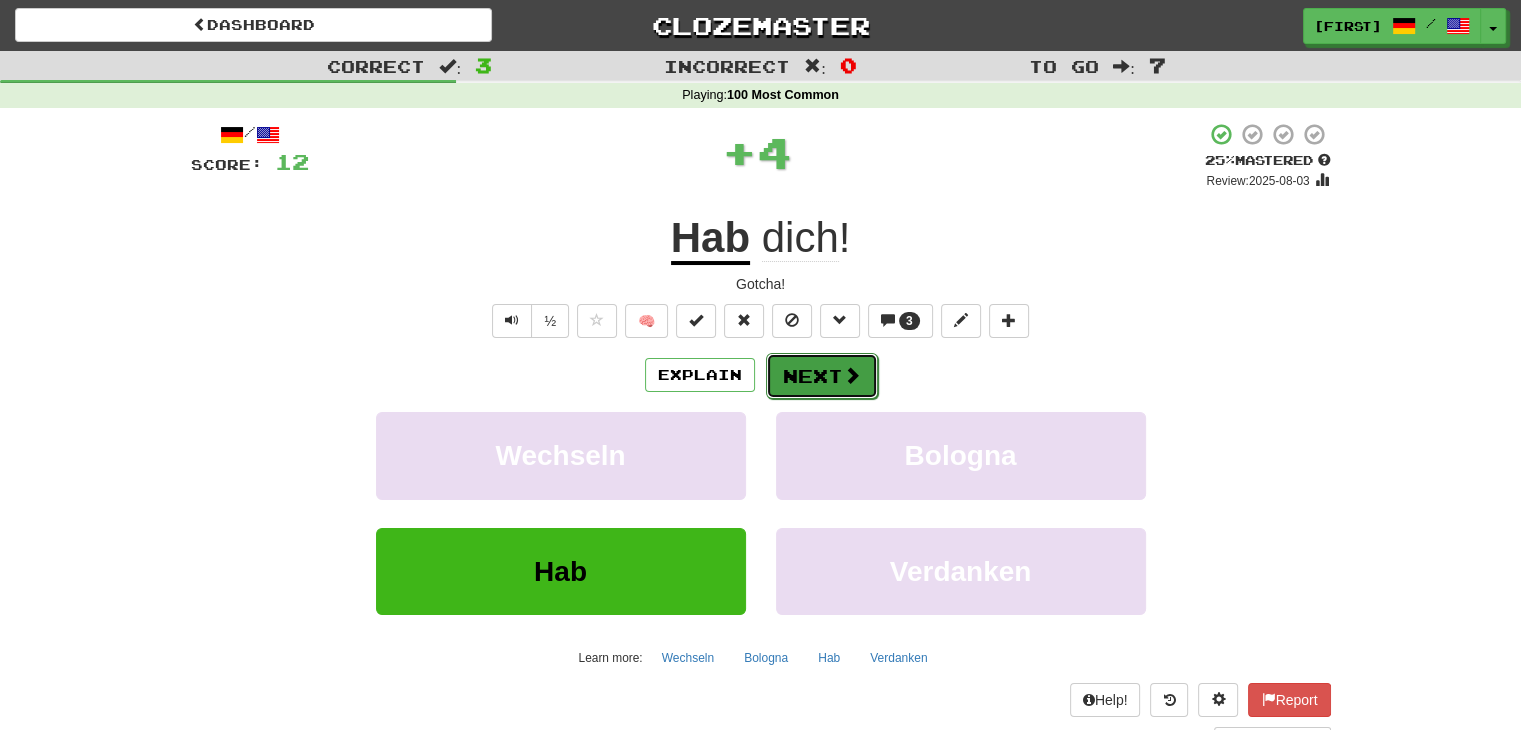 click on "Next" at bounding box center (822, 376) 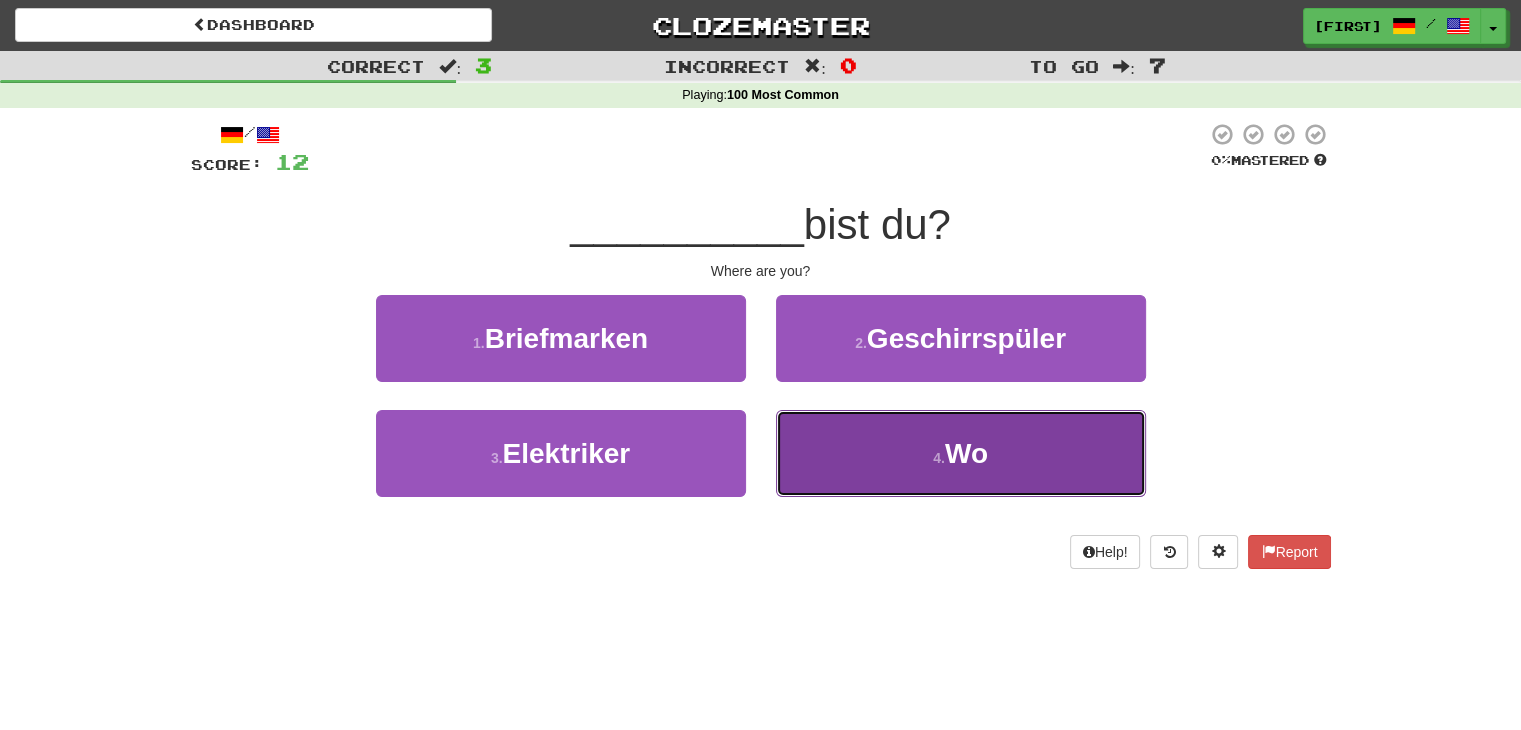 click on "4 .  Wo" at bounding box center (961, 453) 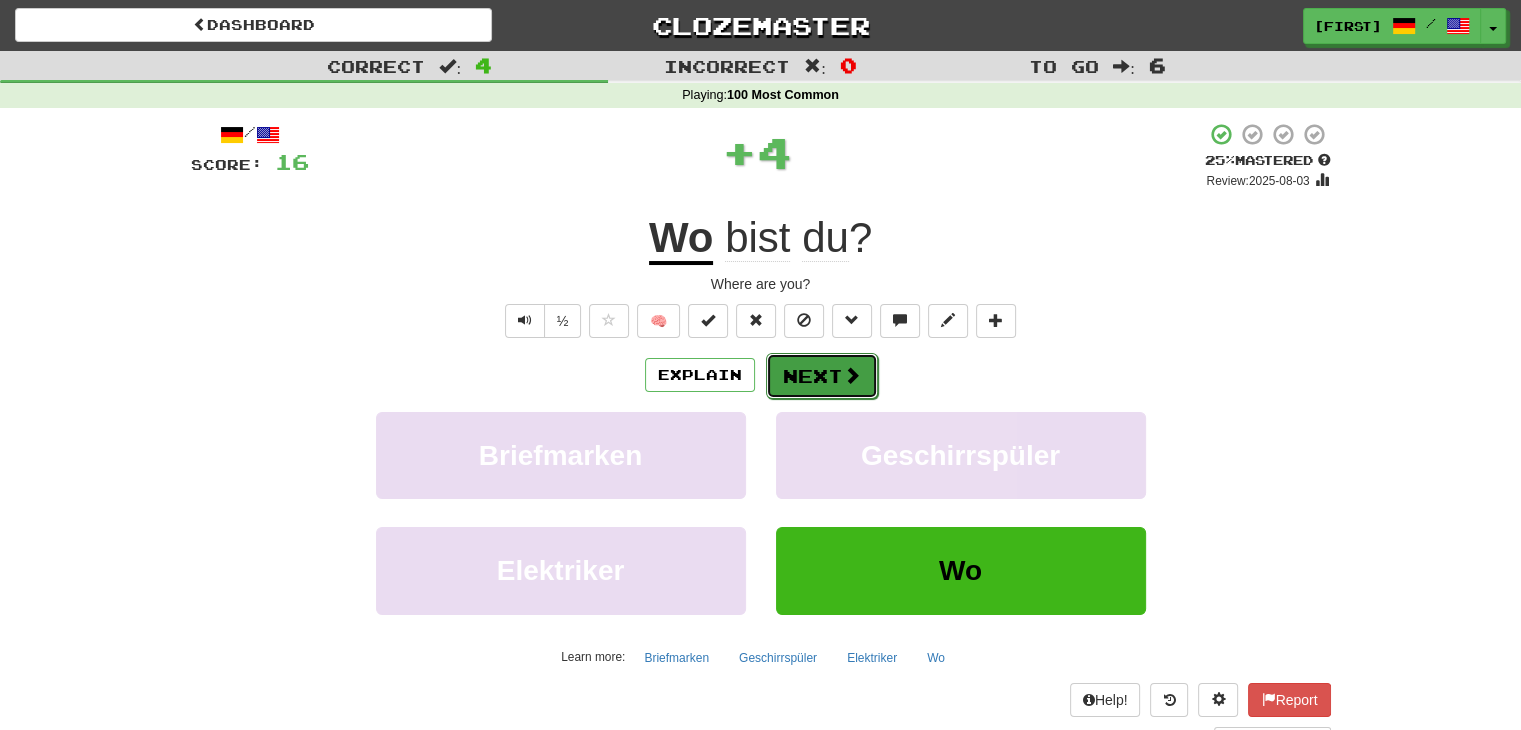 click on "Next" at bounding box center (822, 376) 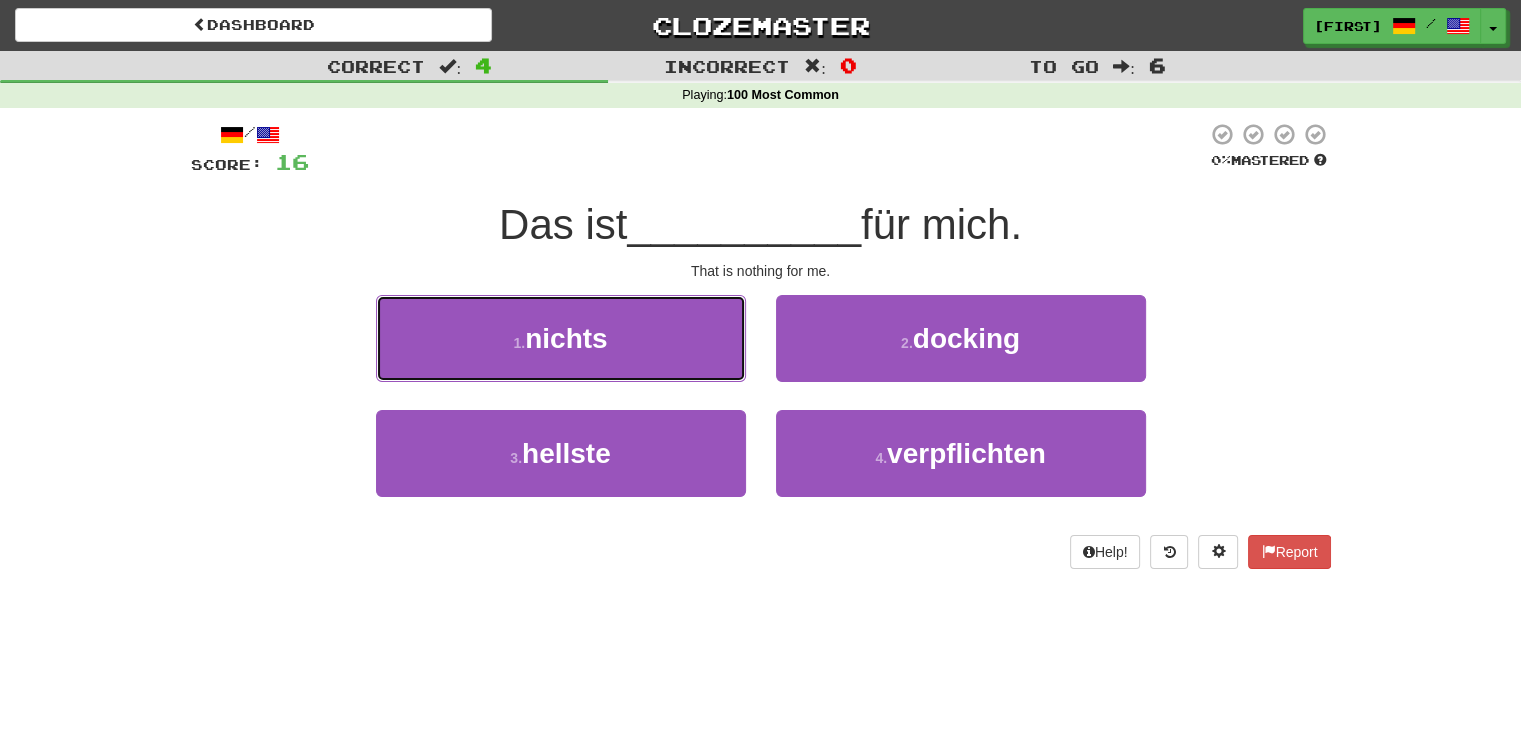 click on "1 .  nichts" at bounding box center (561, 338) 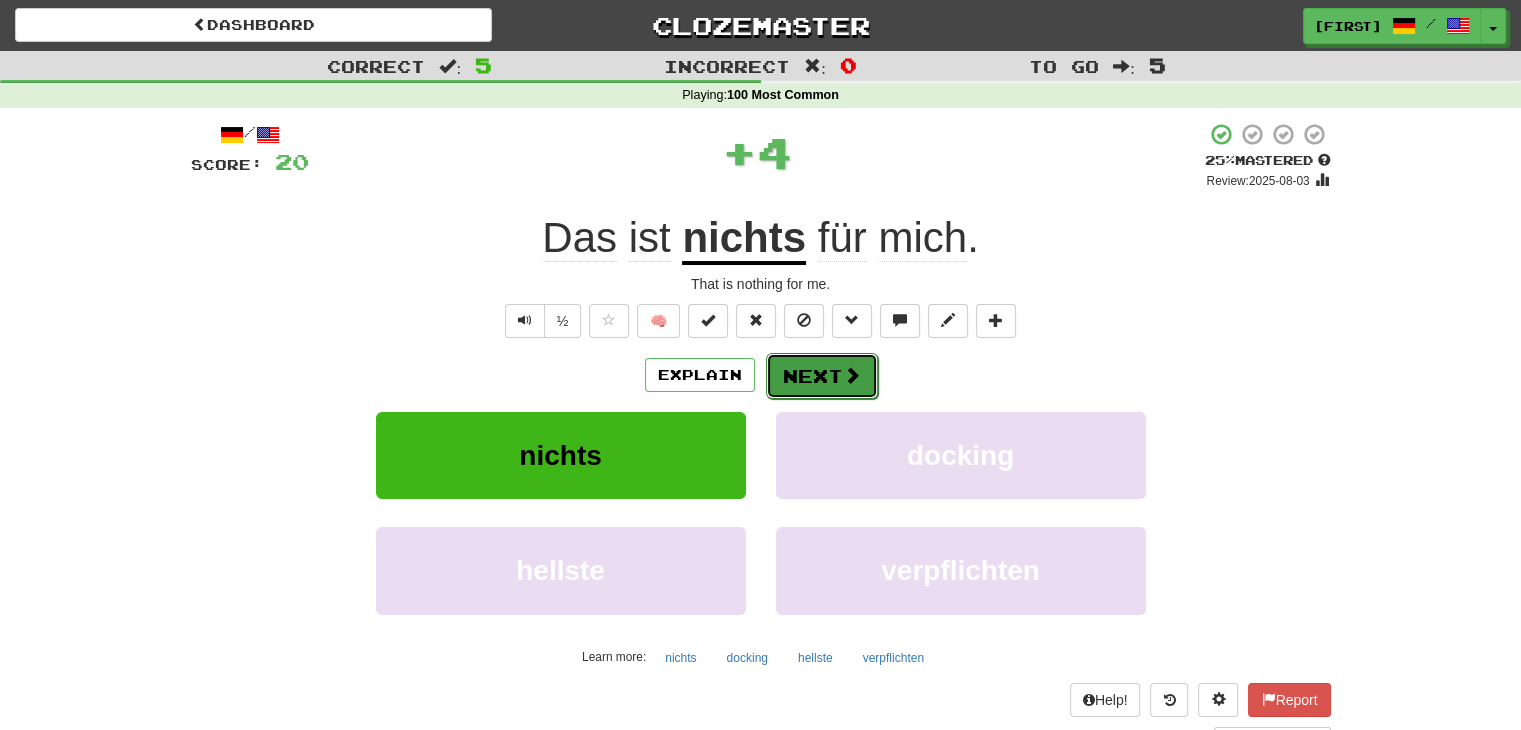 click on "Next" at bounding box center [822, 376] 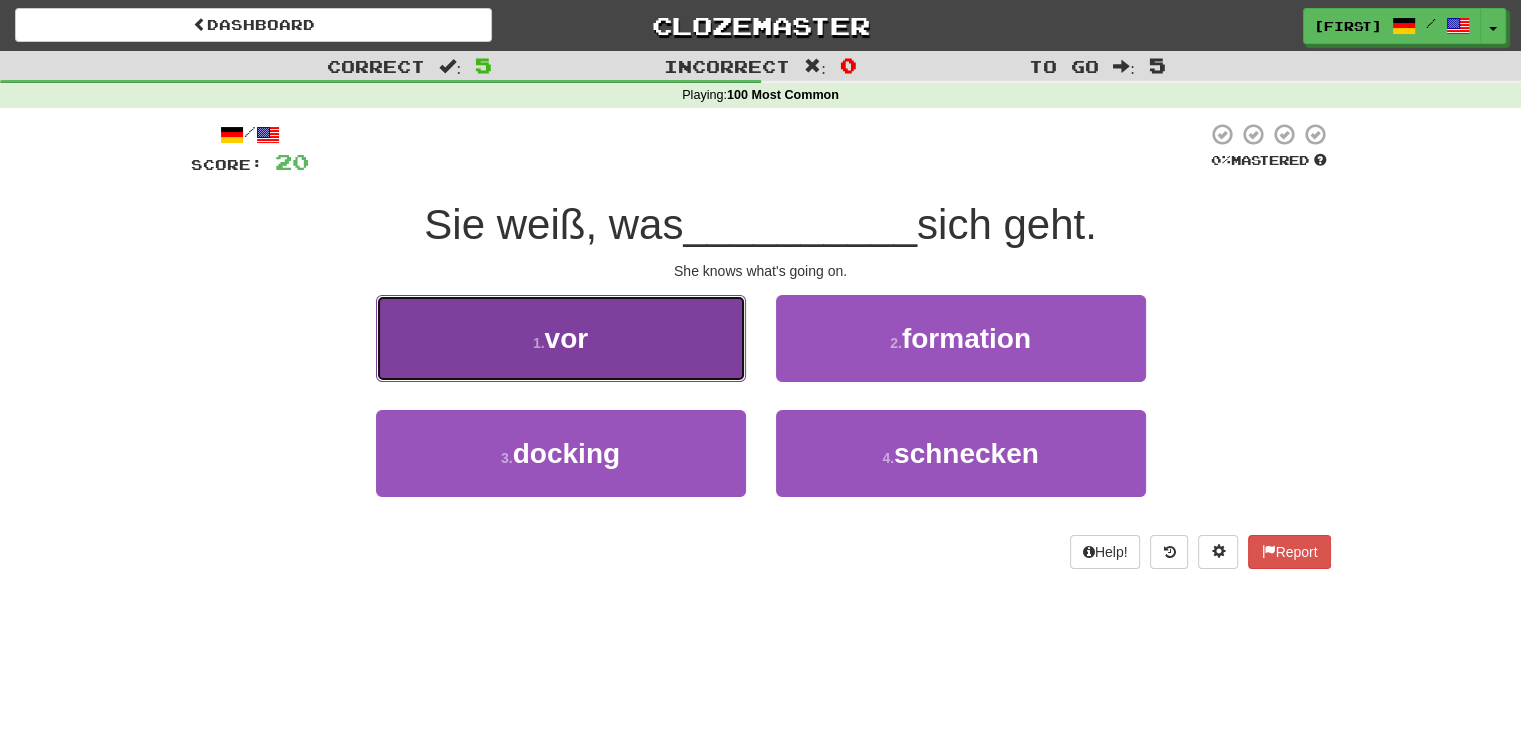 click on "1 .  vor" at bounding box center [561, 338] 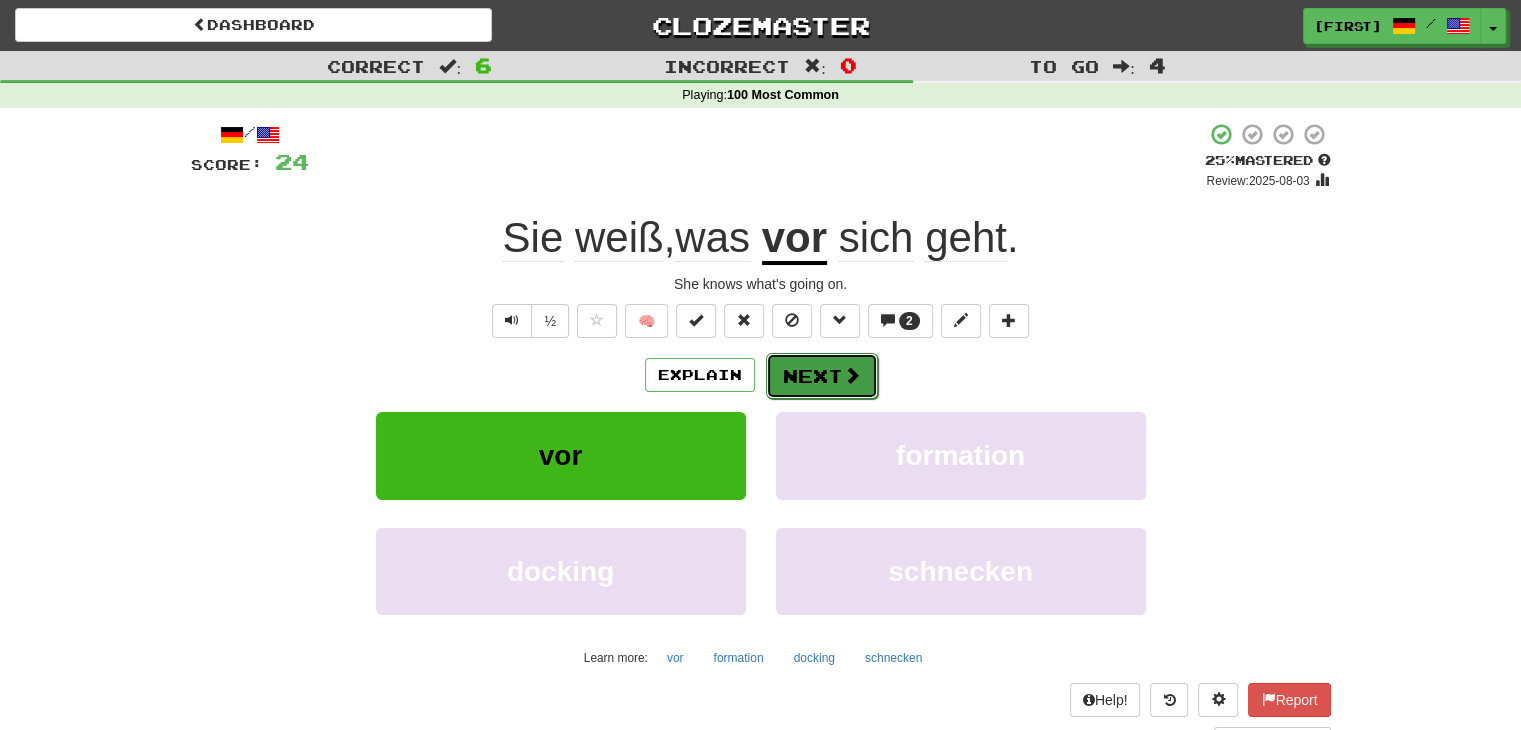click on "Next" at bounding box center [822, 376] 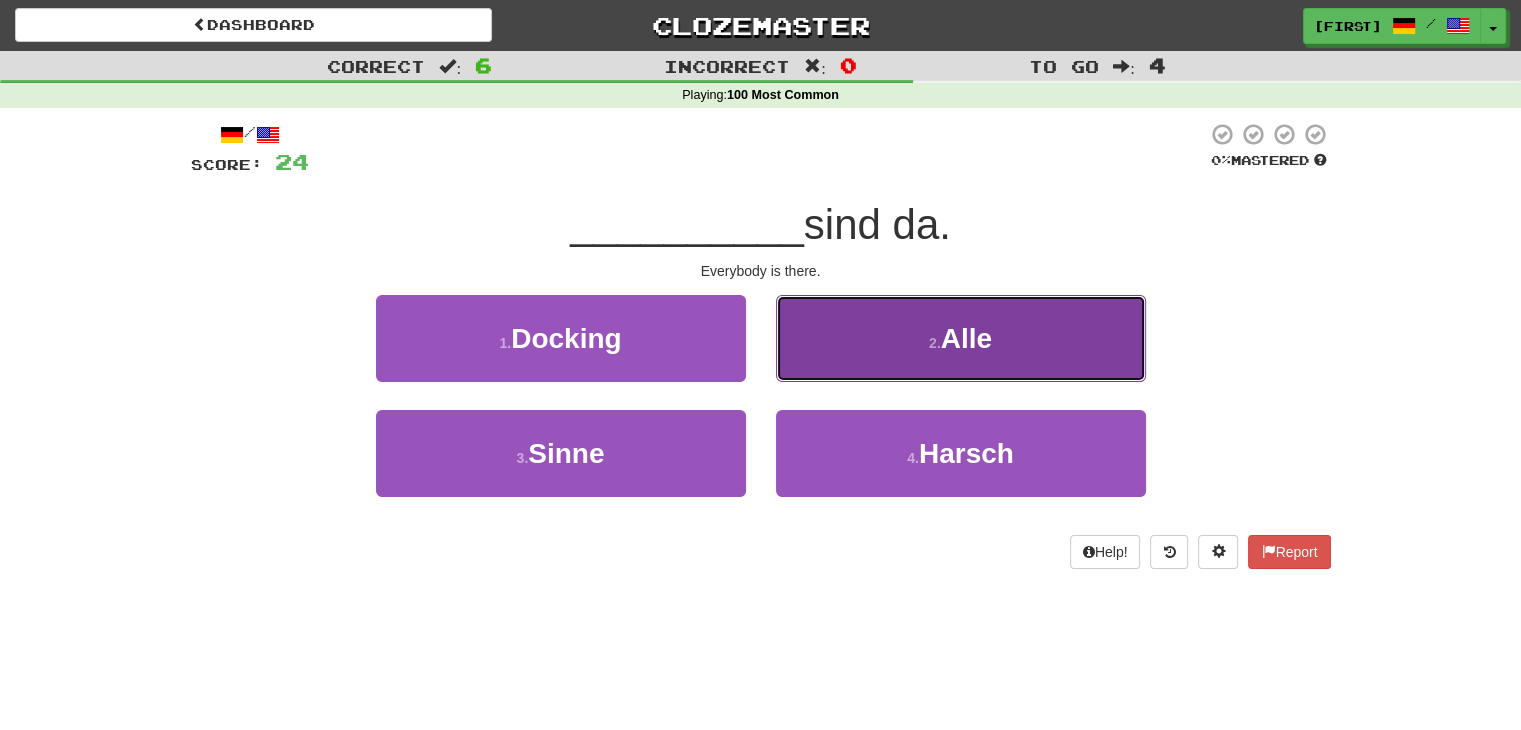 click on "2 .  Alle" at bounding box center (961, 338) 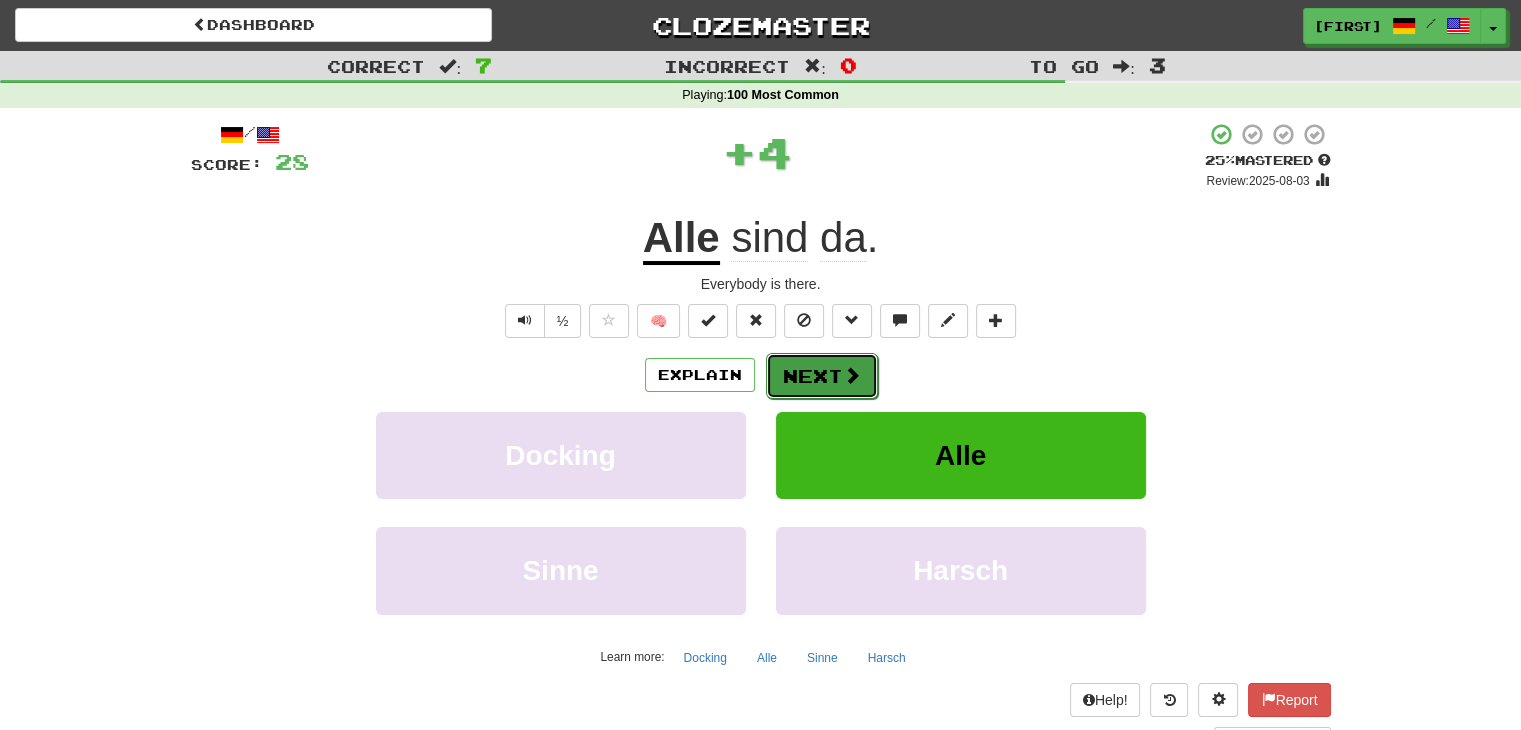 click on "Next" at bounding box center (822, 376) 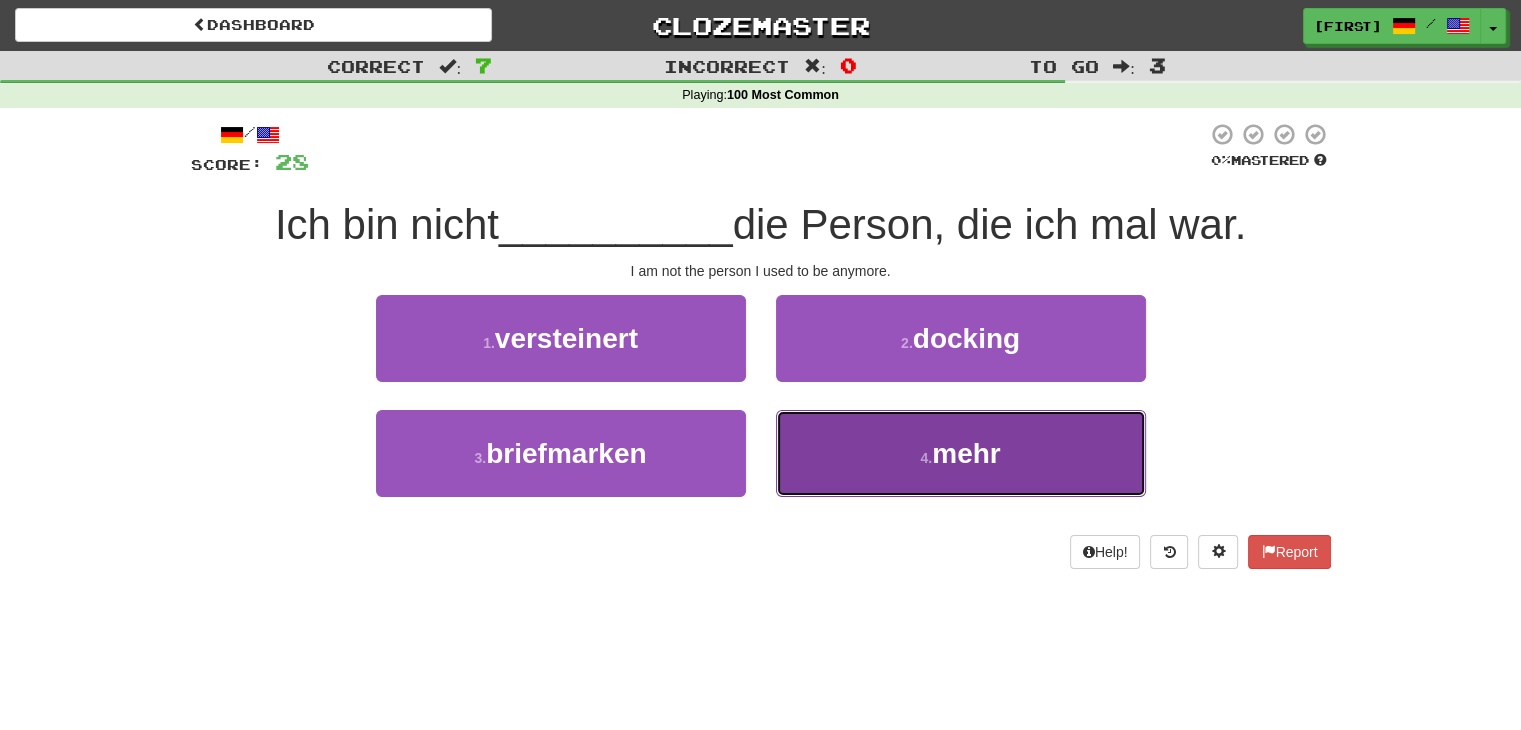 click on "4 .  mehr" at bounding box center (961, 453) 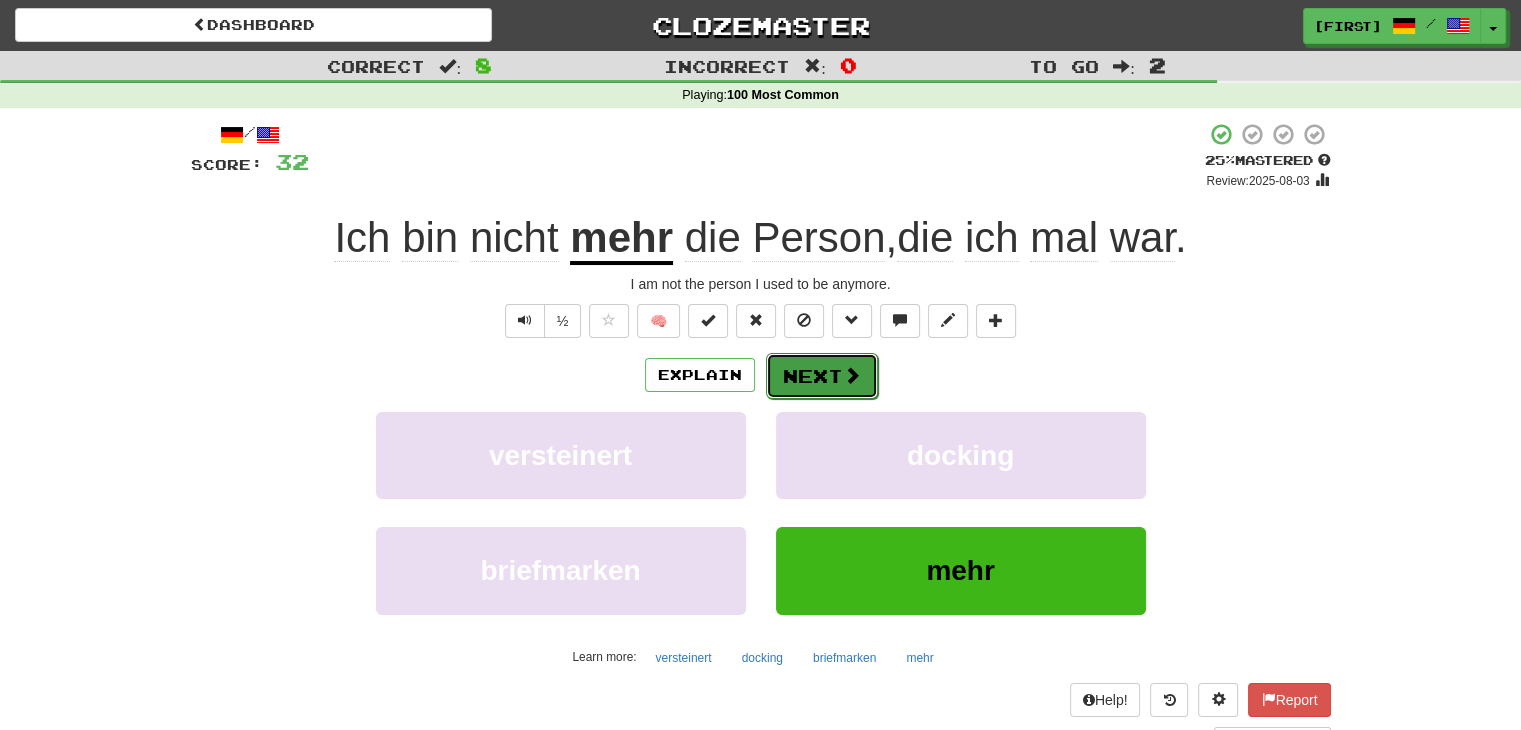 click on "Next" at bounding box center (822, 376) 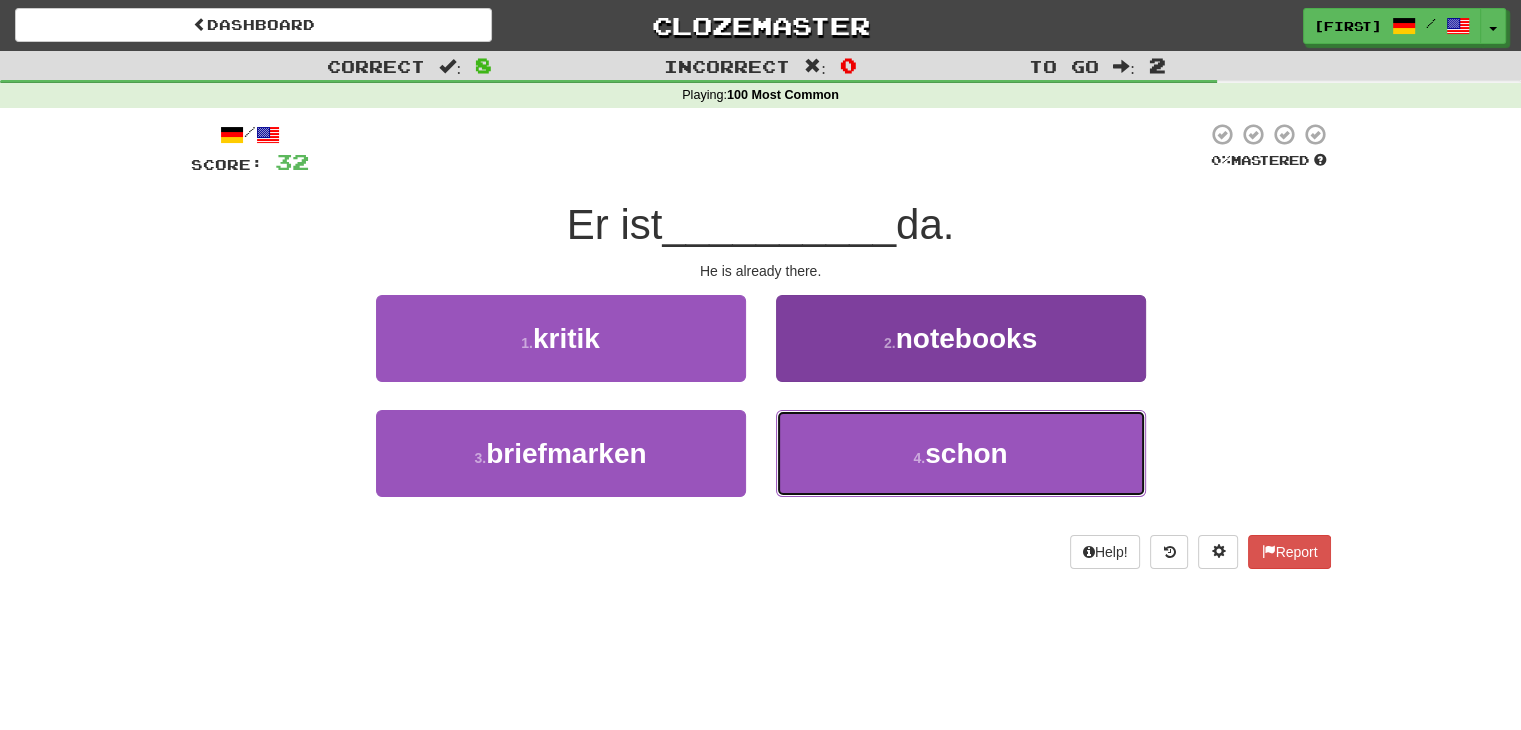click on "4 .  schon" at bounding box center [961, 453] 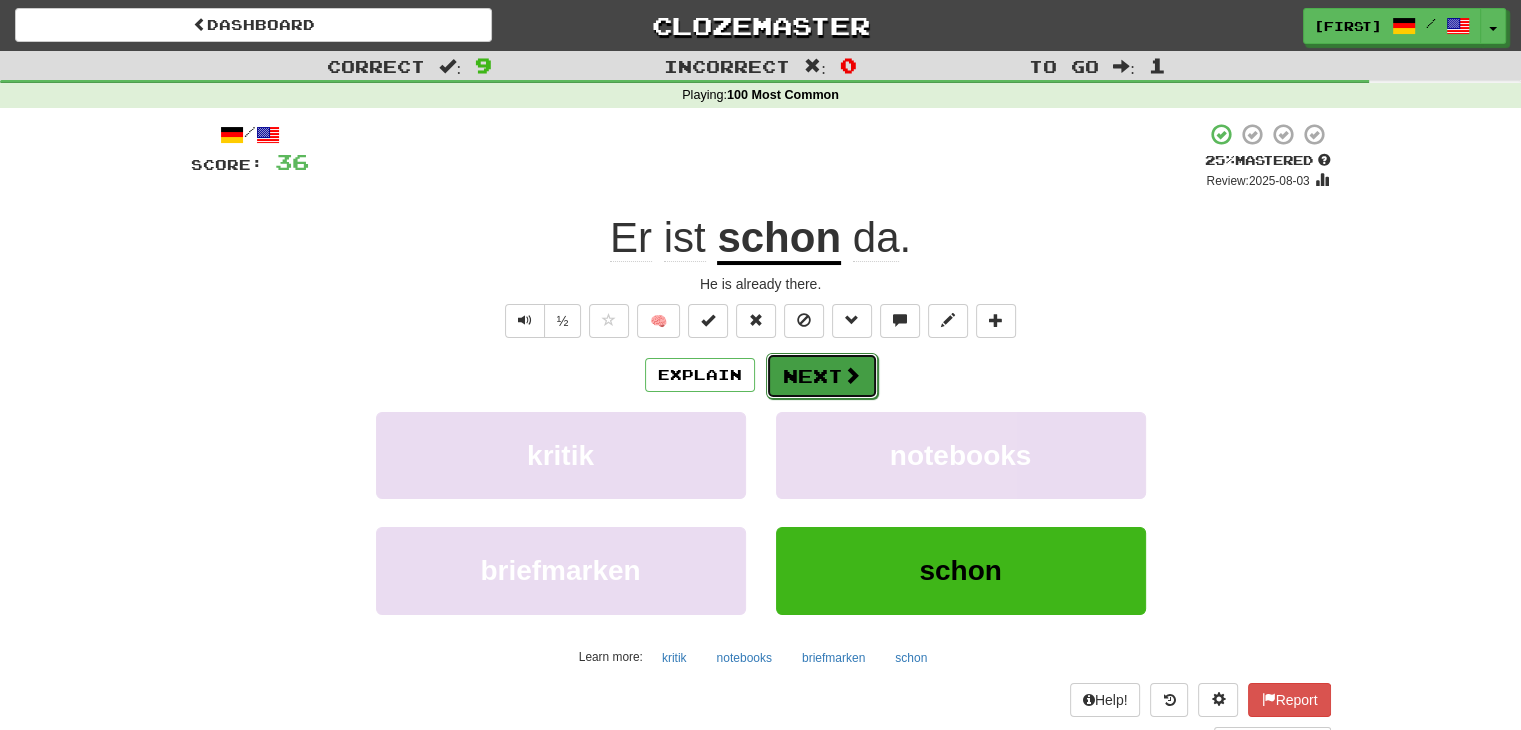 click on "Next" at bounding box center [822, 376] 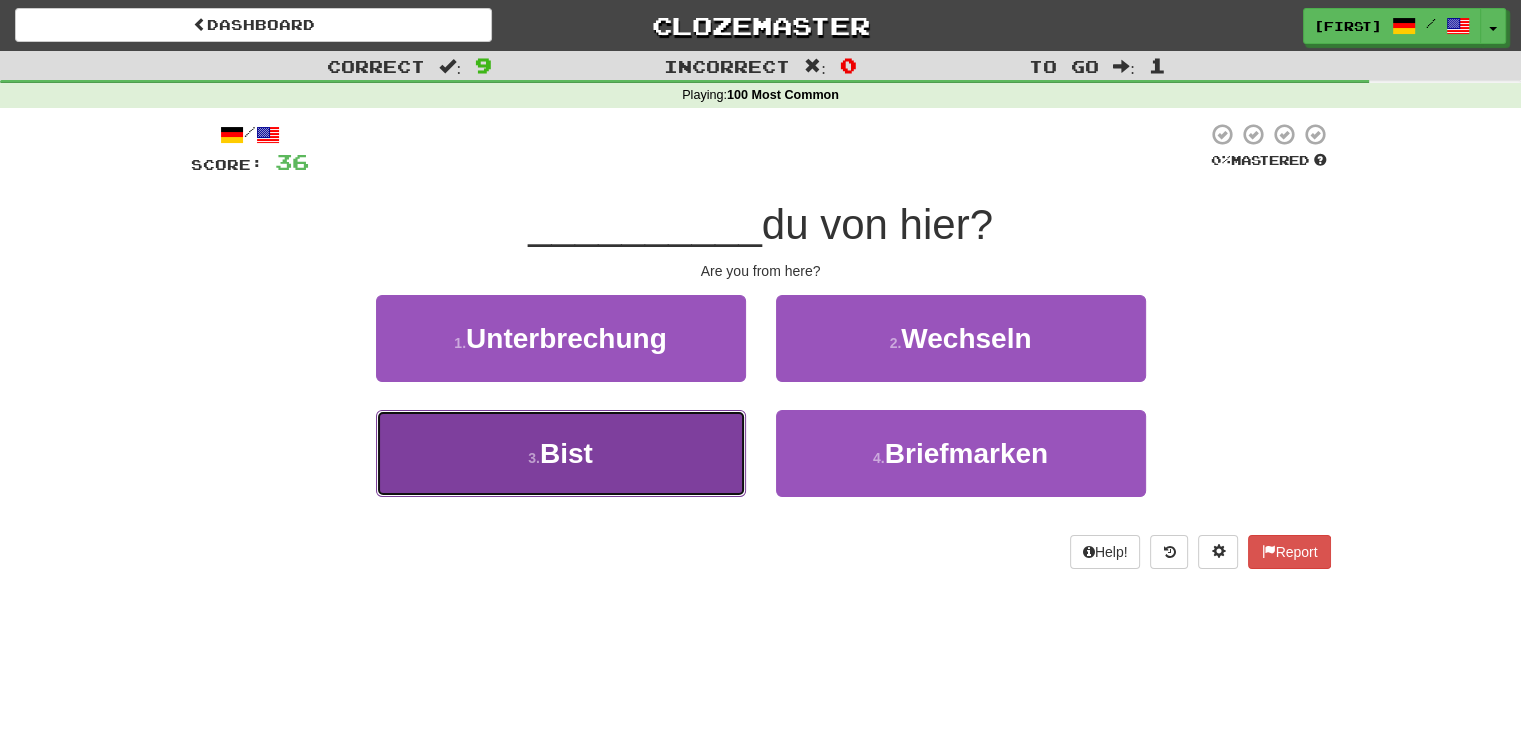click on "Bist" at bounding box center [566, 453] 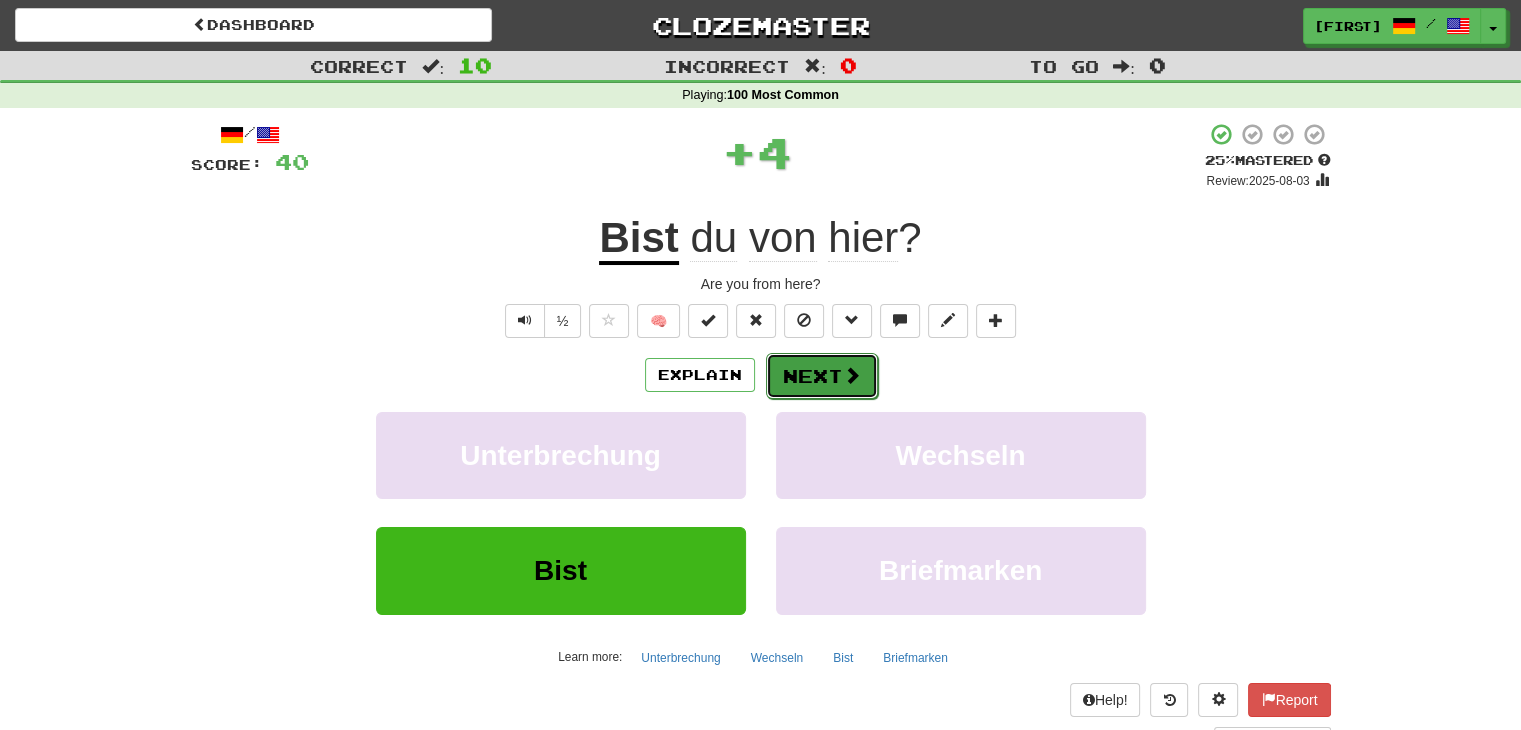 click on "Next" at bounding box center (822, 376) 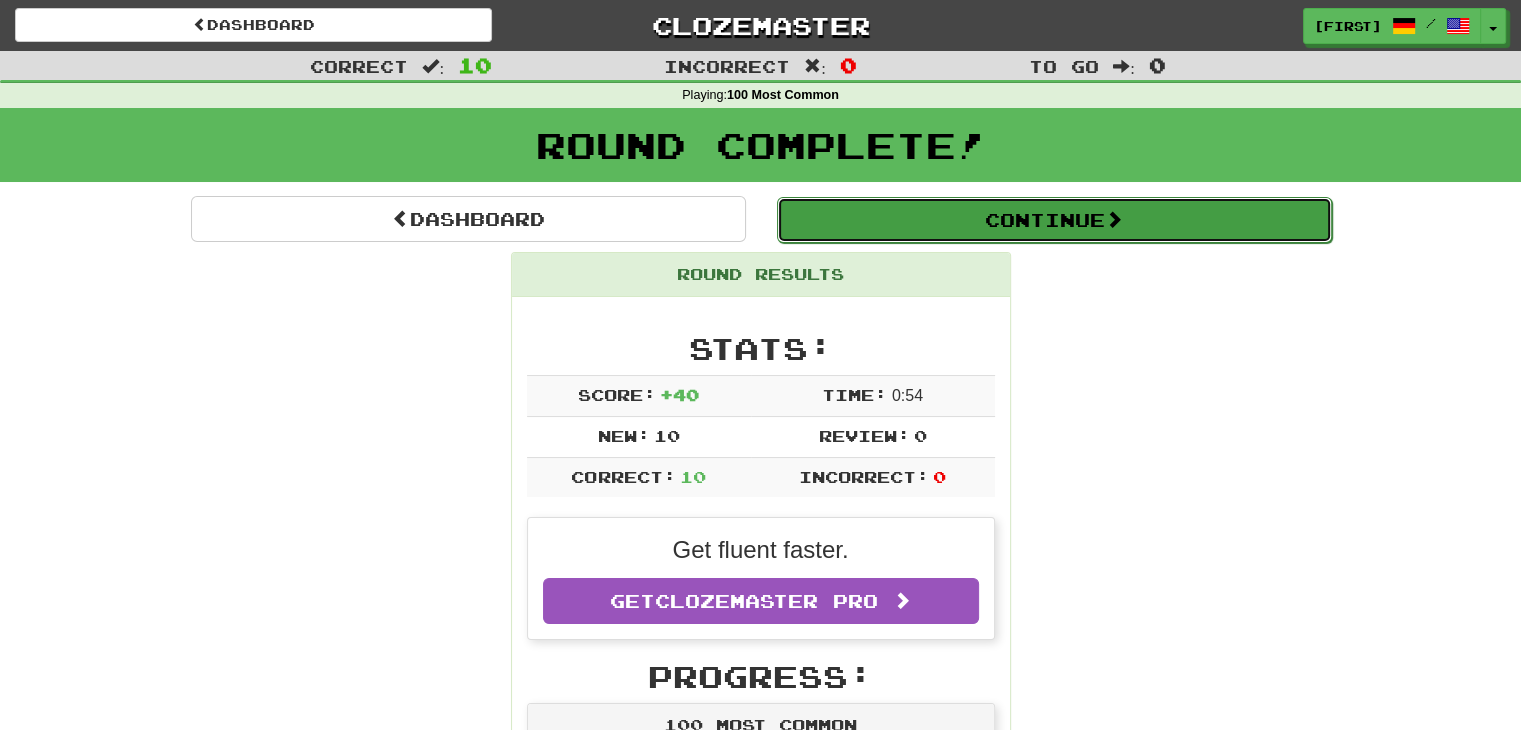click on "Continue" at bounding box center (1054, 220) 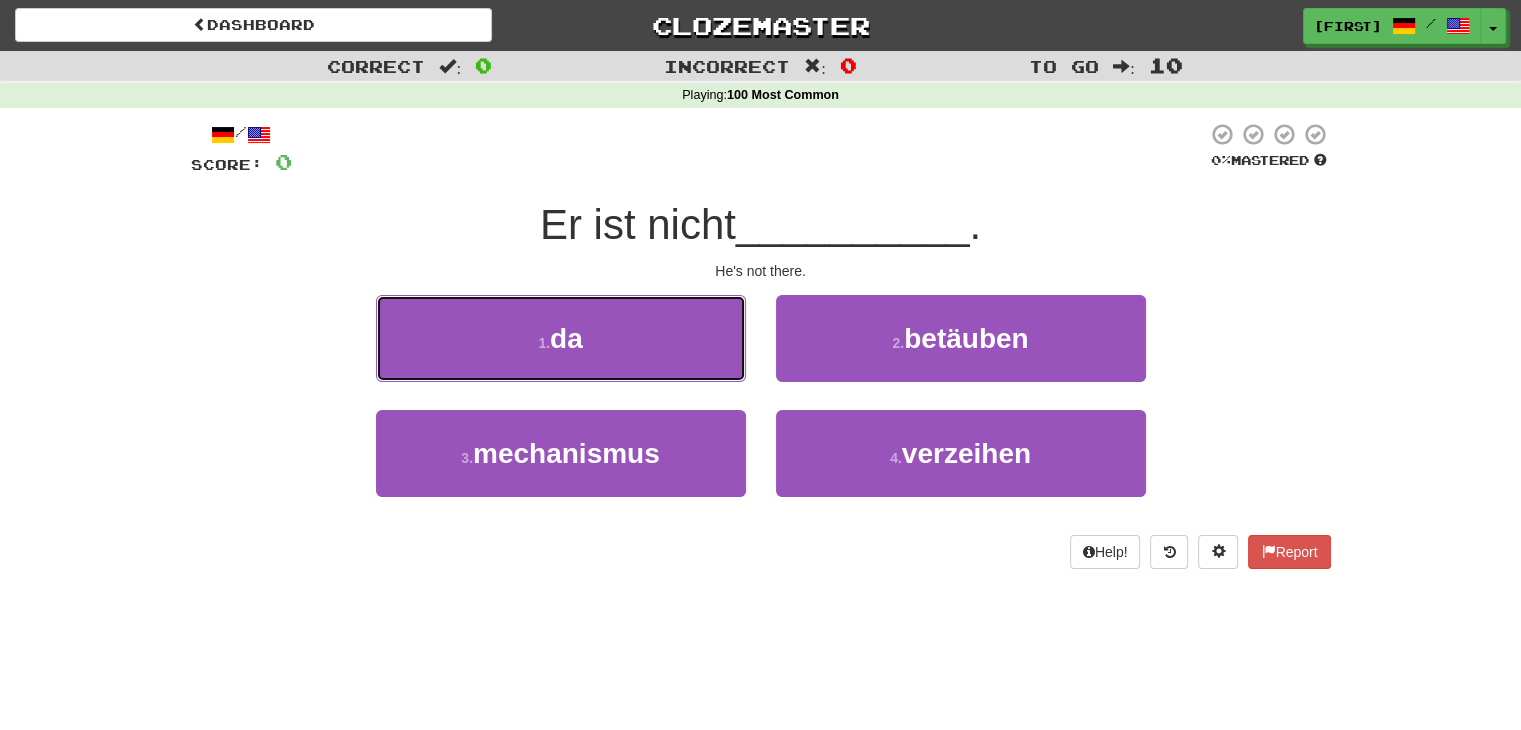 click on "1 .  da" at bounding box center (561, 338) 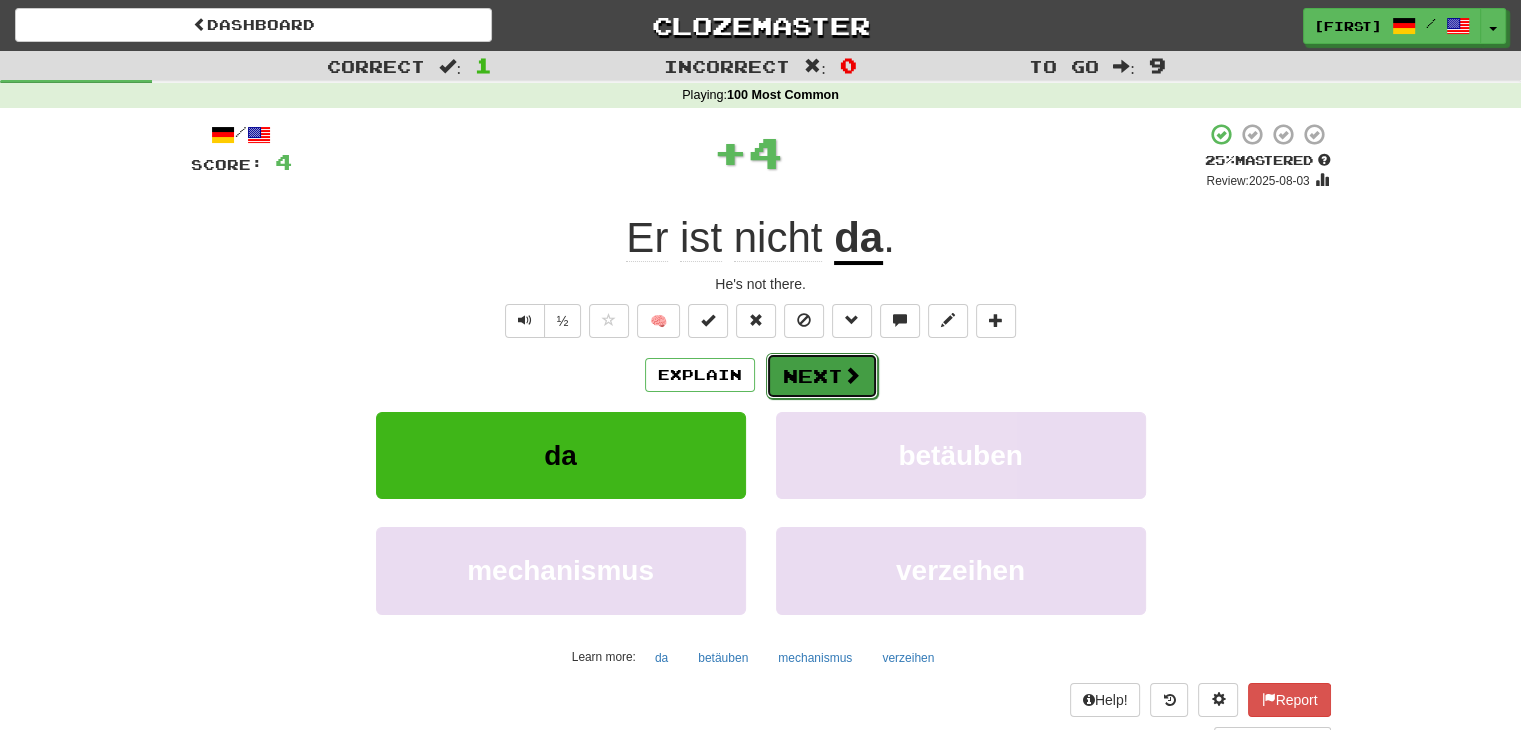 click on "Next" at bounding box center (822, 376) 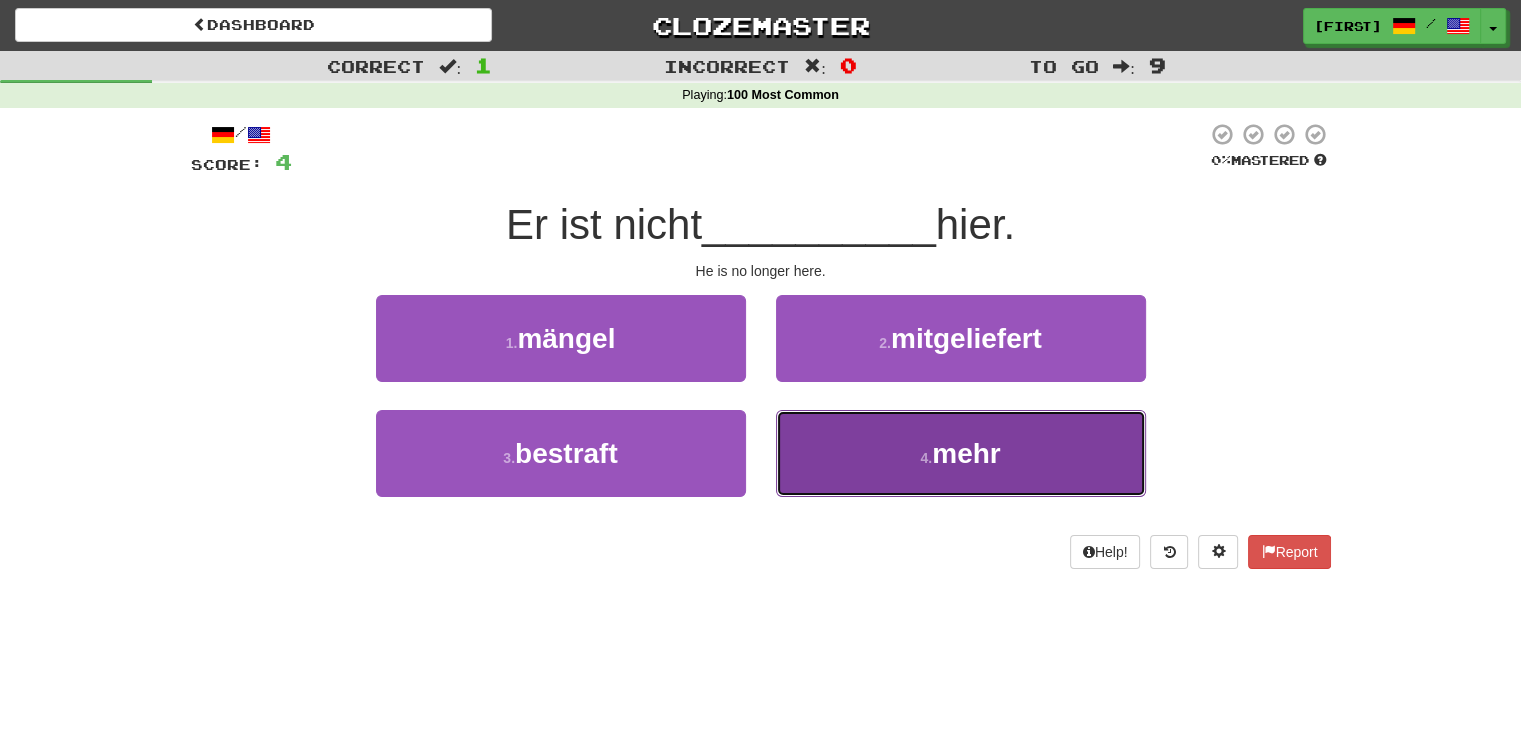 click on "4 .  mehr" at bounding box center (961, 453) 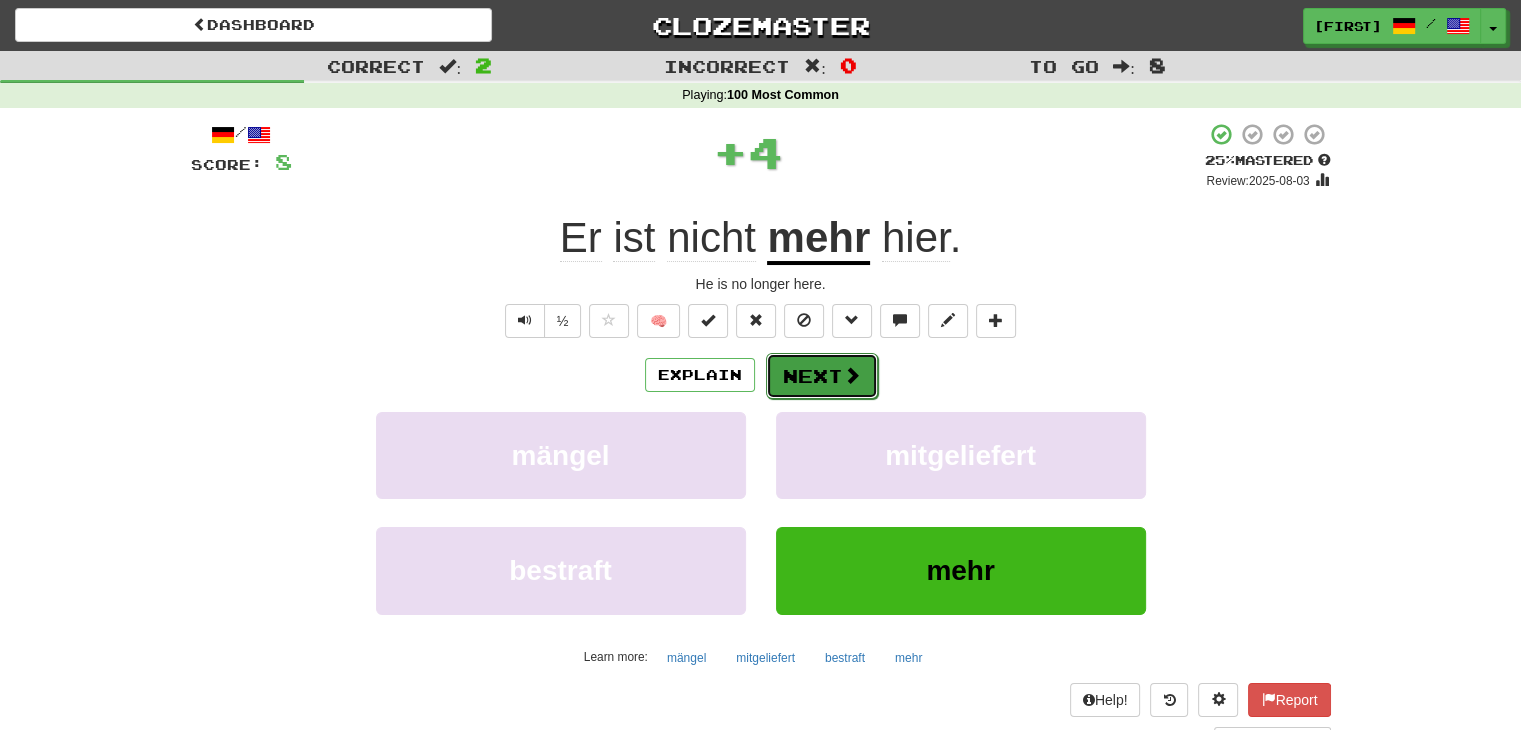 click at bounding box center [852, 375] 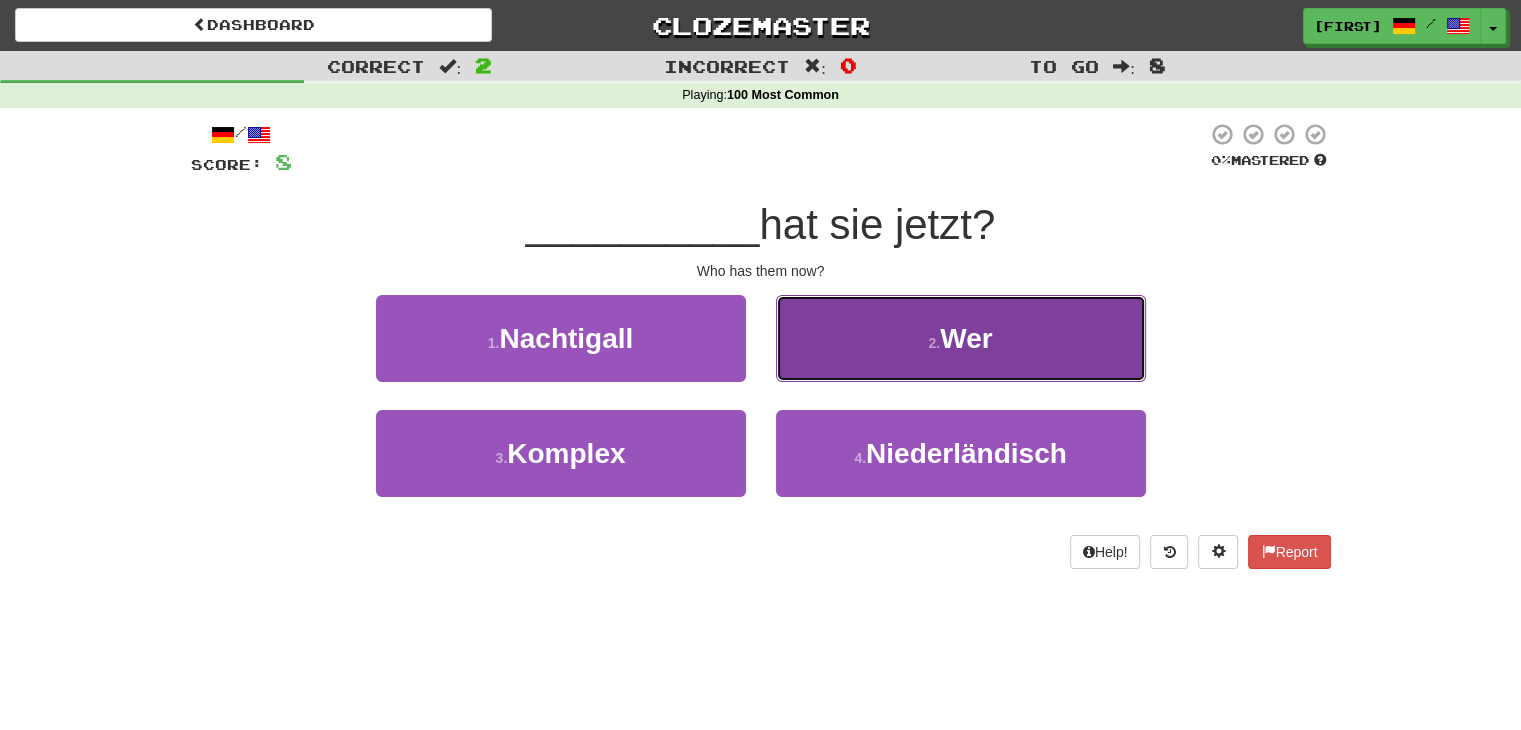 click on "2 .  Wer" at bounding box center (961, 338) 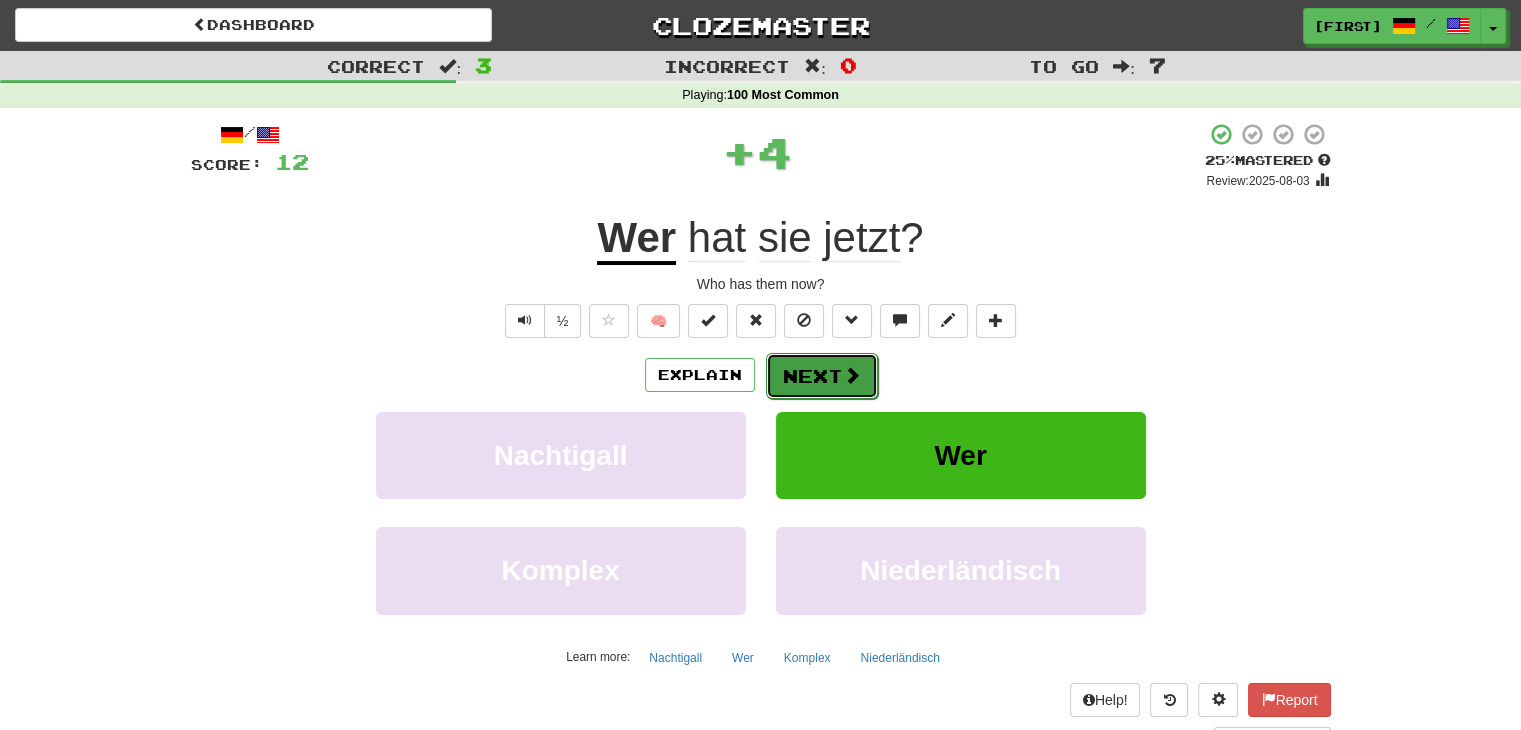 click on "Next" at bounding box center (822, 376) 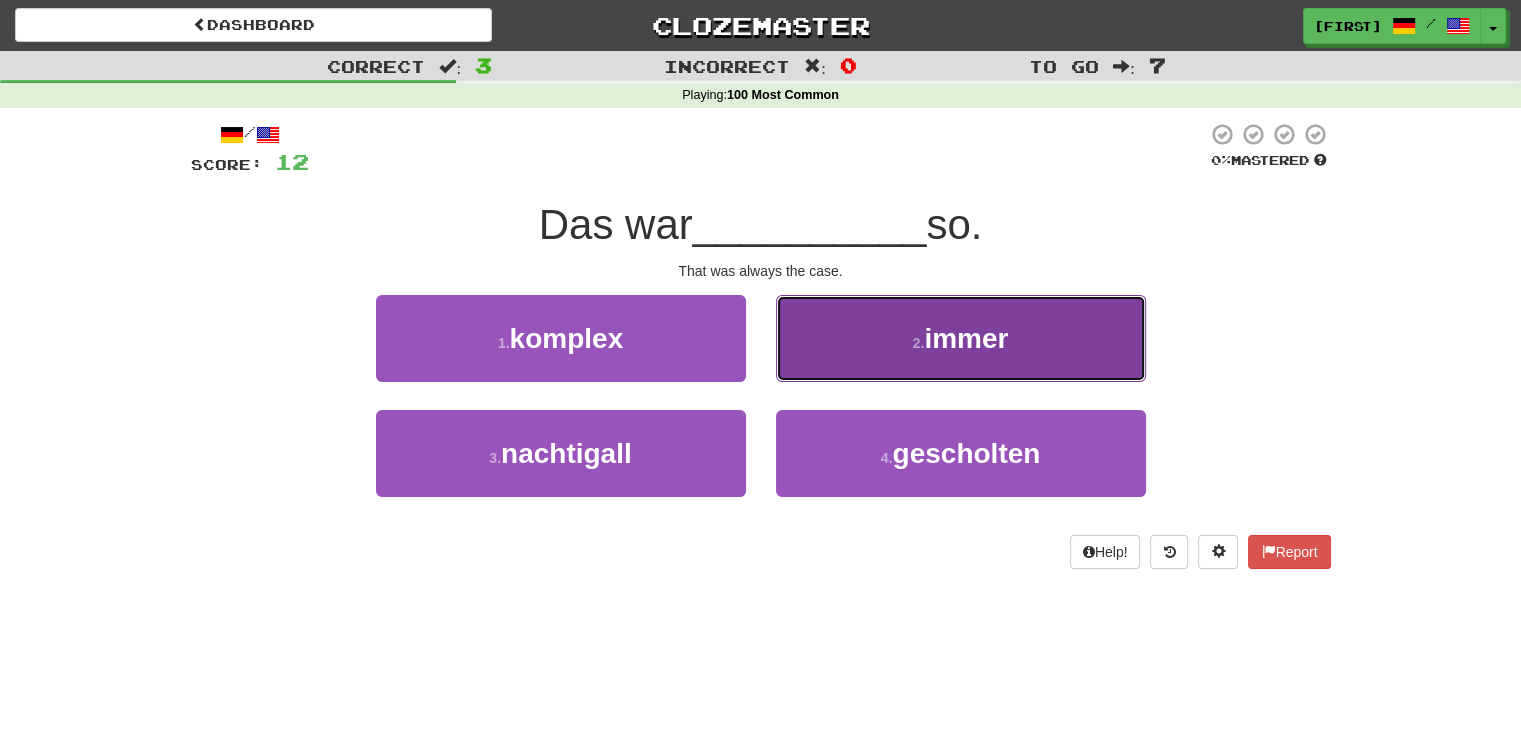 click on "2 .  immer" at bounding box center (961, 338) 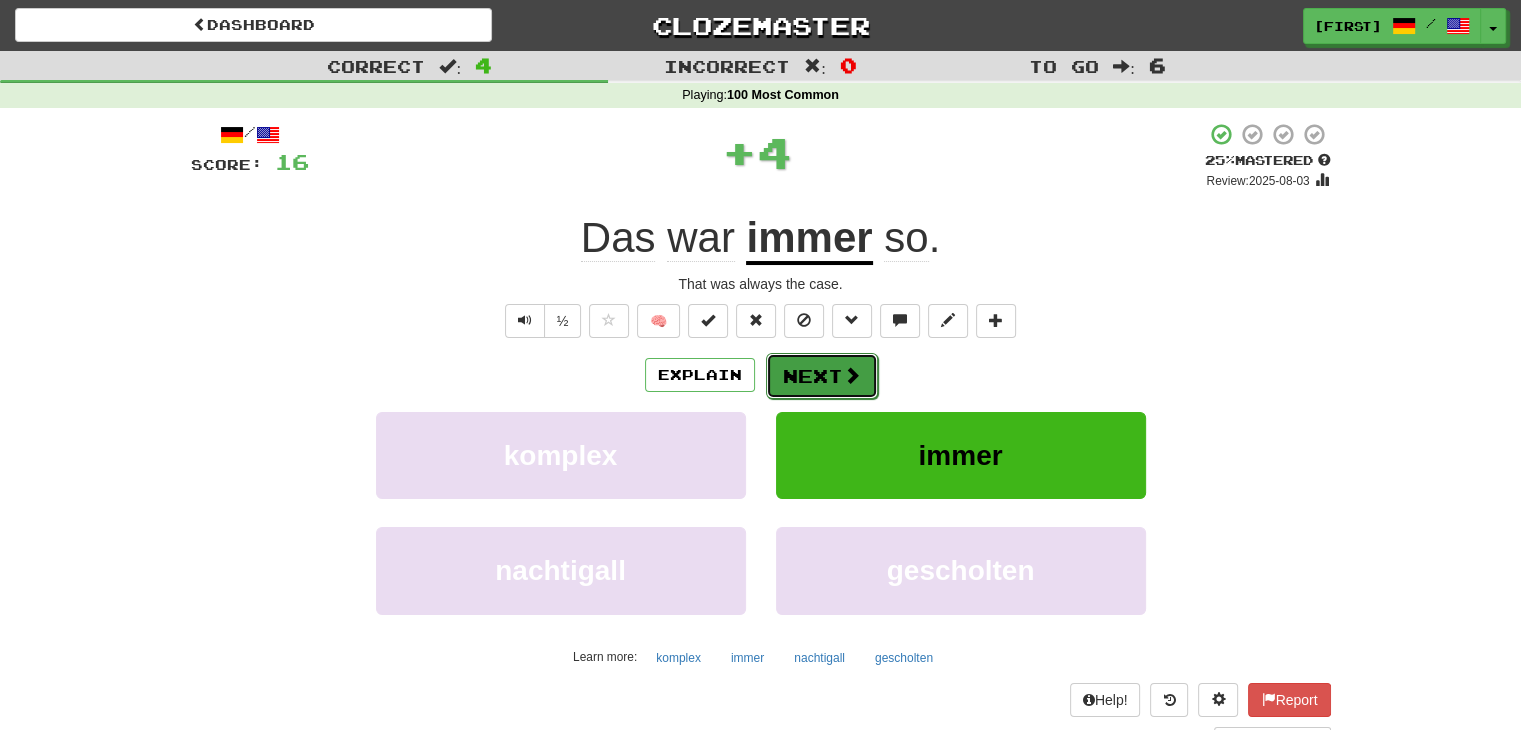 click on "Next" at bounding box center (822, 376) 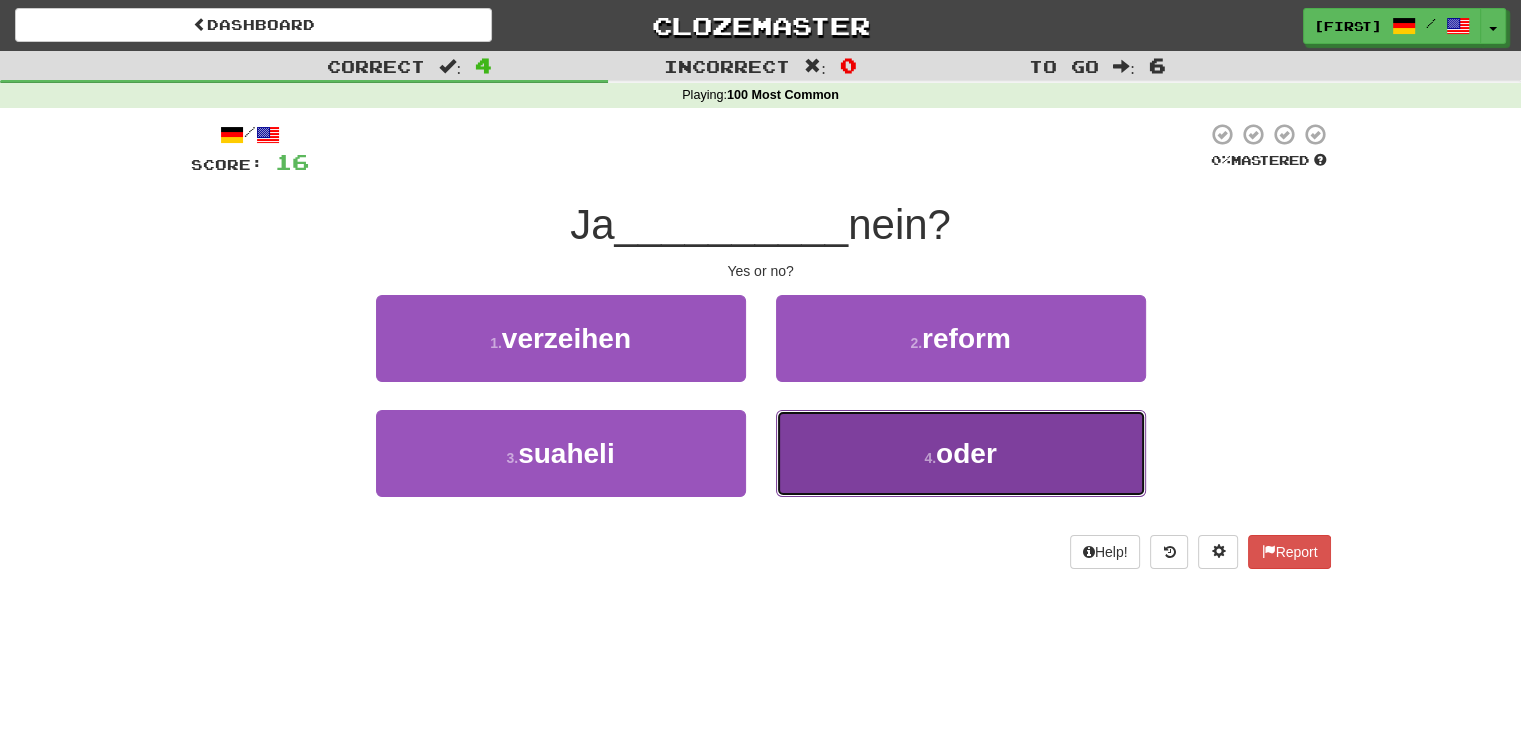 click on "4 .  oder" at bounding box center [961, 453] 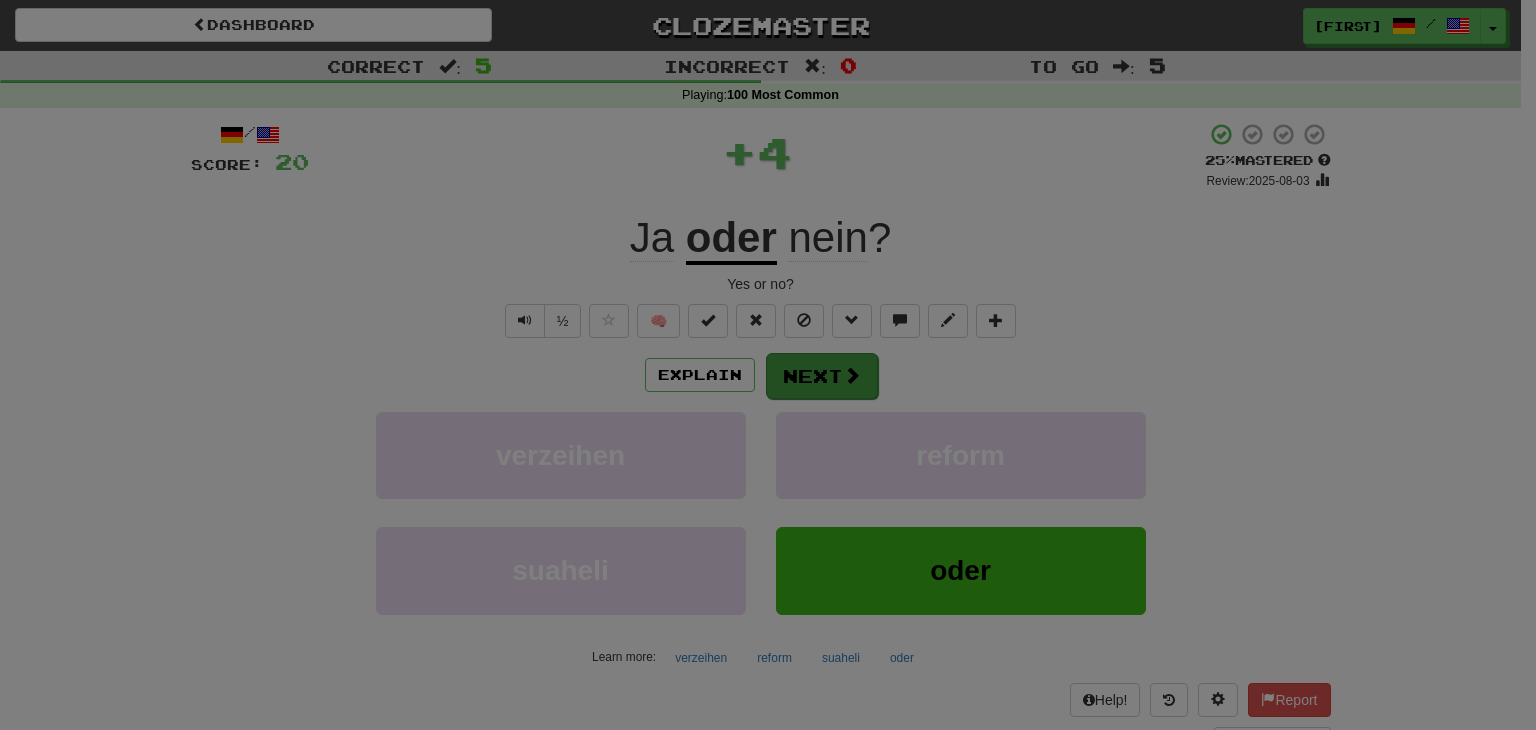 click on "Dashboard
Clozemaster
HeidiX
/
Toggle Dropdown
Dashboard
Leaderboard
Activity Feed
Notifications
Profile
Discussions
Deutsch
/
English
Streak:
0
Review:
0
Points Today: 0
Languages
Account
Logout
HeidiX
/
Toggle Dropdown
Dashboard
Leaderboard
Activity Feed
Notifications
Profile
Discussions
Deutsch
/
English
Streak:
0
Review:
0
Points Today: 0
Languages
Account
Logout
clozemaster
Correct   :   5 Incorrect   :   0 To go   :   5 Playing :  100 Most Common  /  Score:   20 + 4 25 %  Mastered Review:  2025-08-03 Ja   oder   nein ? Yes or no? ½ 🧠 Explain Next verzeihen reform suaheli oder Learn more: verzeihen reform suaheli" at bounding box center (768, 743) 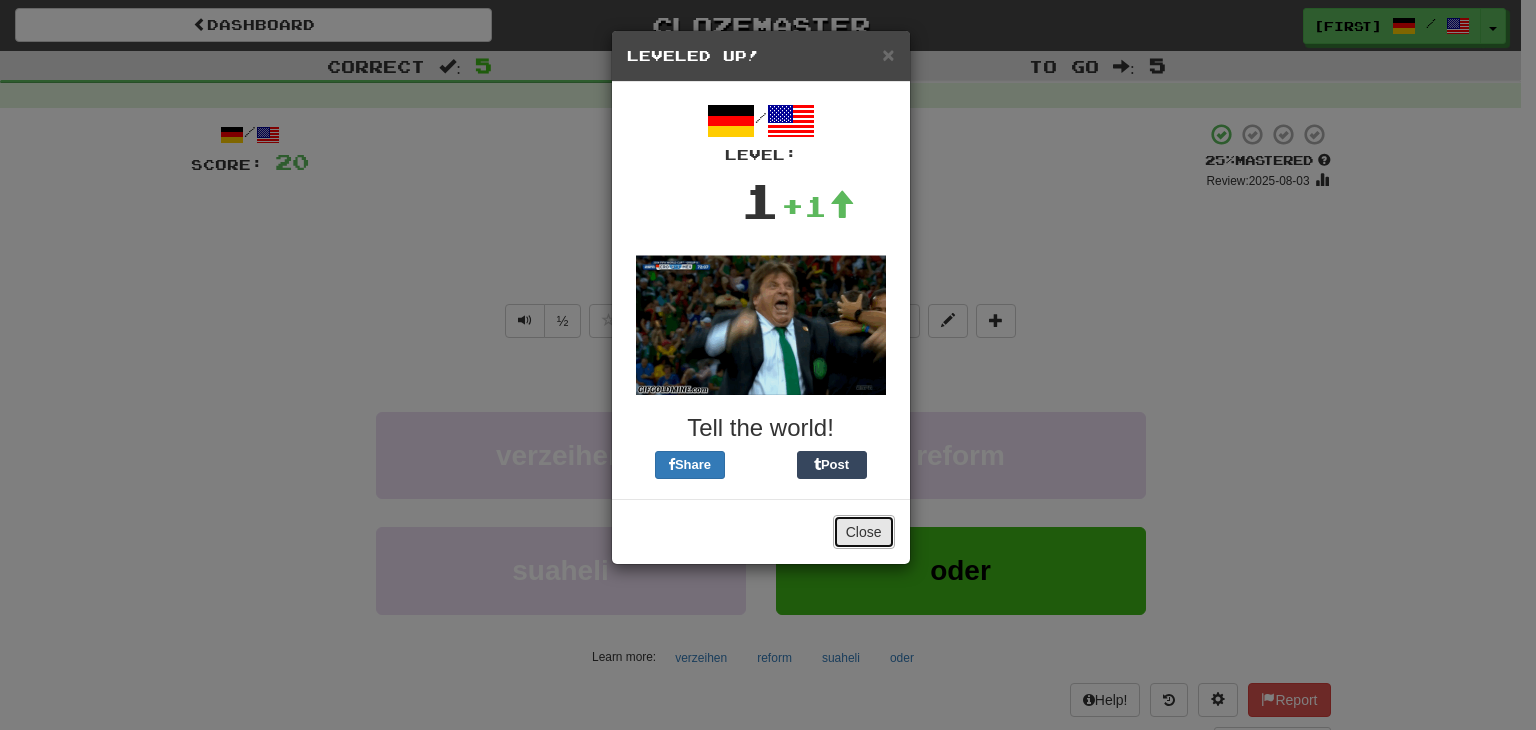 click on "Close" at bounding box center (864, 532) 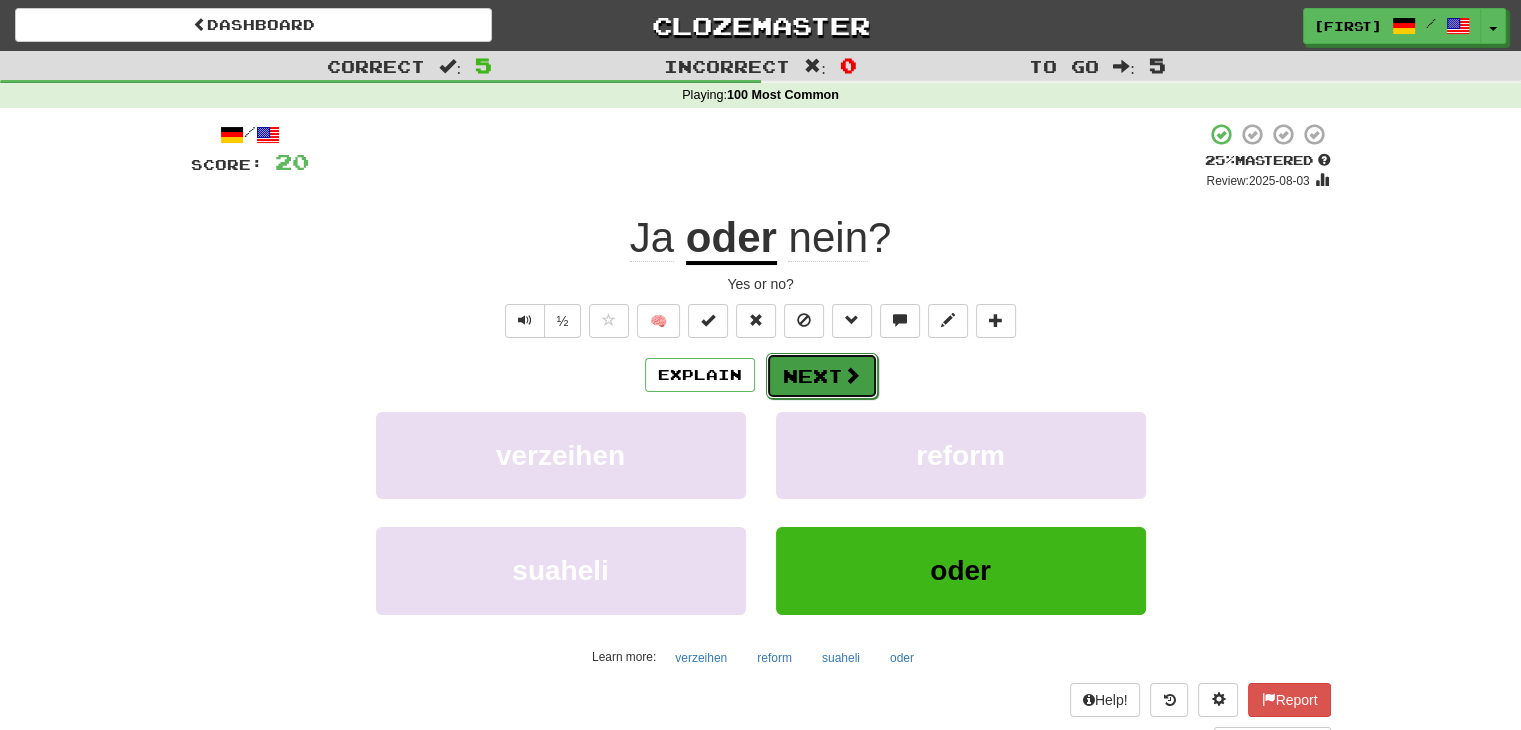 click on "Next" at bounding box center (822, 376) 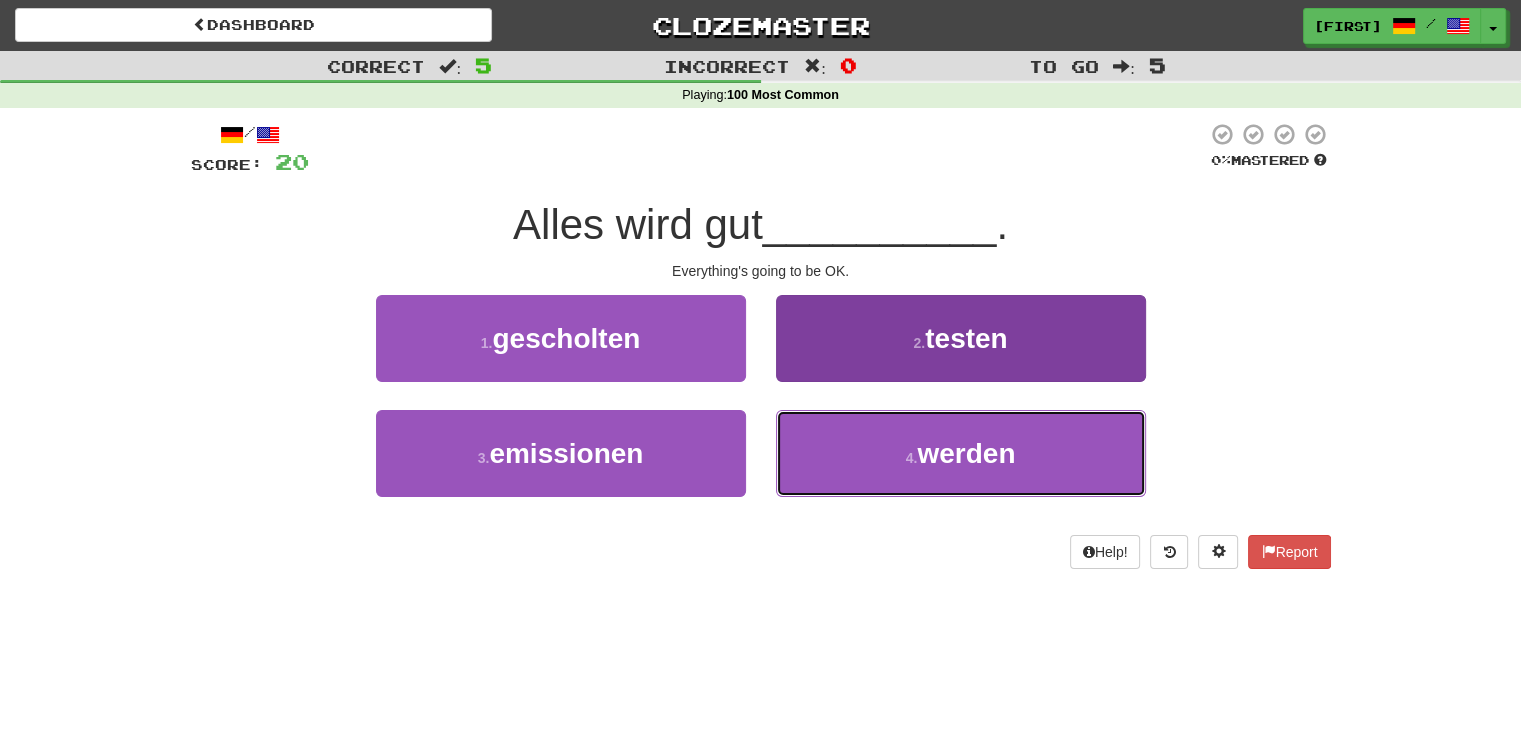 click on "werden" at bounding box center (966, 453) 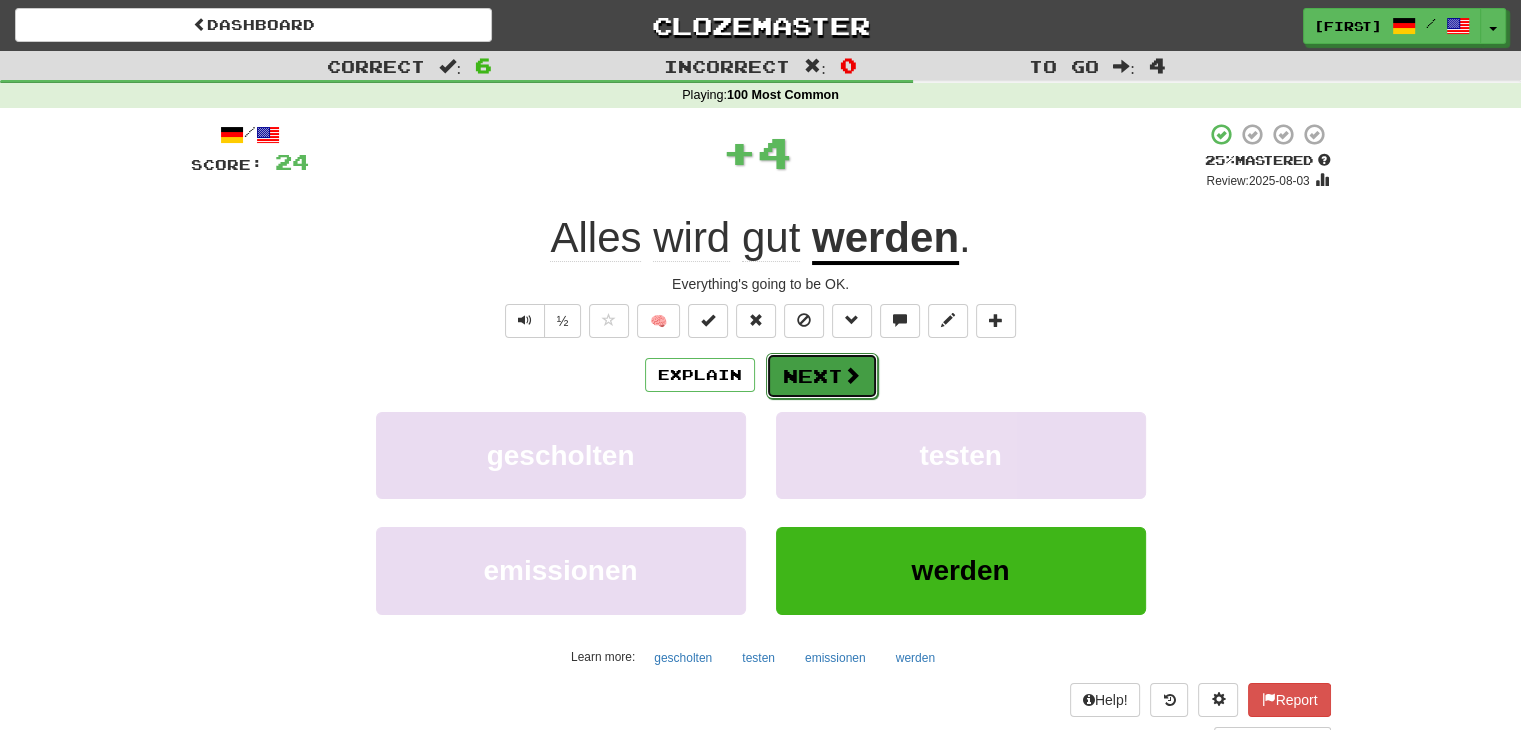 click on "Next" at bounding box center [822, 376] 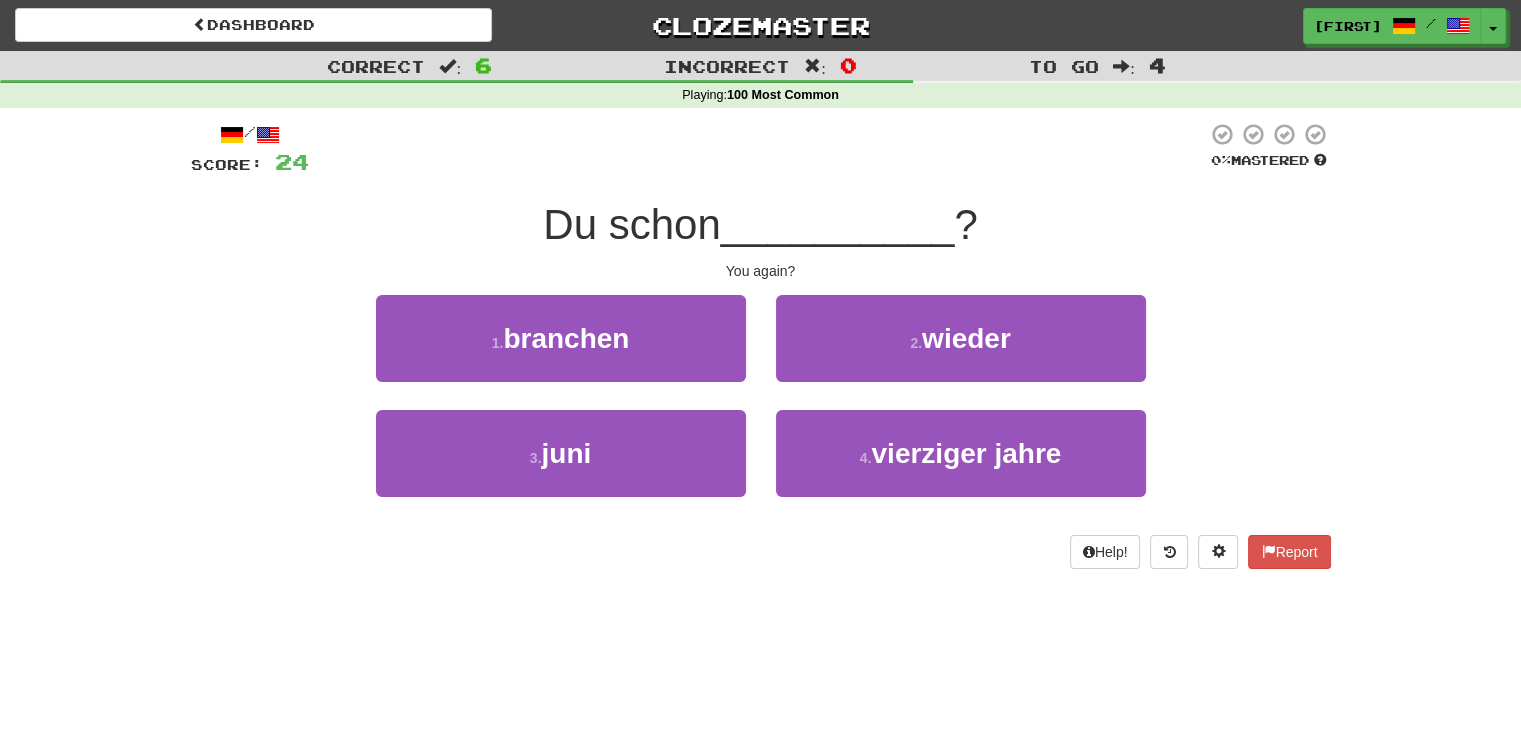 click on "2 .  wieder" at bounding box center [961, 352] 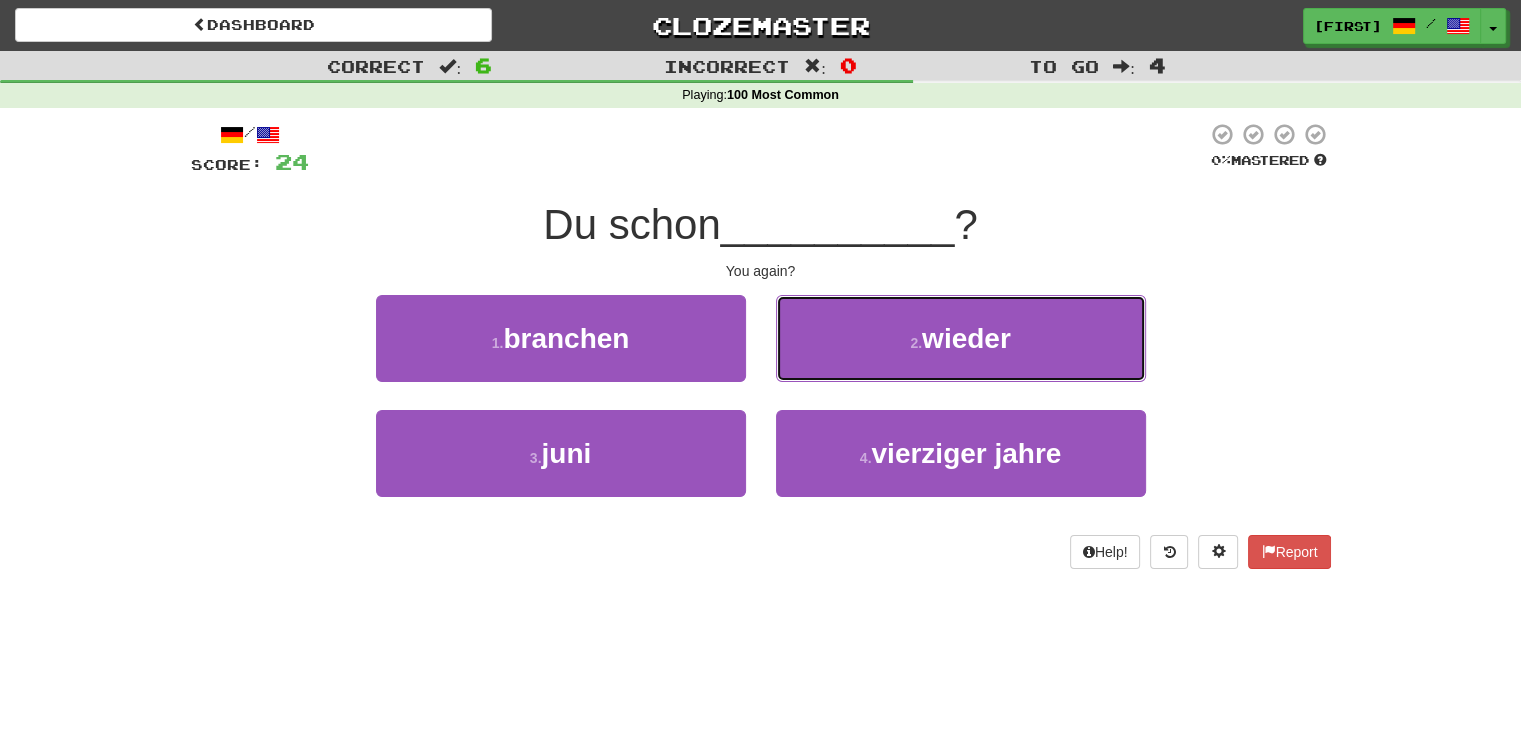 click on "2 .  wieder" at bounding box center [961, 338] 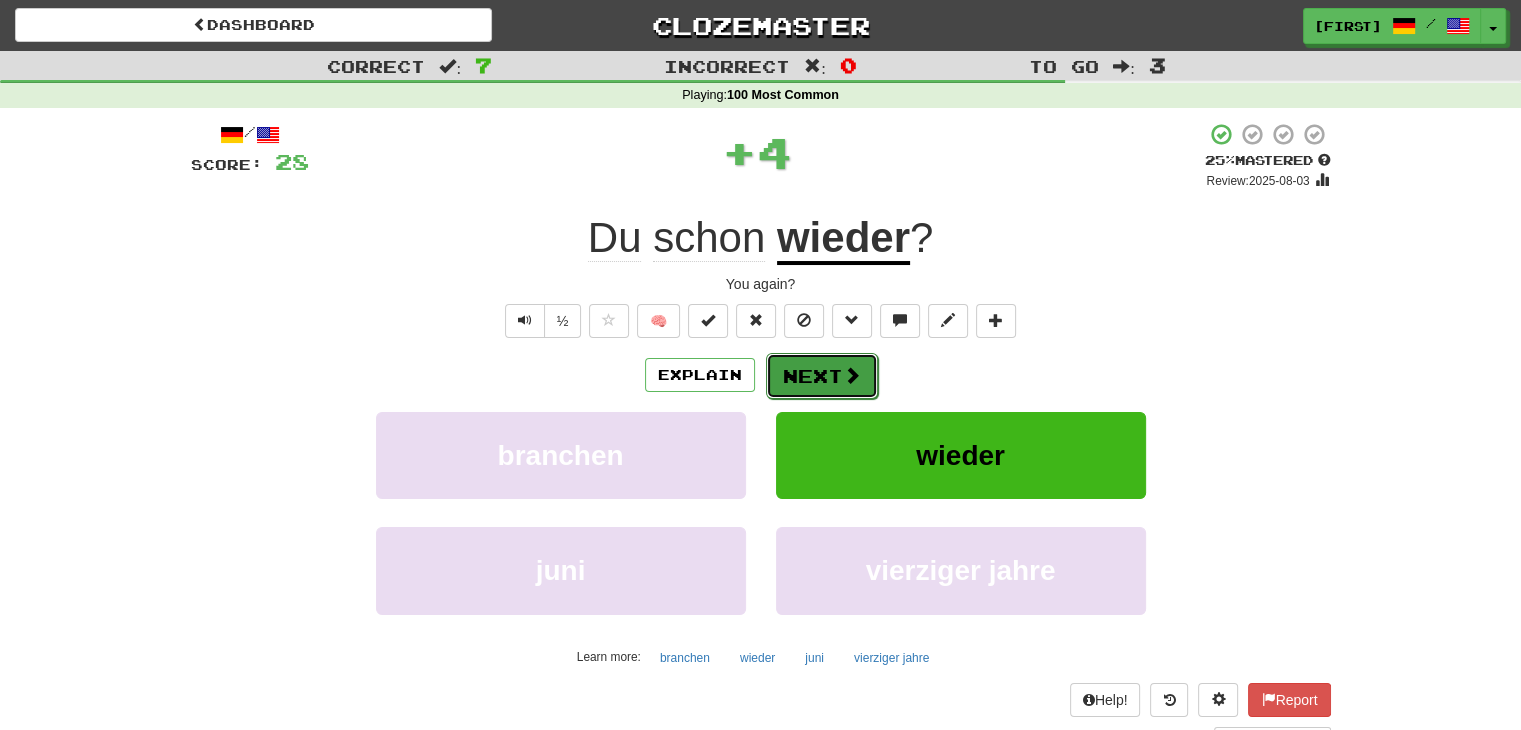 click on "Next" at bounding box center (822, 376) 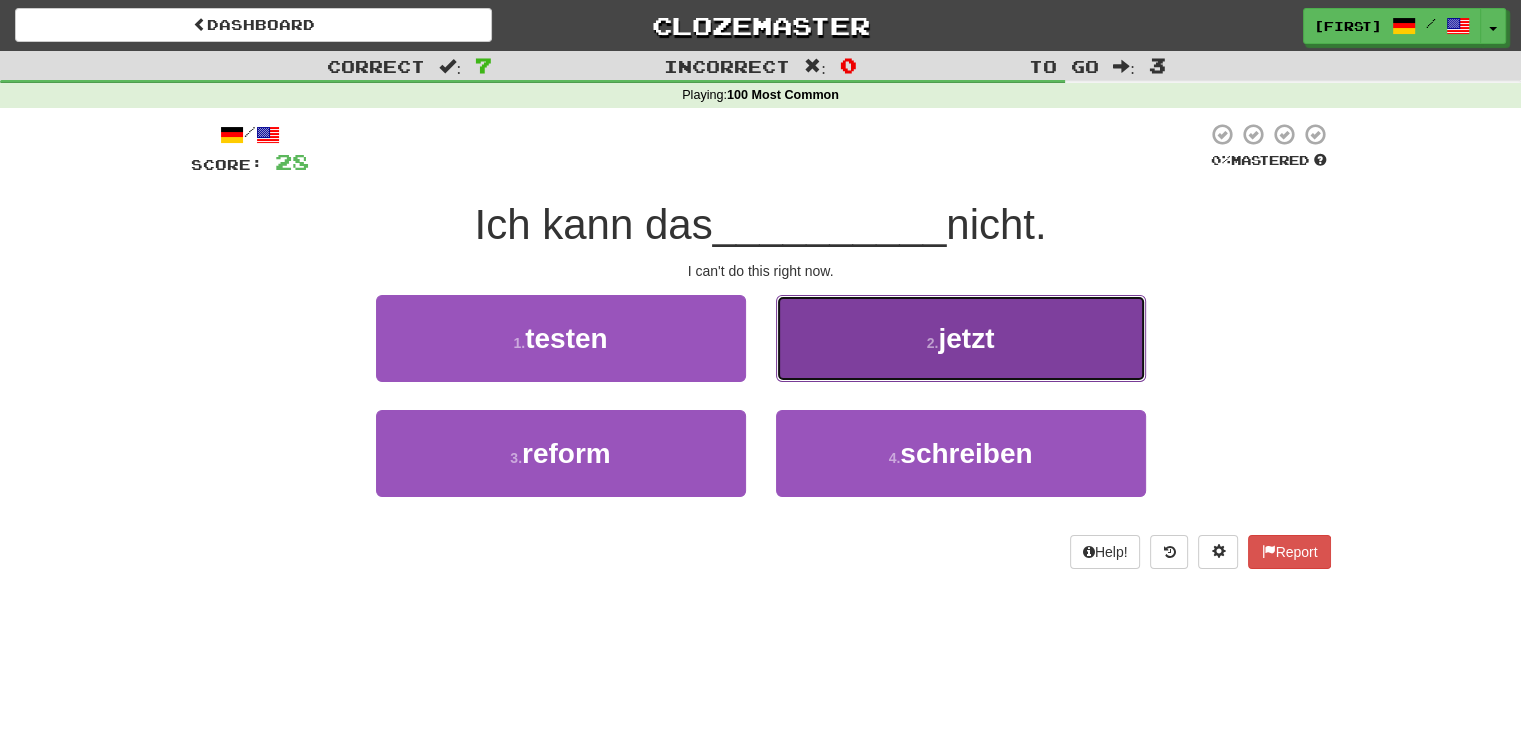 click on "2 .  jetzt" at bounding box center (961, 338) 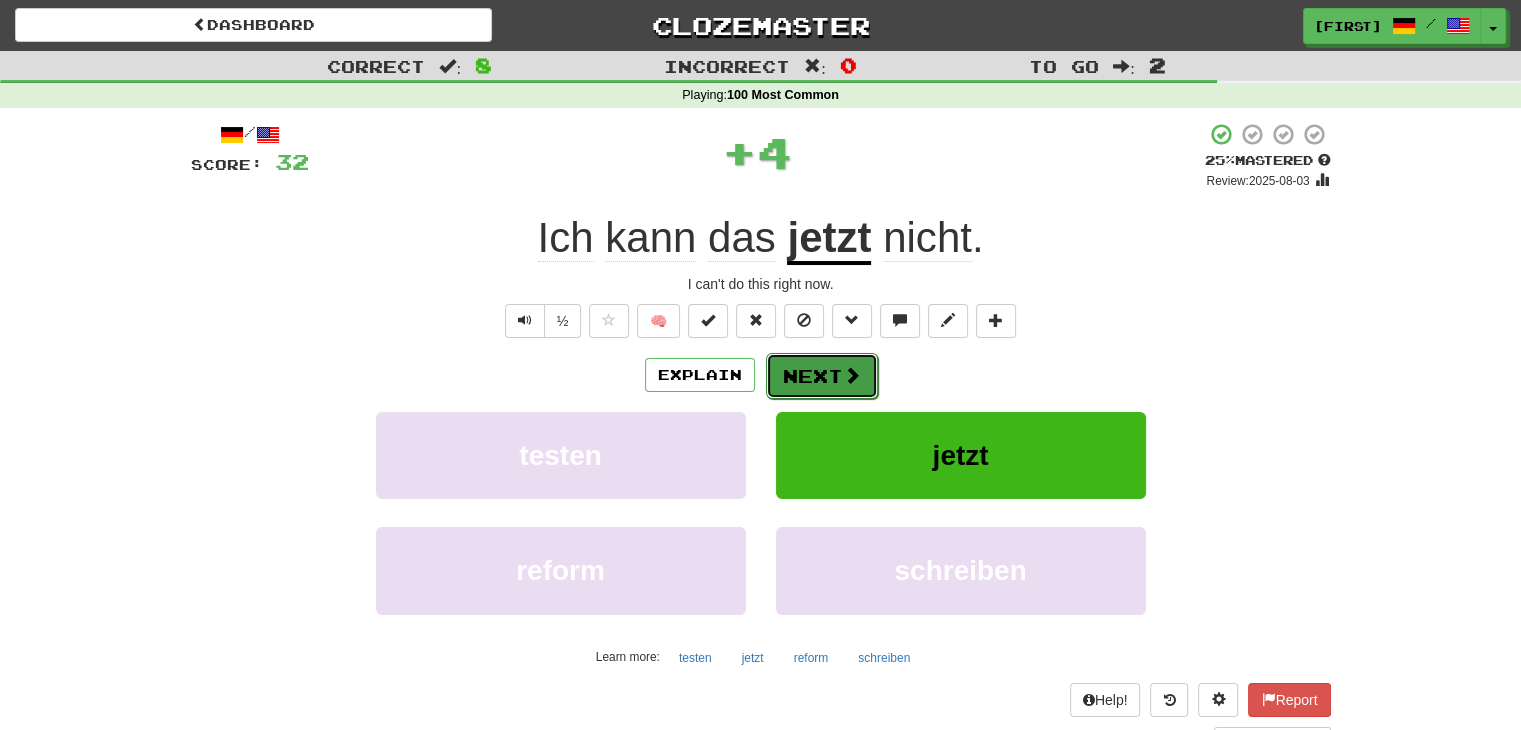 click on "Next" at bounding box center [822, 376] 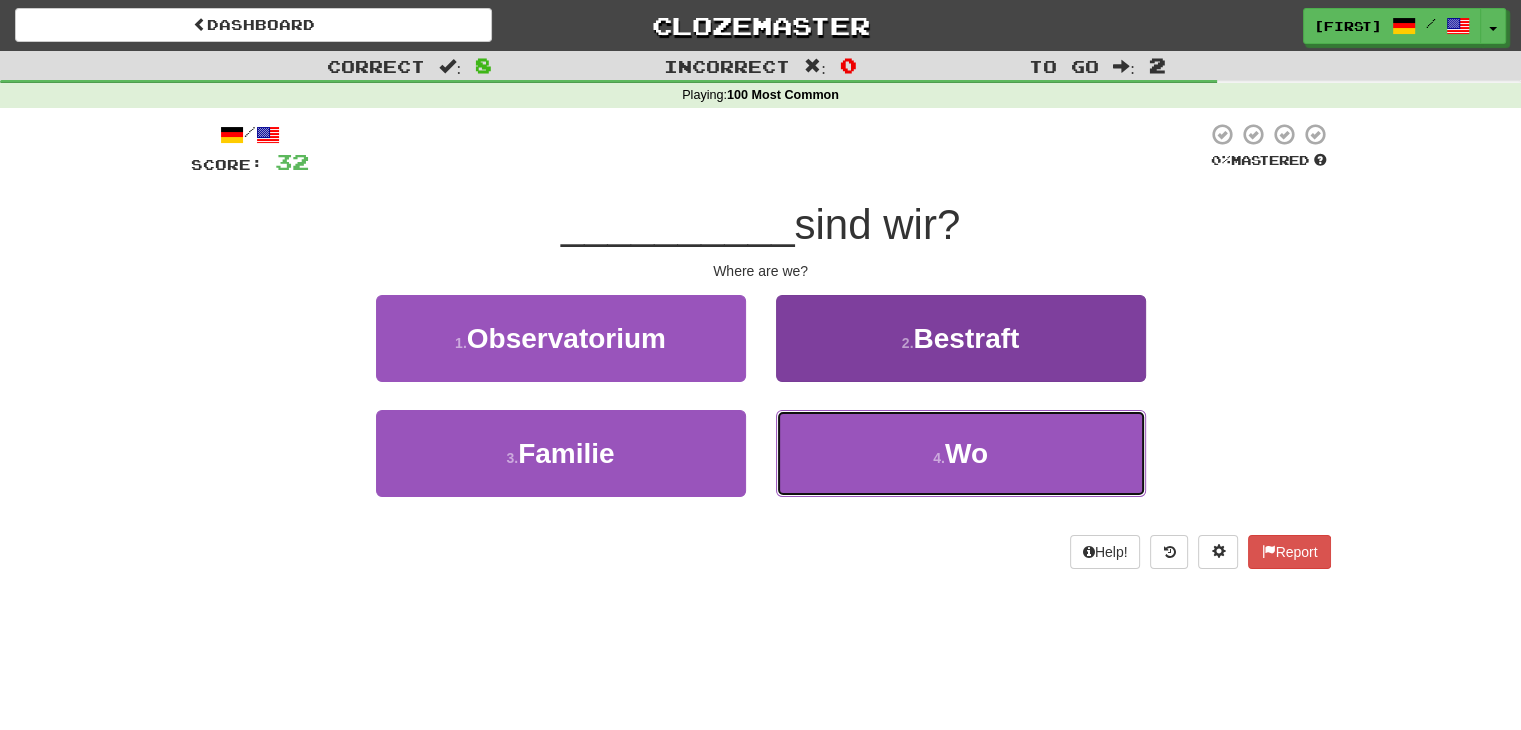 click on "4 .  Wo" at bounding box center (961, 453) 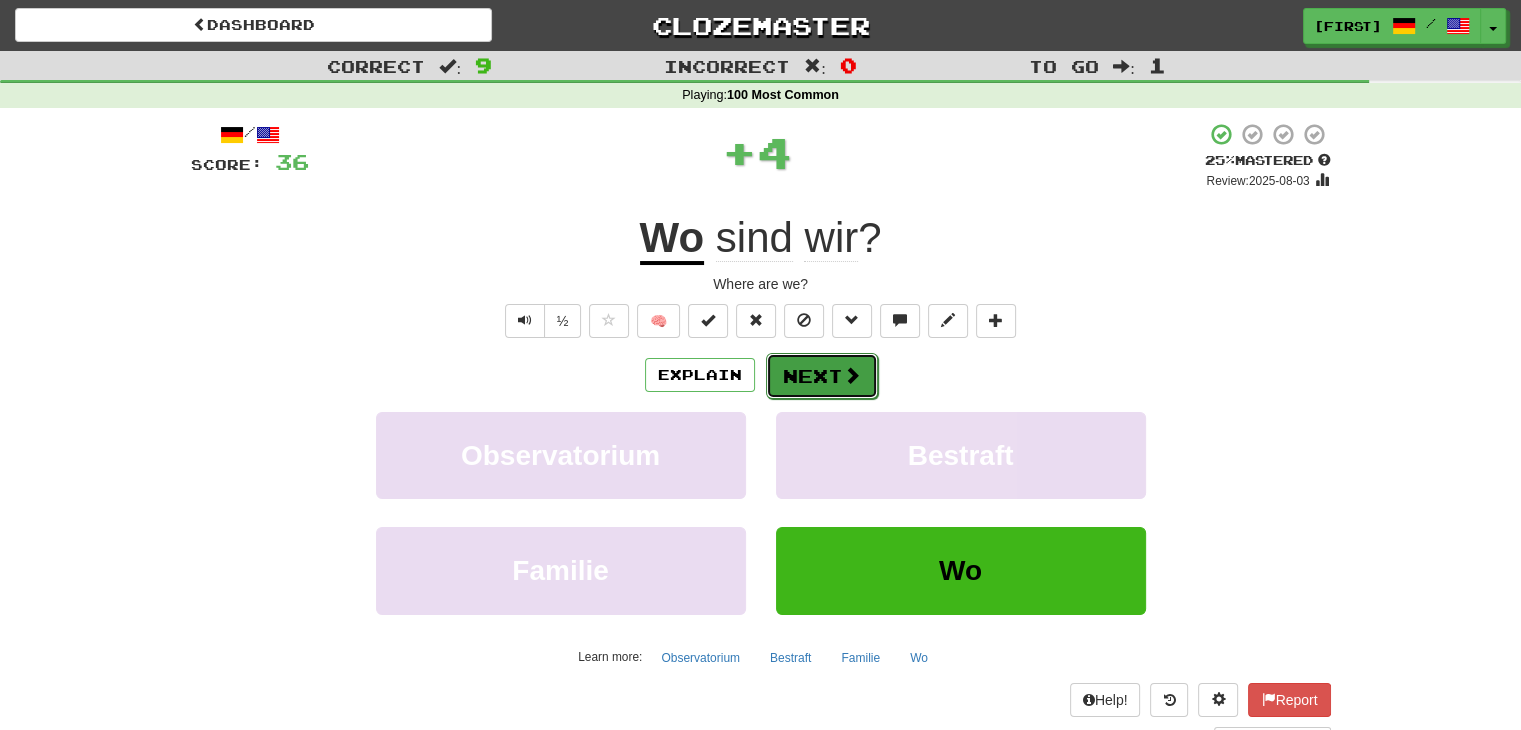 click on "Next" at bounding box center [822, 376] 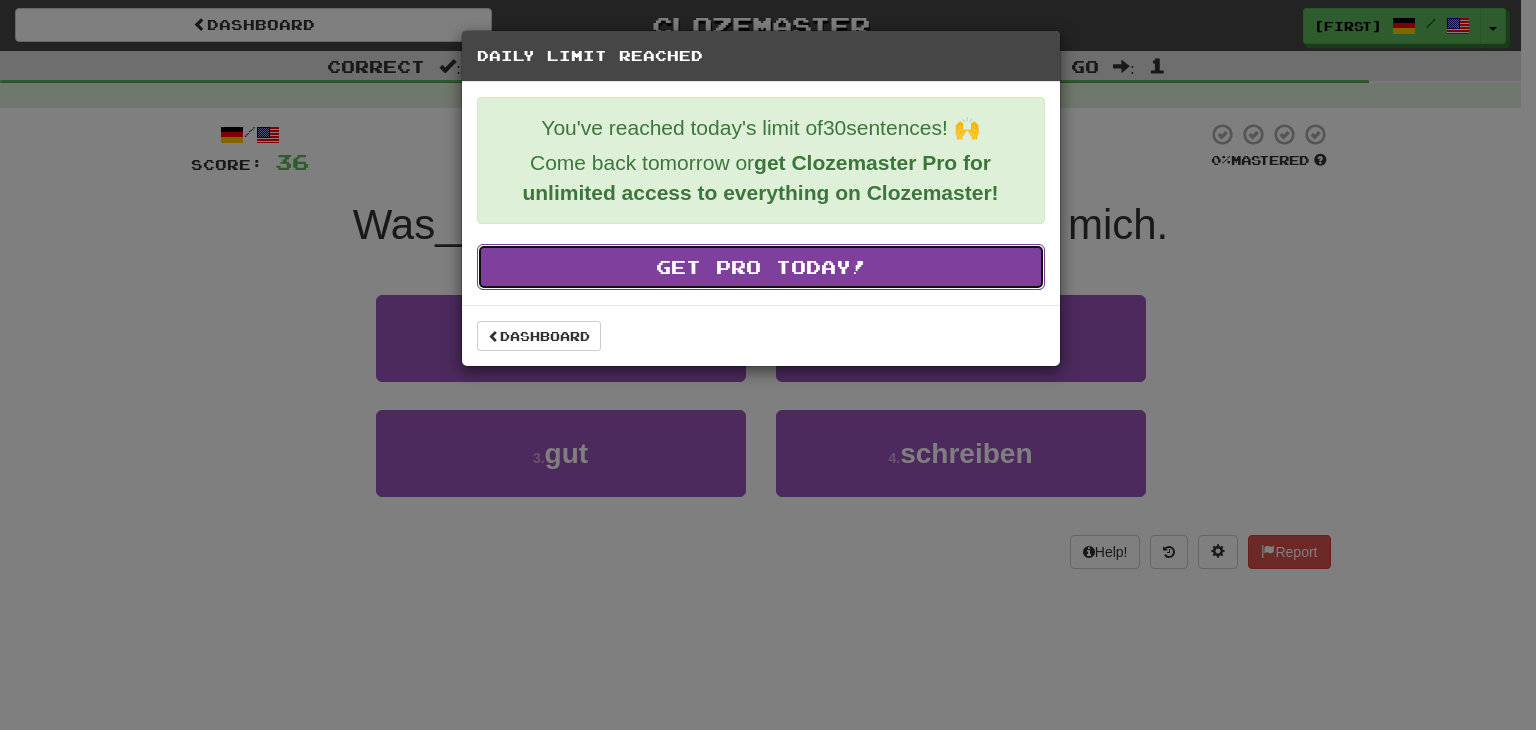 click on "Get Pro Today!" at bounding box center (761, 267) 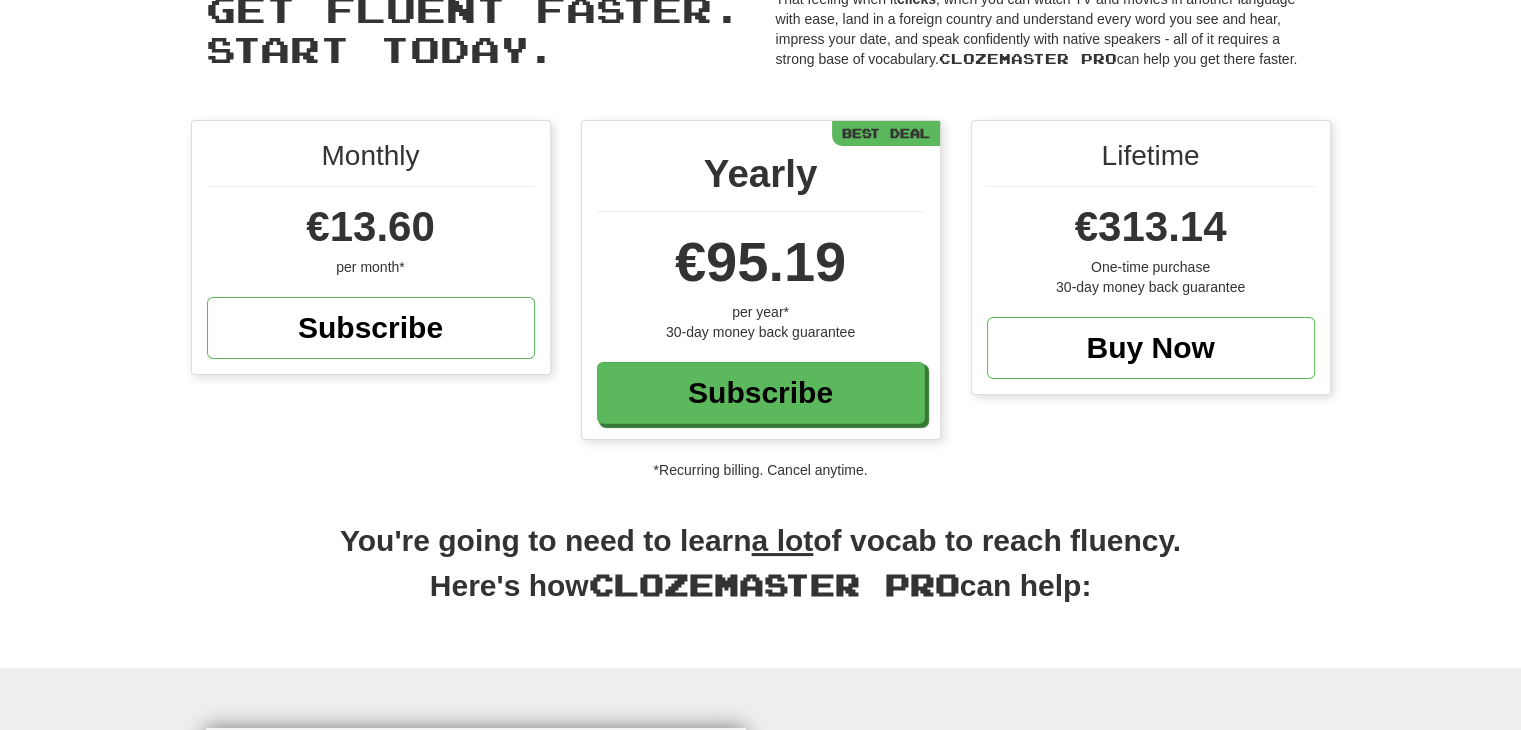 scroll, scrollTop: 43, scrollLeft: 0, axis: vertical 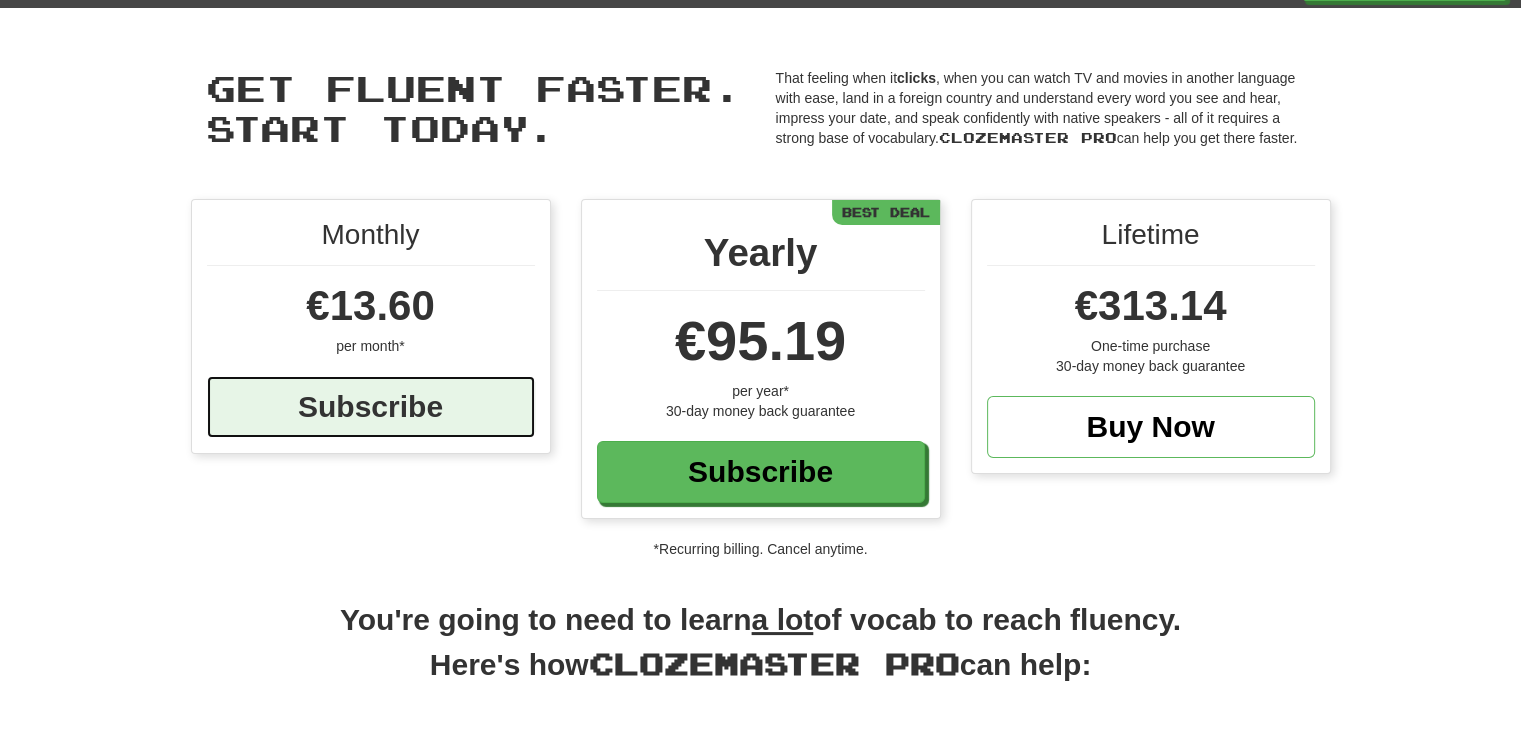 click on "Subscribe" at bounding box center (371, 407) 